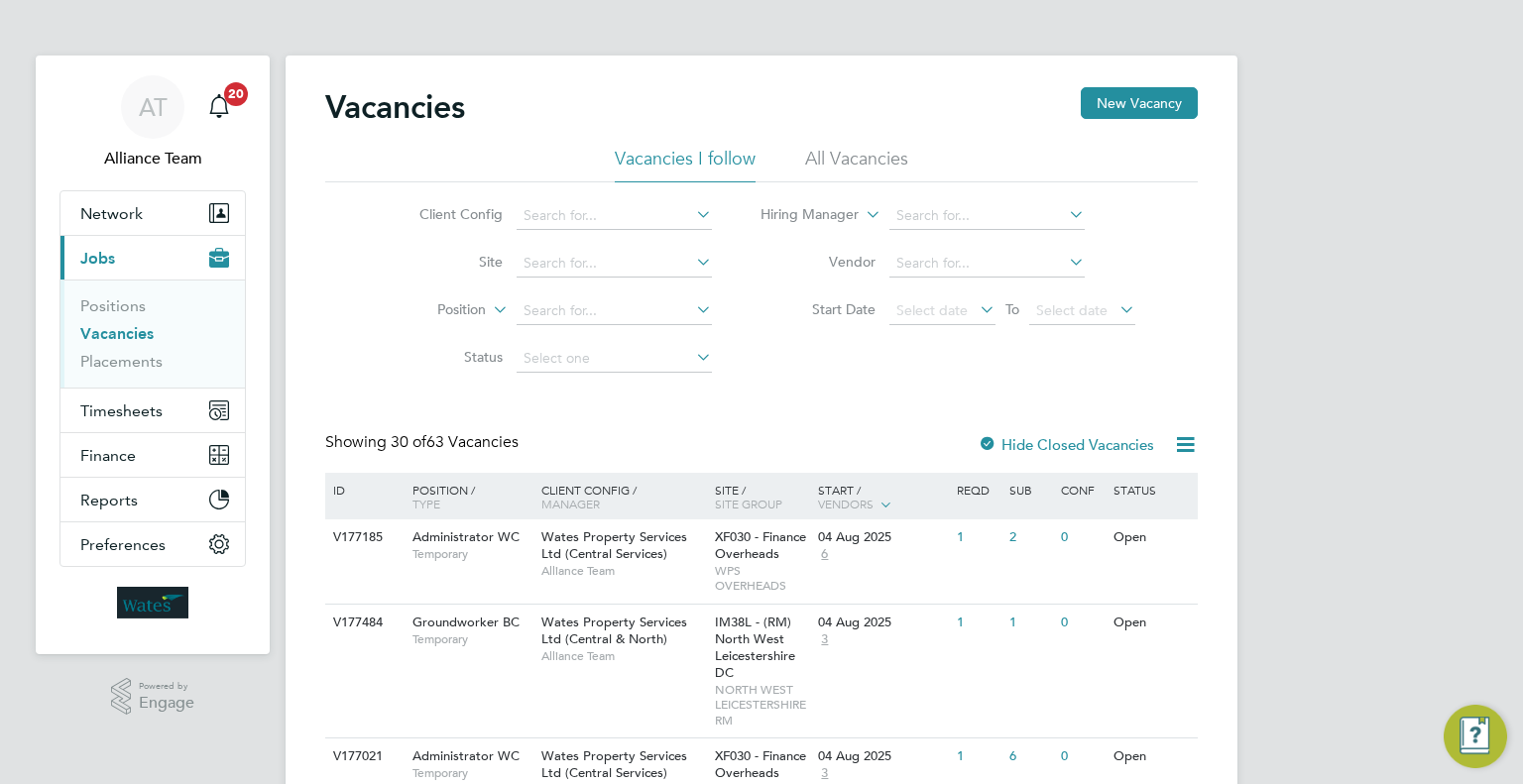 scroll, scrollTop: 0, scrollLeft: 0, axis: both 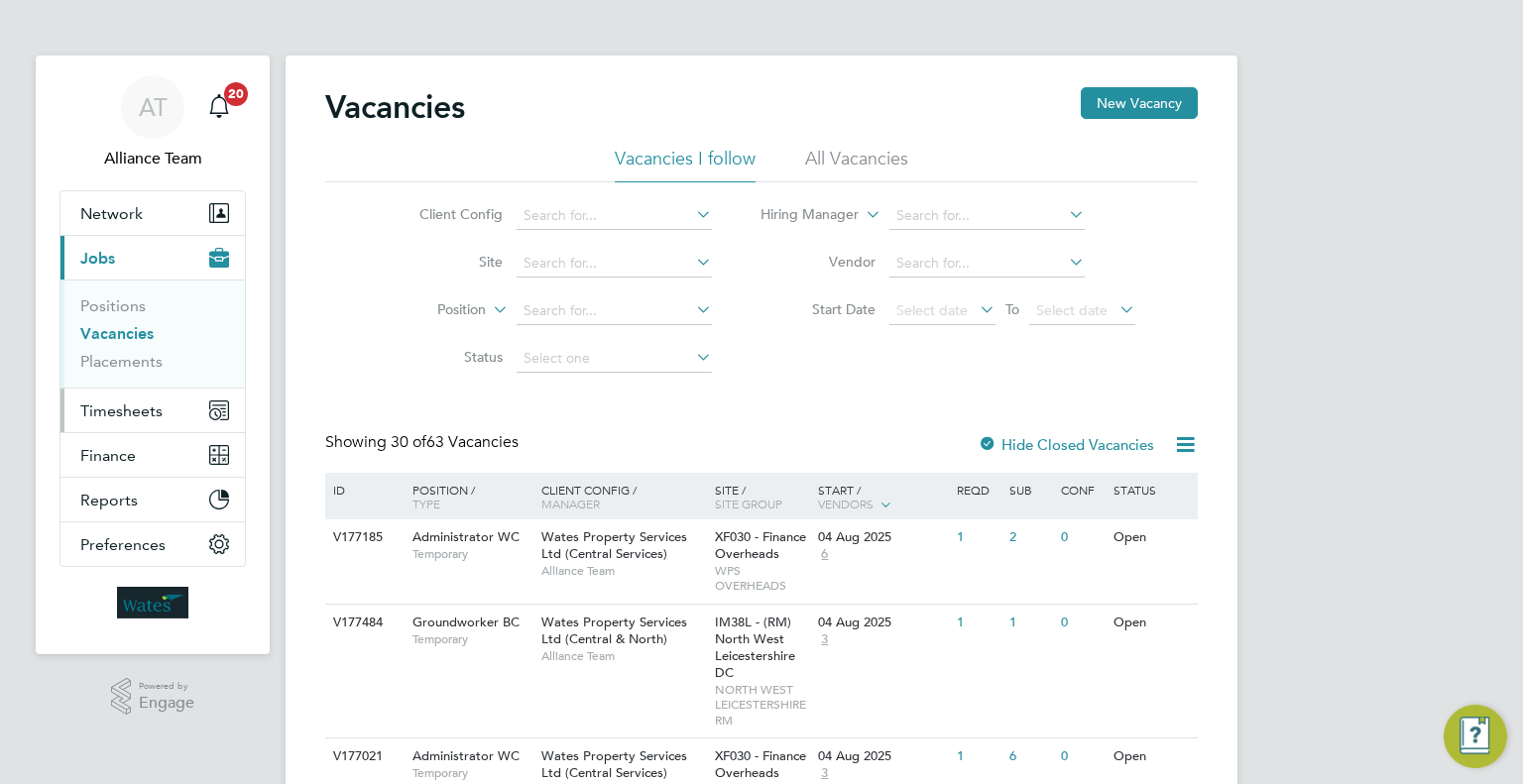 click on "Timesheets" at bounding box center [121, 410] 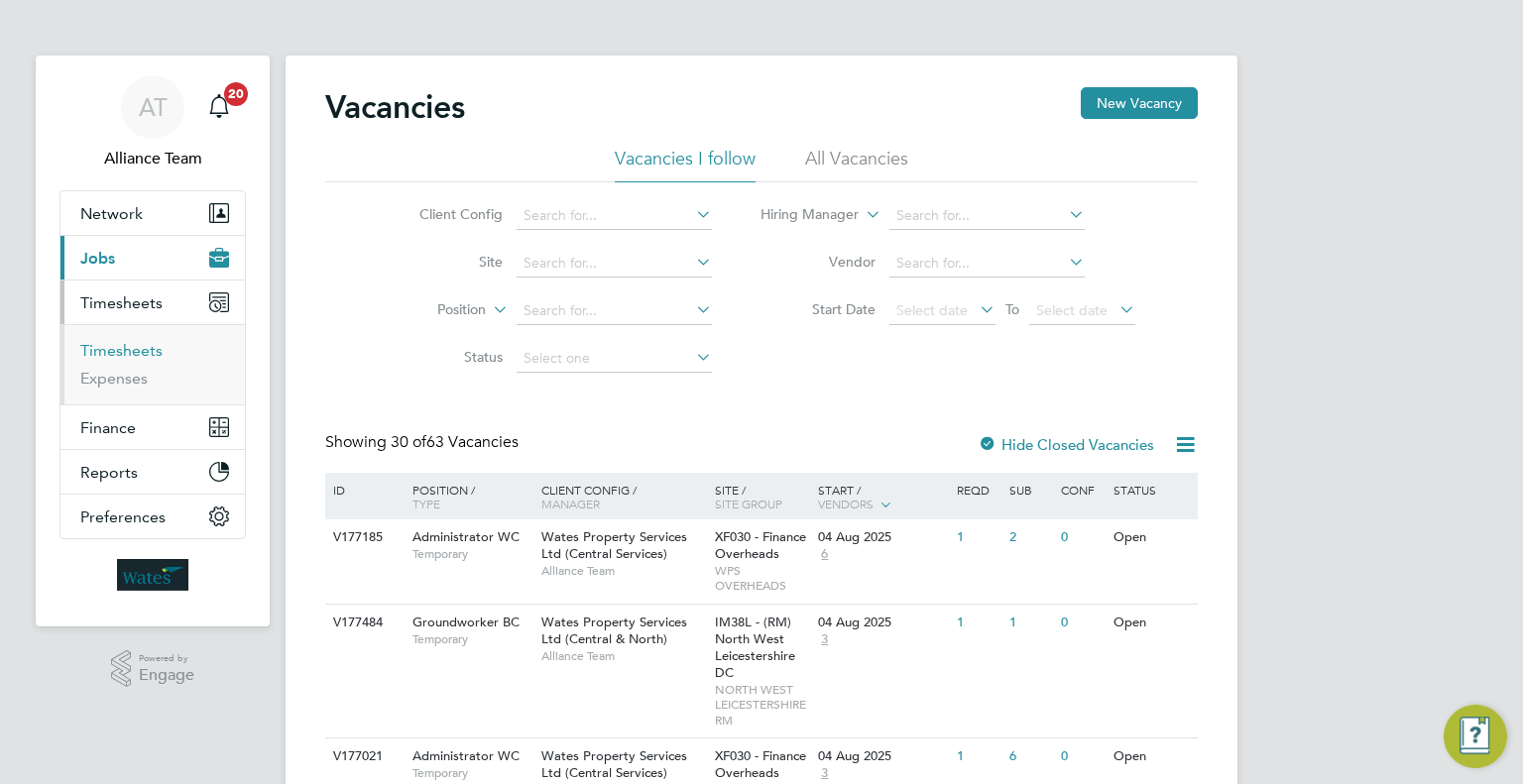 click on "Timesheets" at bounding box center [121, 350] 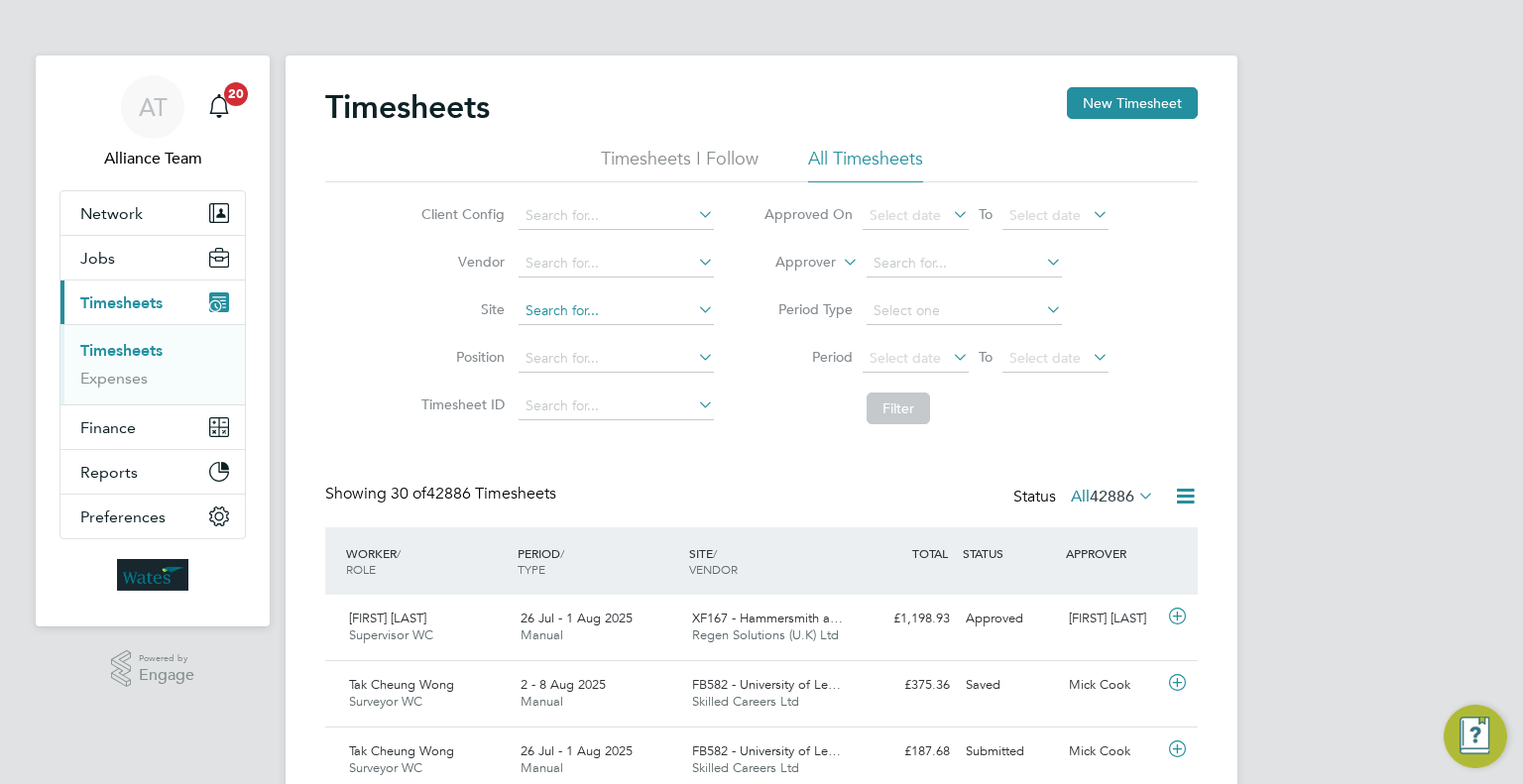 scroll, scrollTop: 9, scrollLeft: 10, axis: both 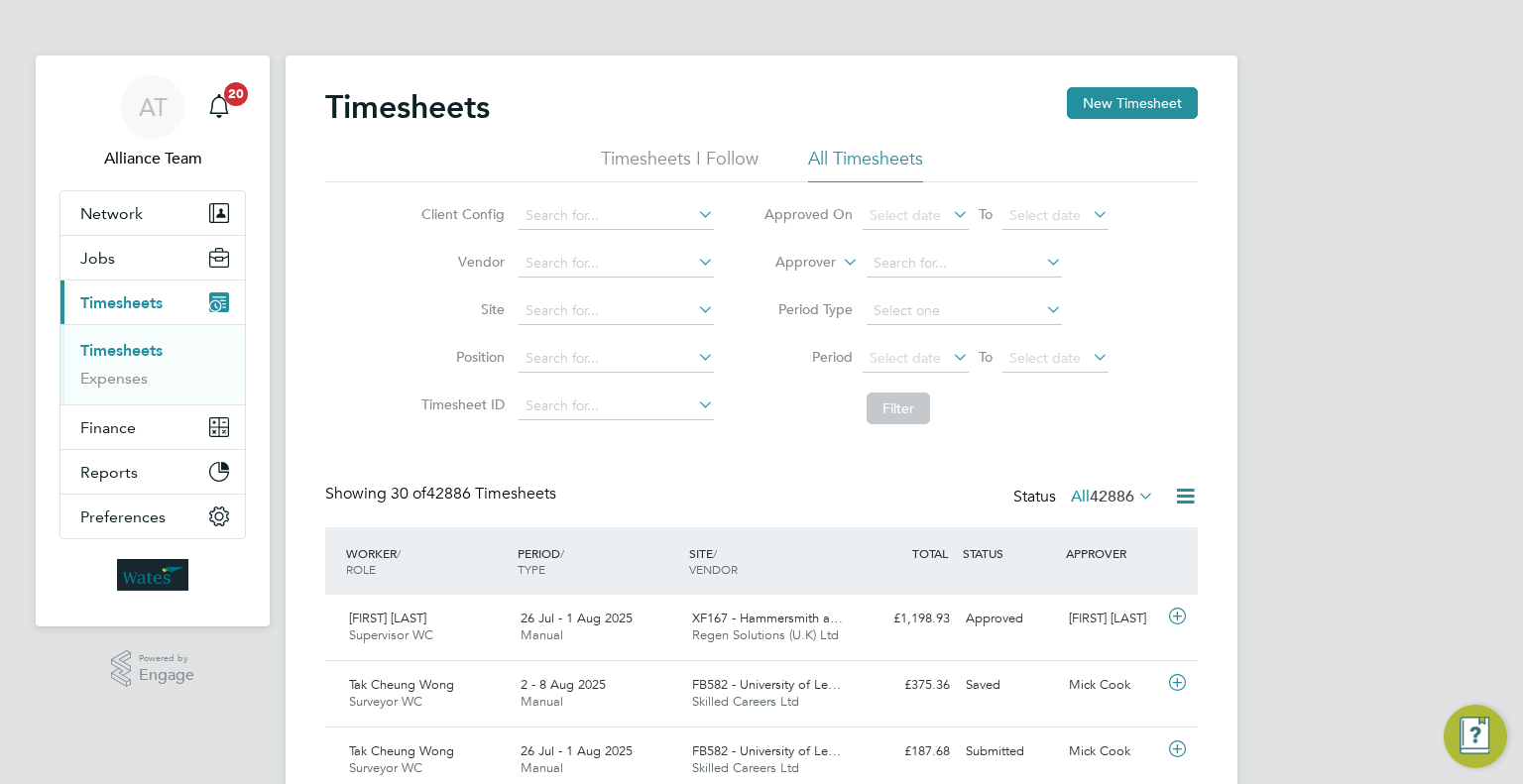 click 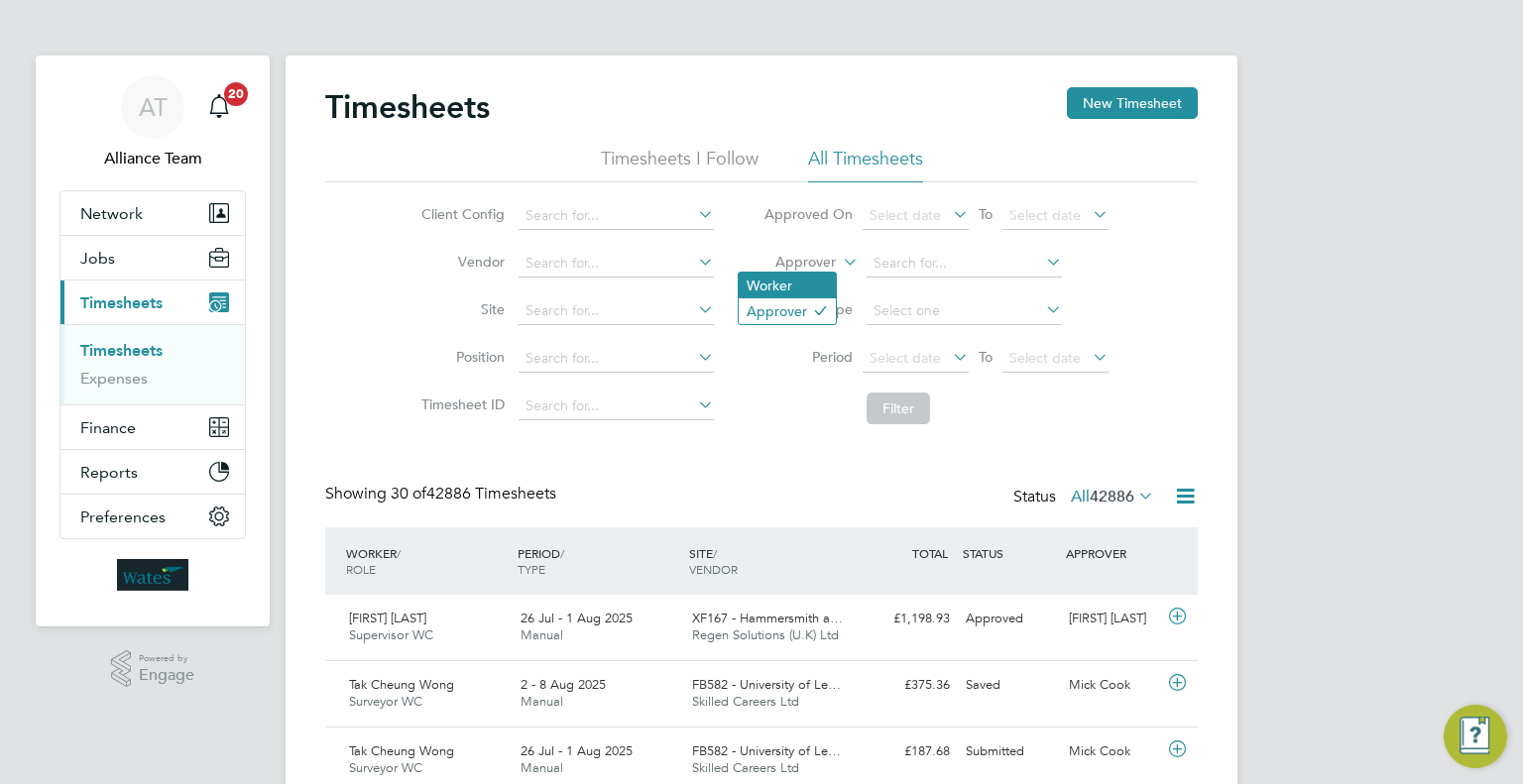 click on "Worker" 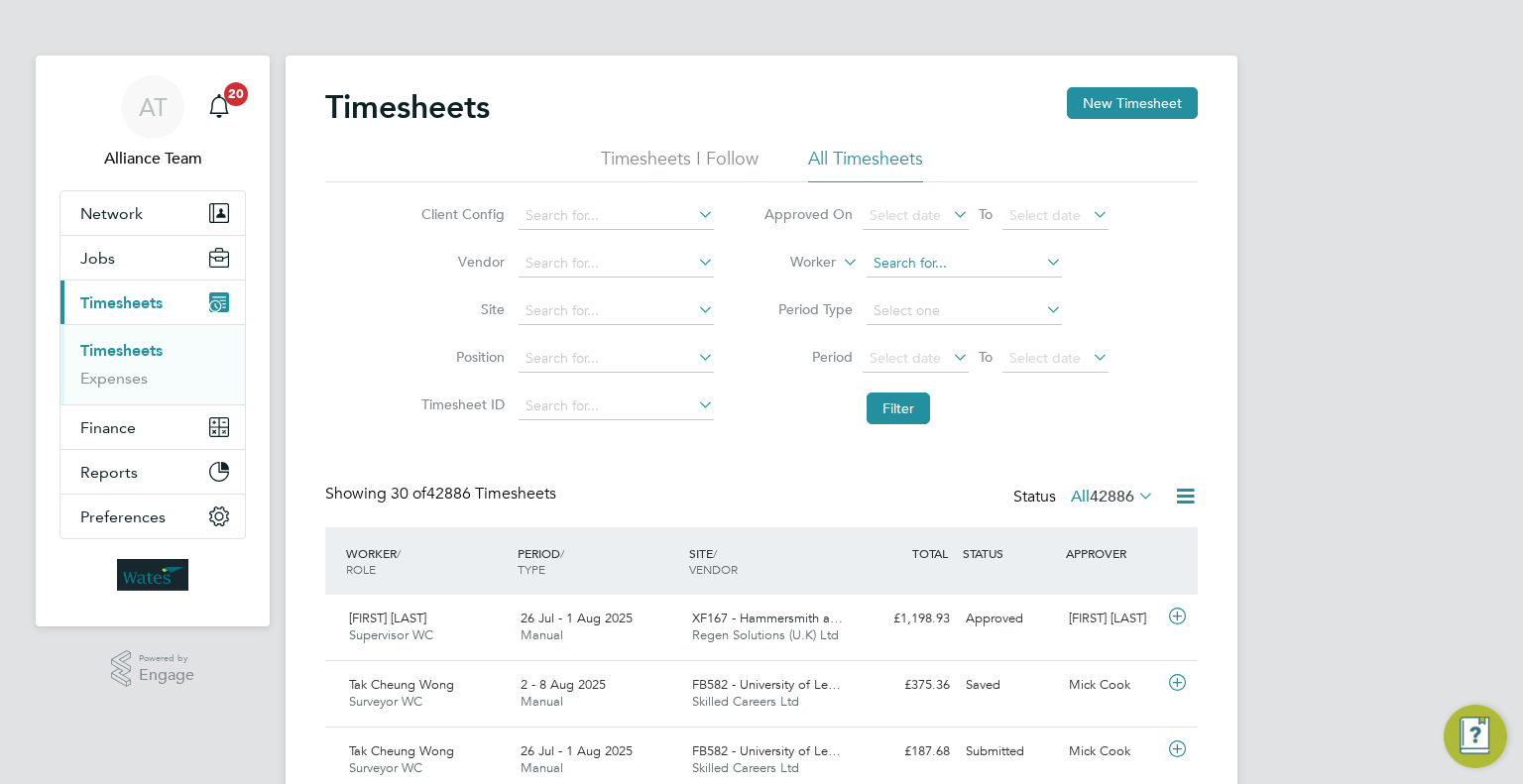 click 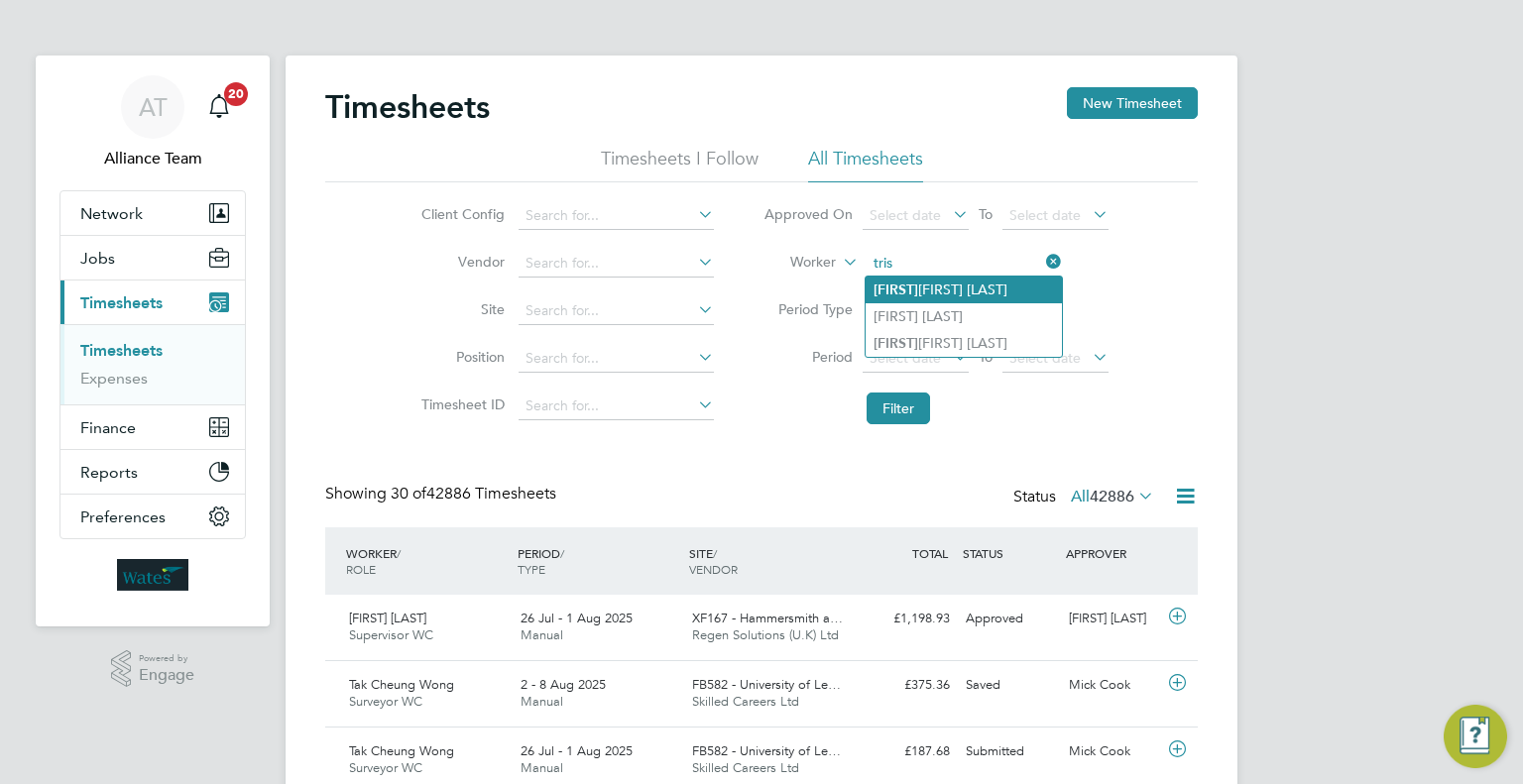 click on "Tris ha Moore" 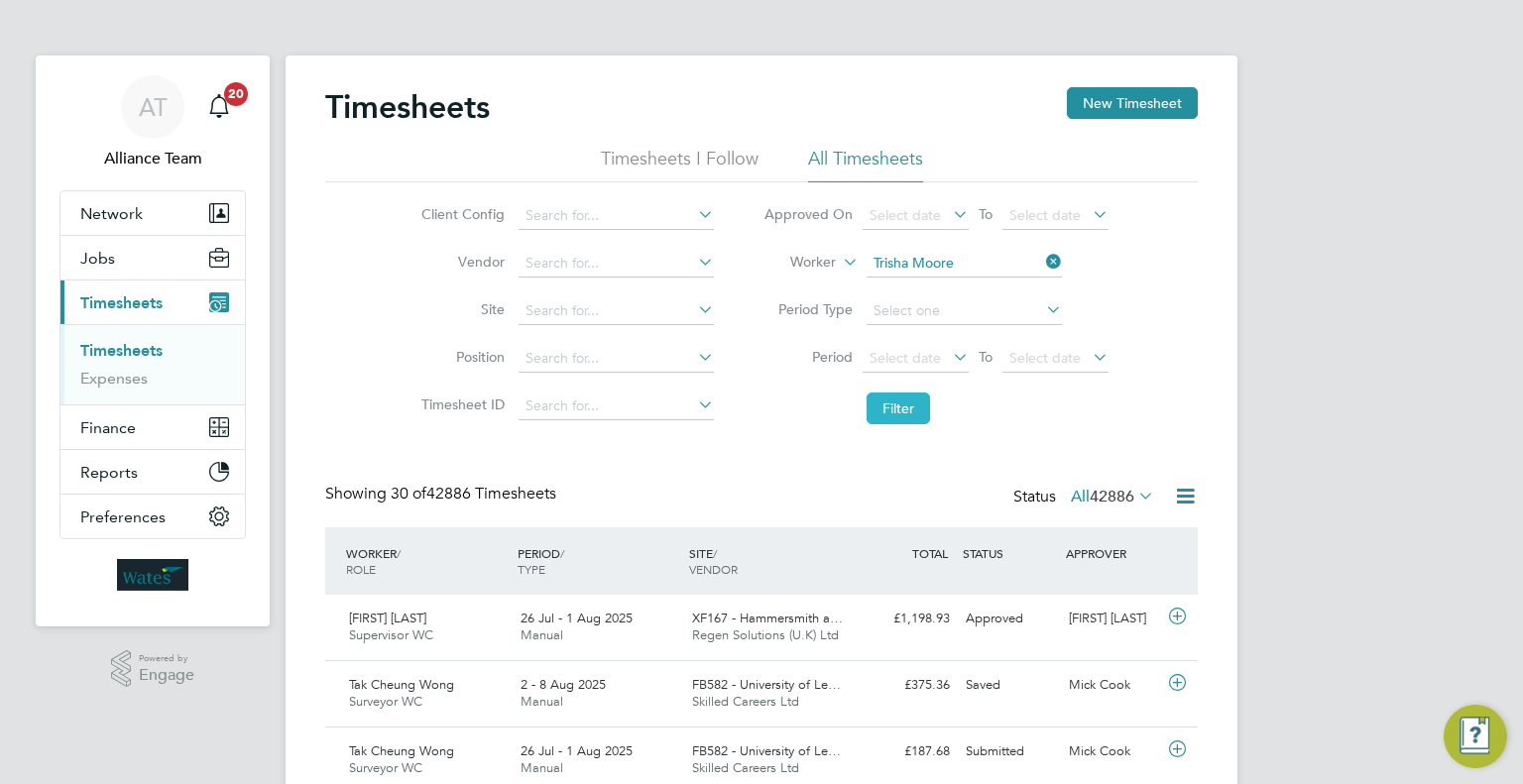 click on "Filter" 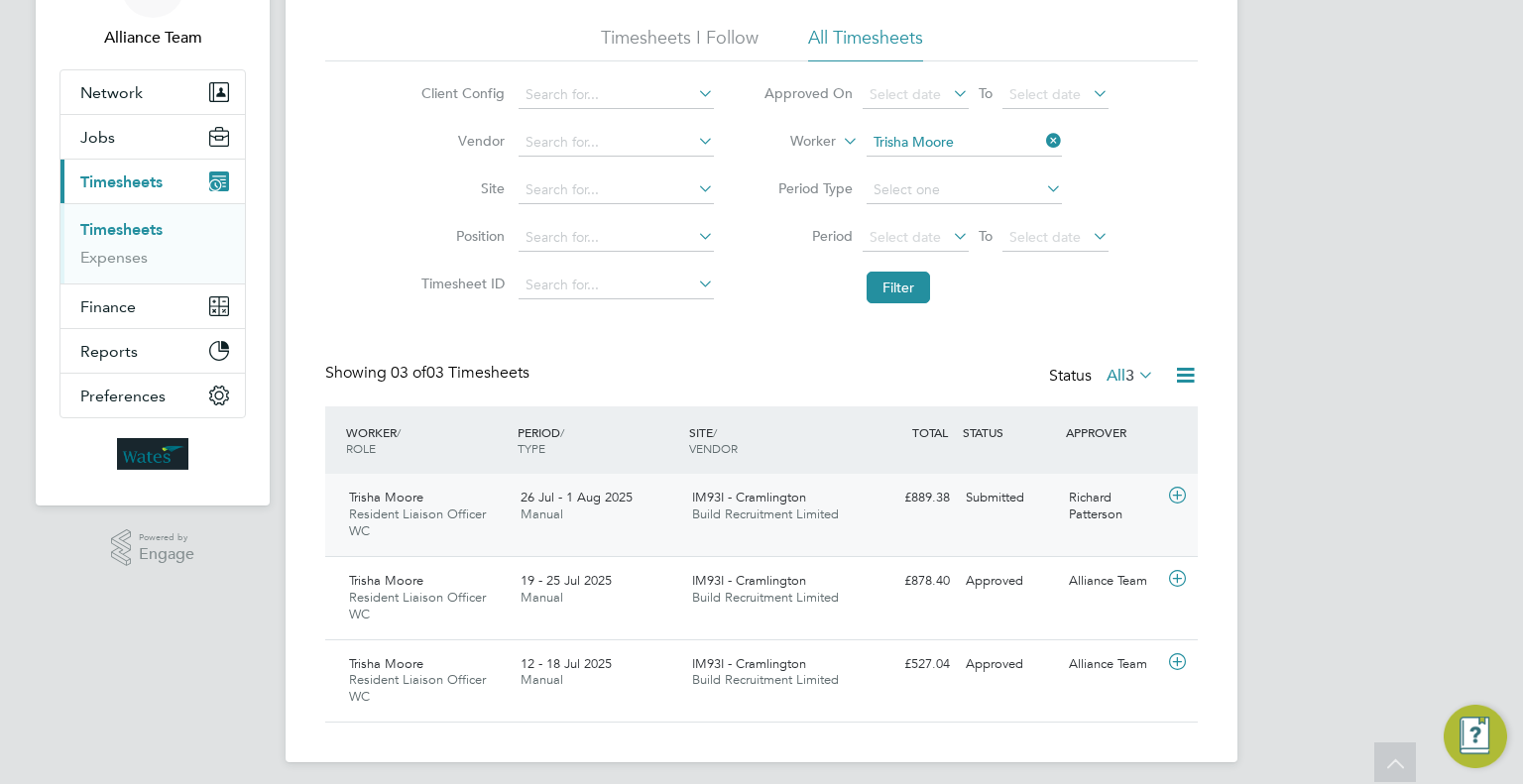 click on "Submitted" 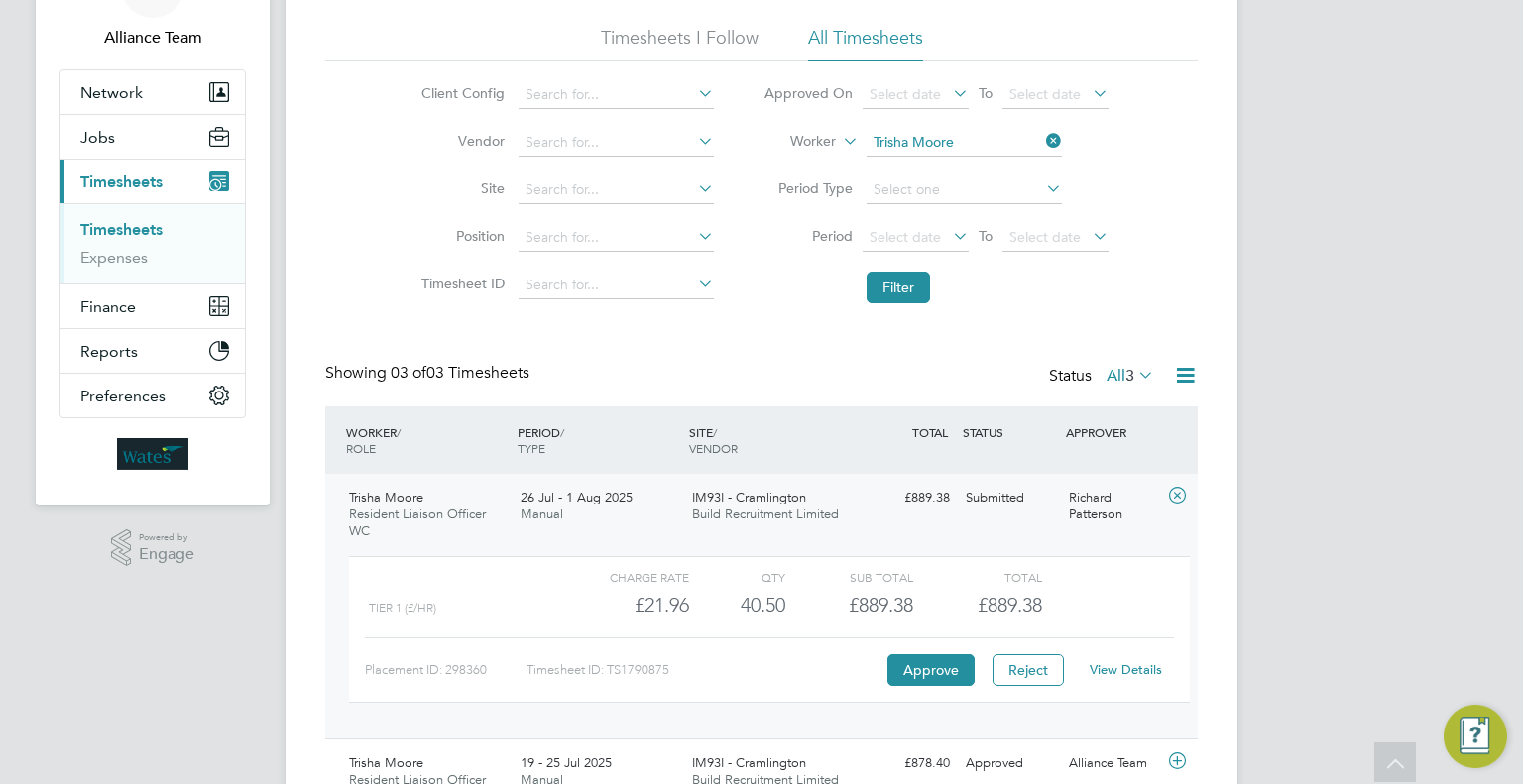 click on "View Details" 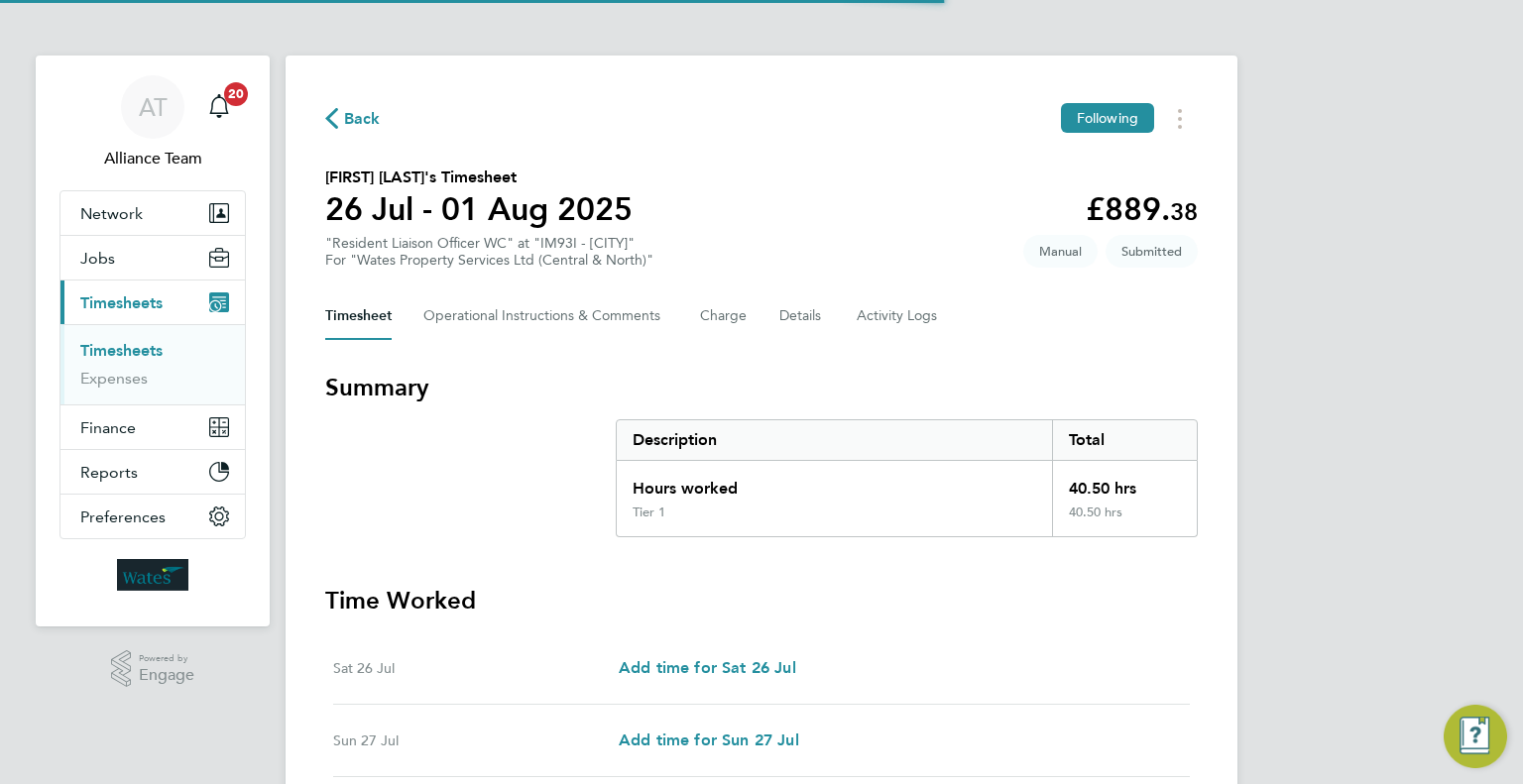scroll, scrollTop: 0, scrollLeft: 0, axis: both 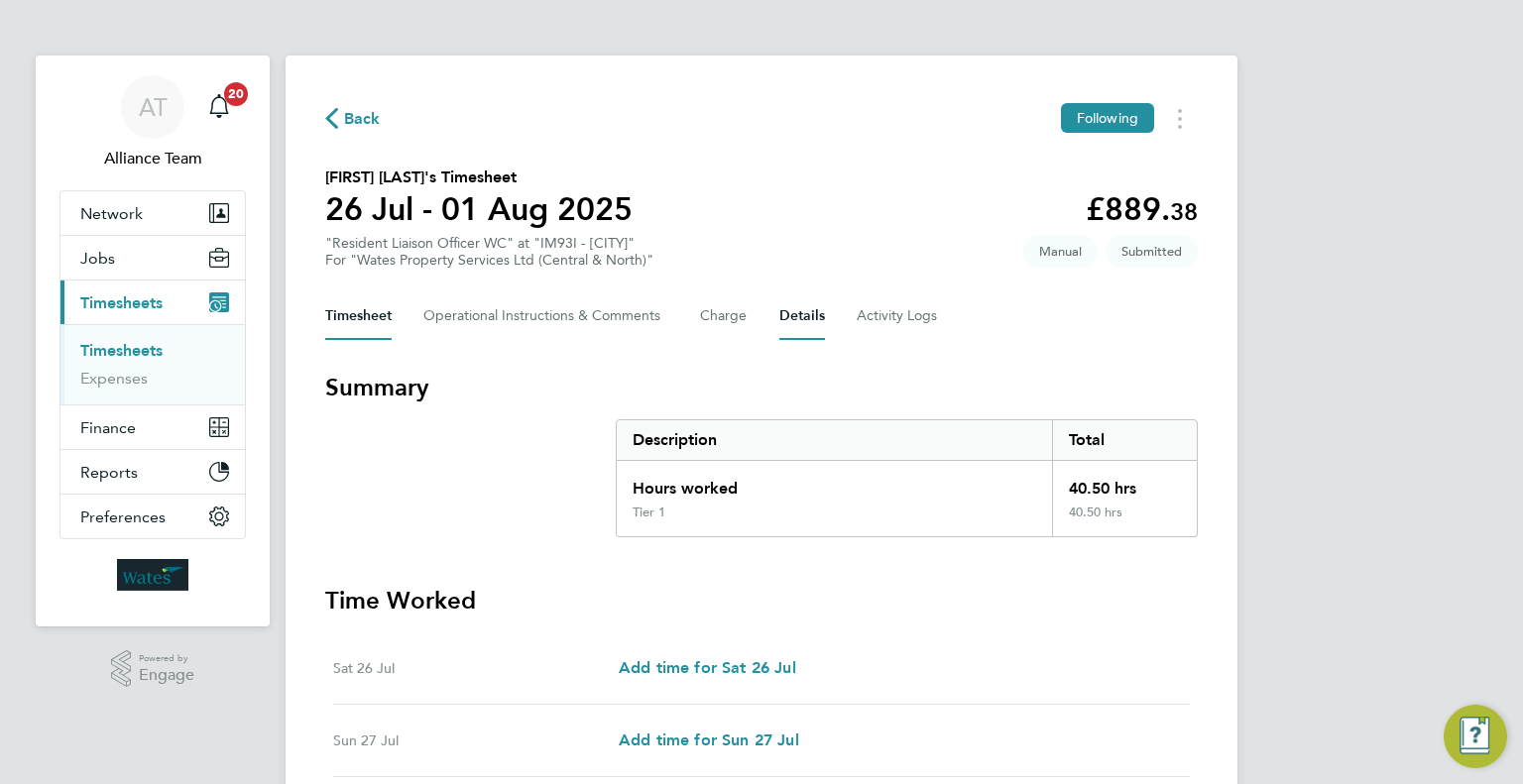 click on "Details" at bounding box center [802, 316] 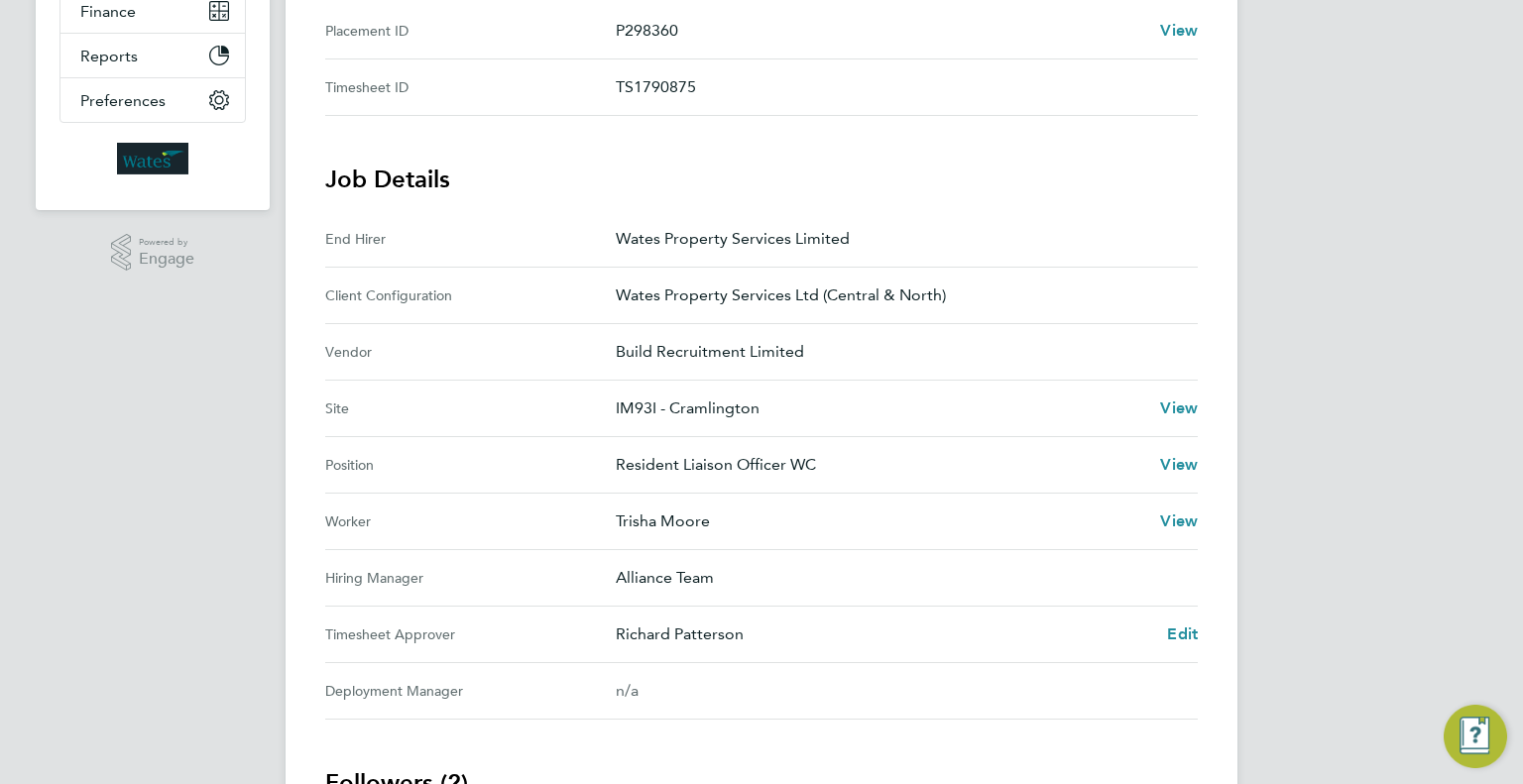 scroll, scrollTop: 418, scrollLeft: 0, axis: vertical 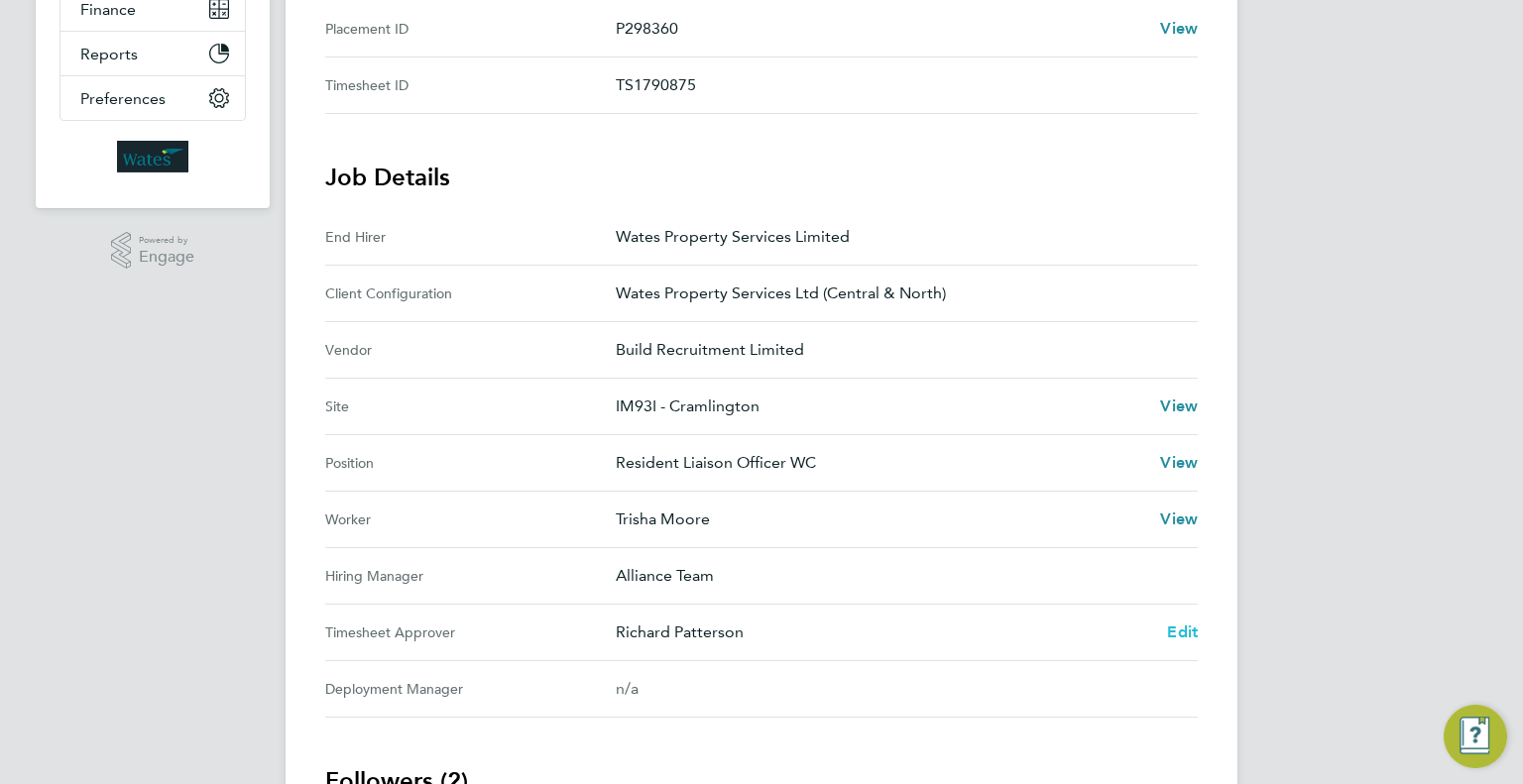 click on "Edit" at bounding box center [1182, 631] 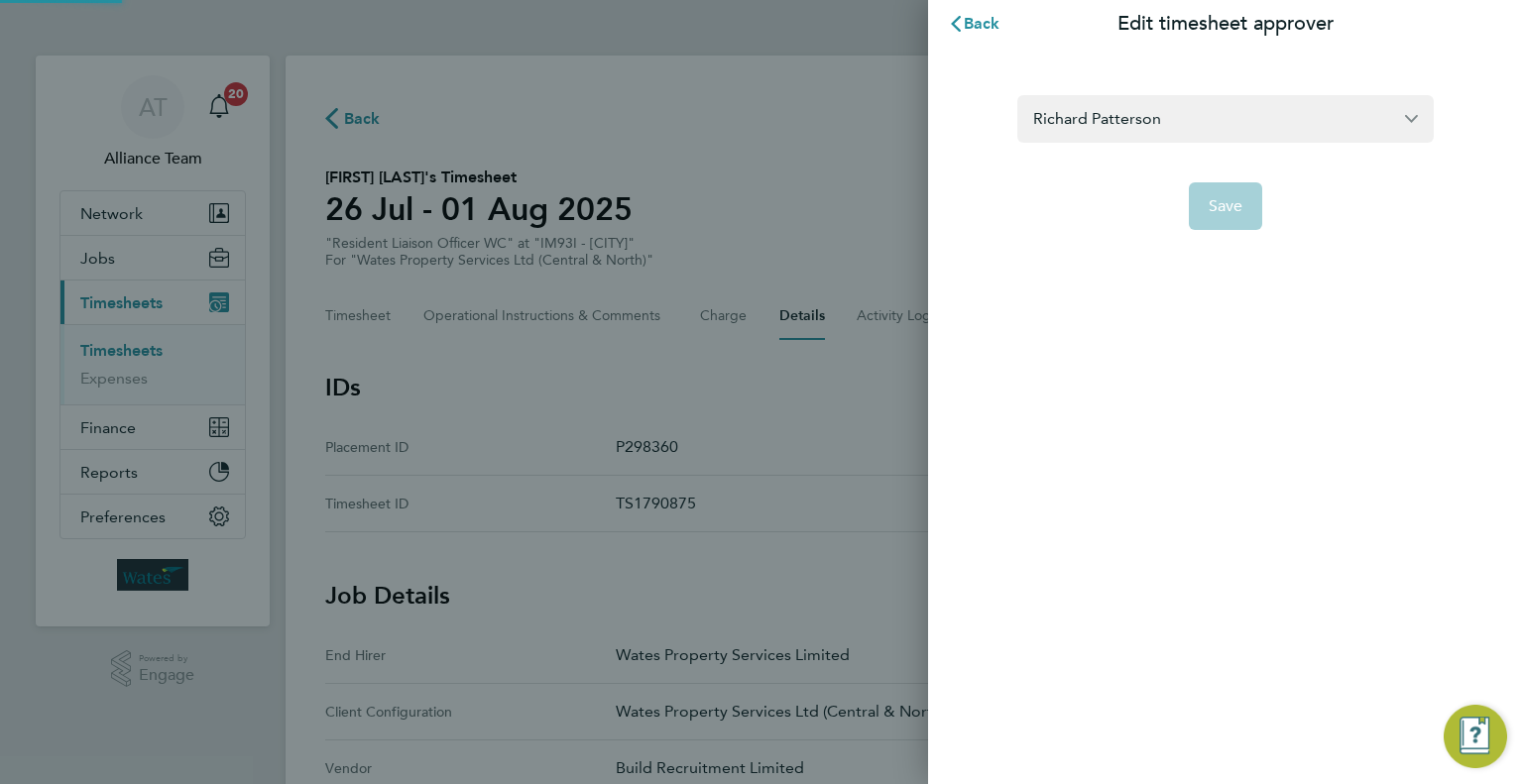 scroll, scrollTop: 0, scrollLeft: 0, axis: both 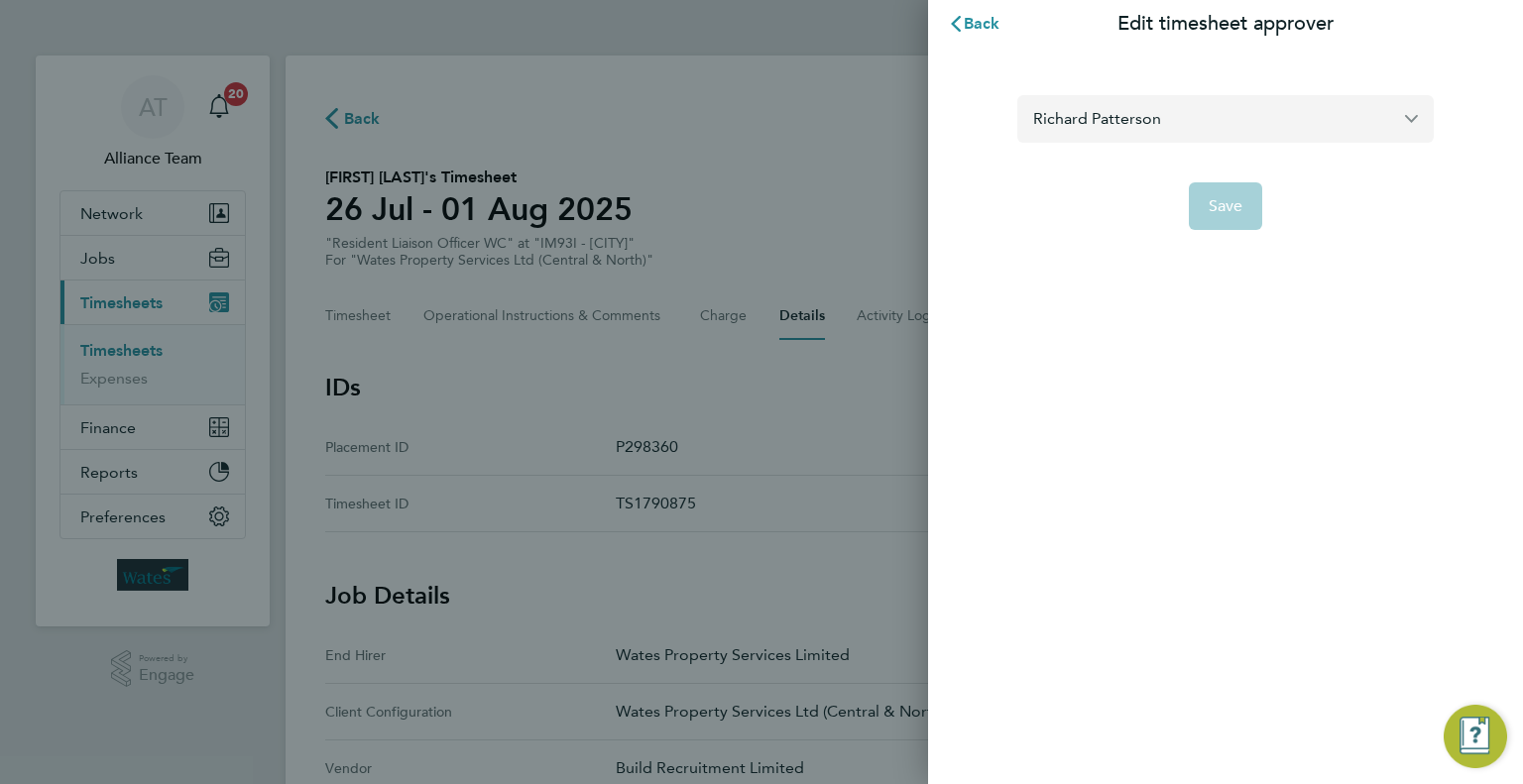 click on "Richard Patterson" at bounding box center (1226, 118) 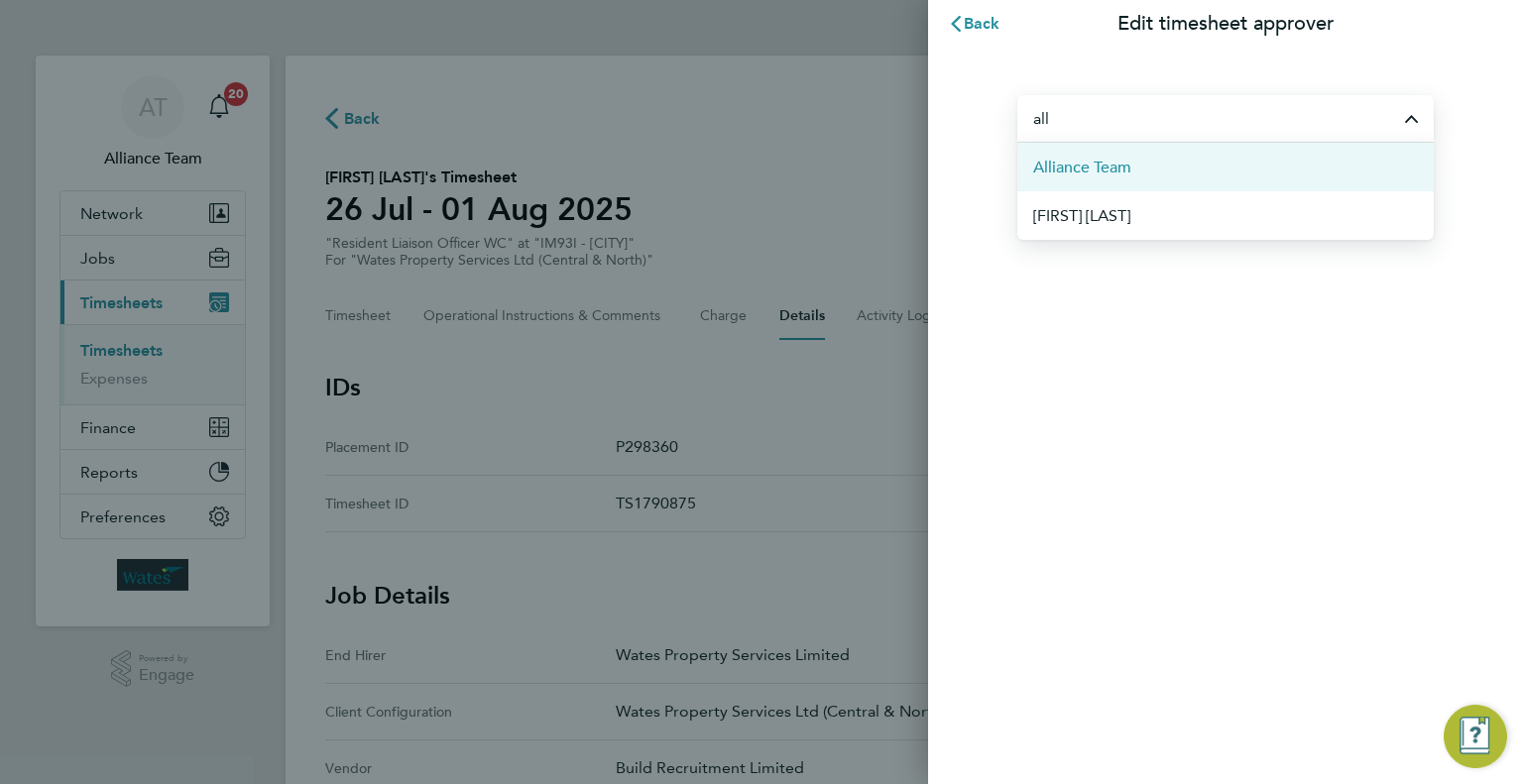 click on "Alliance Team" at bounding box center [1226, 167] 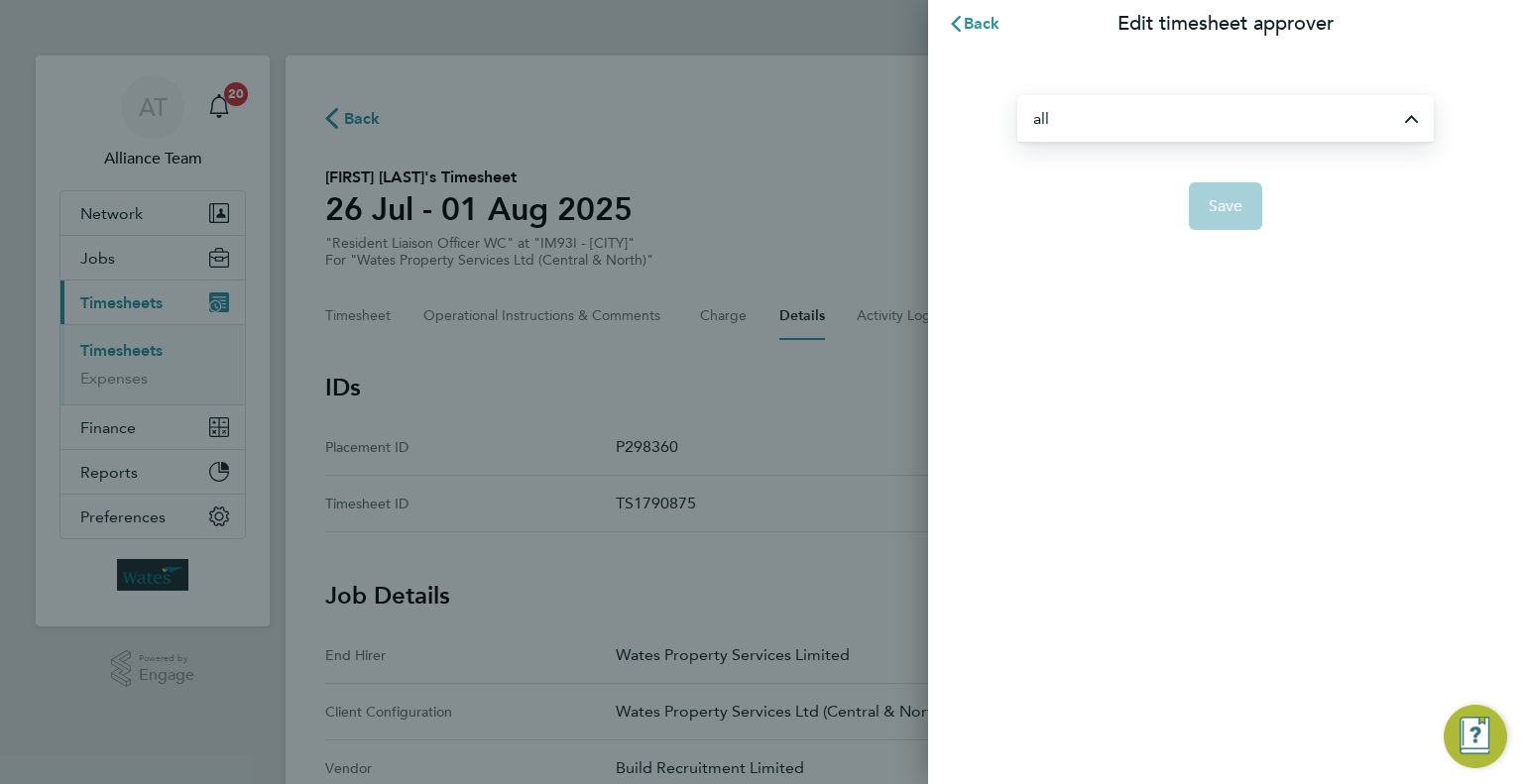 type on "Alliance Team" 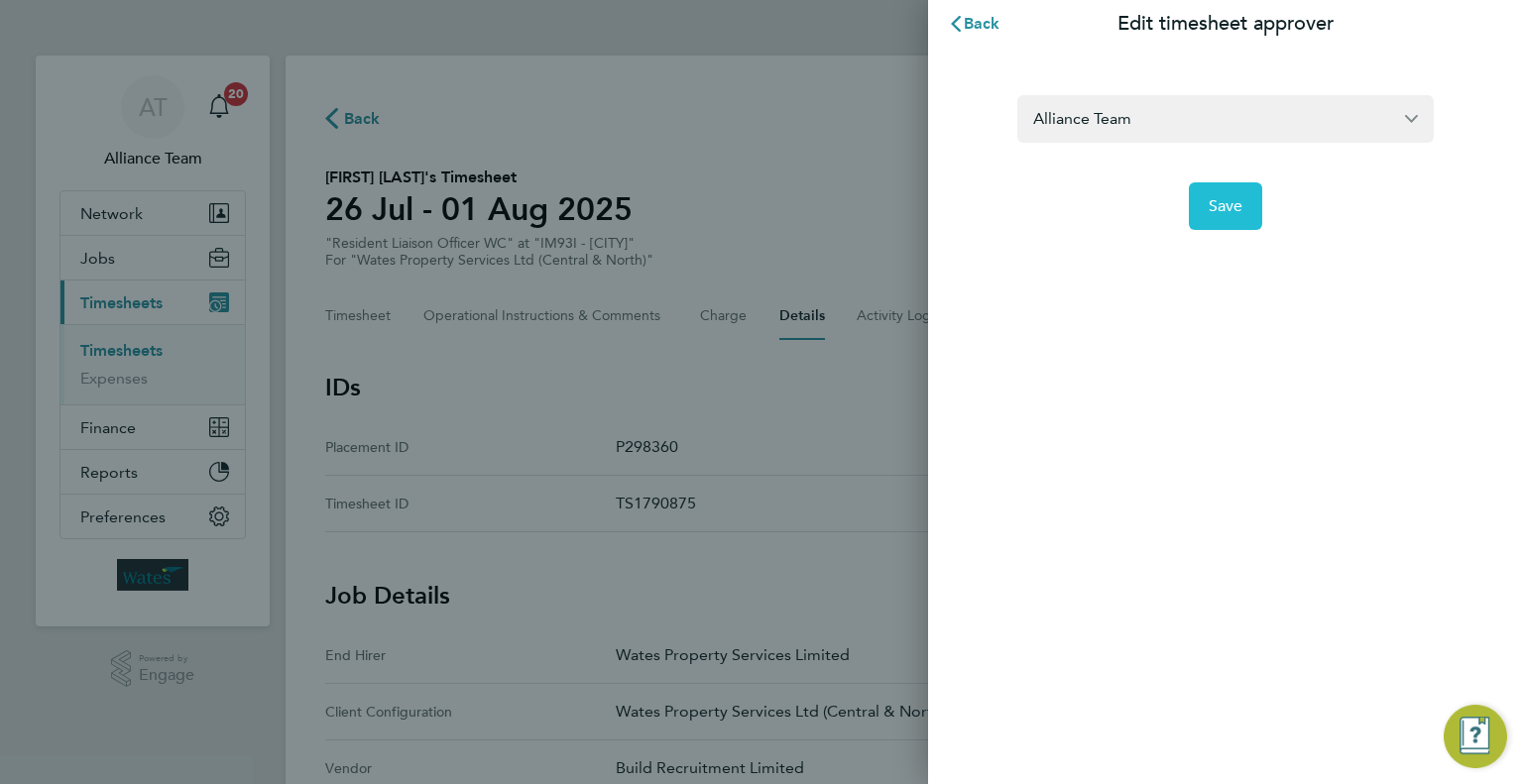 click on "Save" 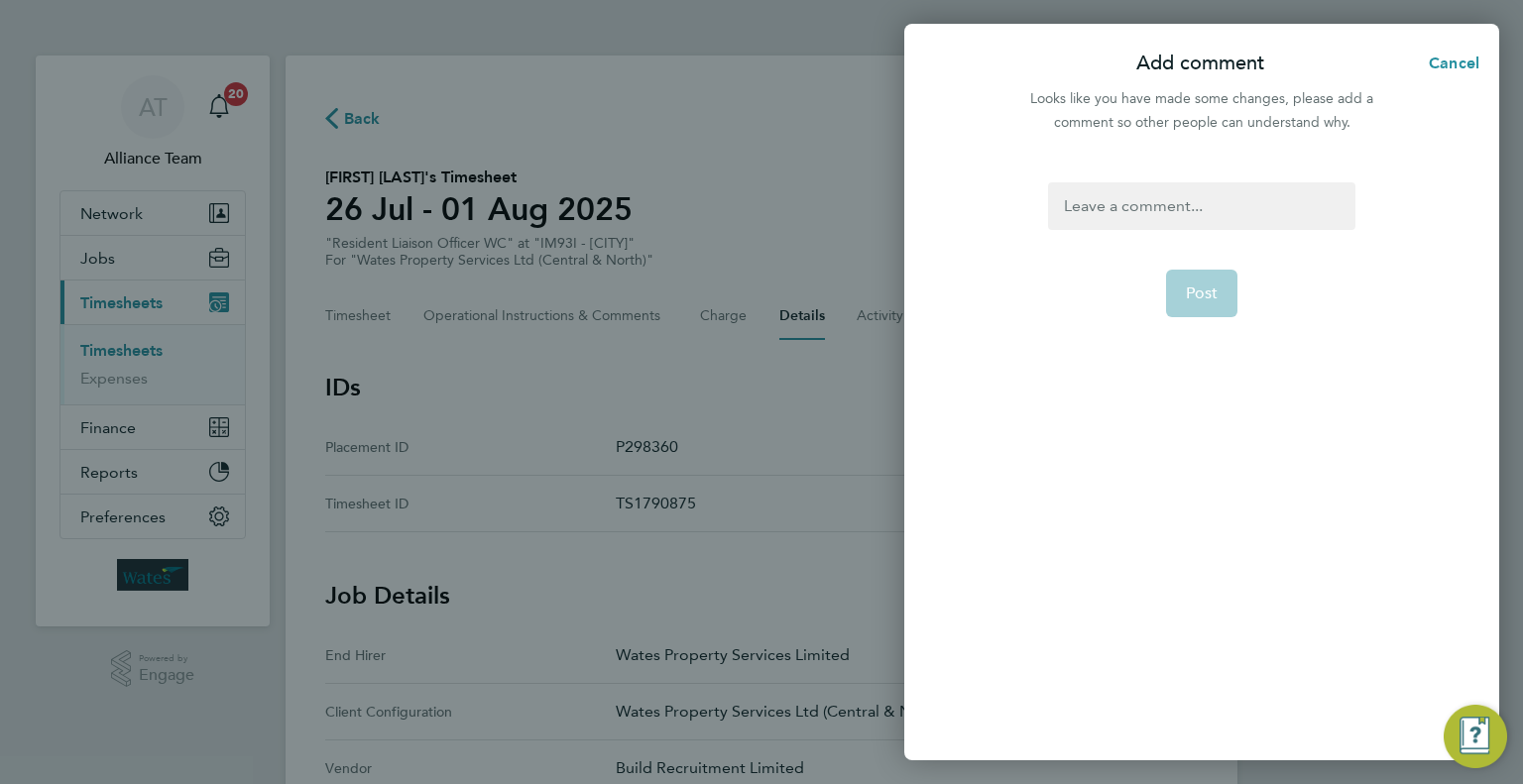 click at bounding box center [1201, 206] 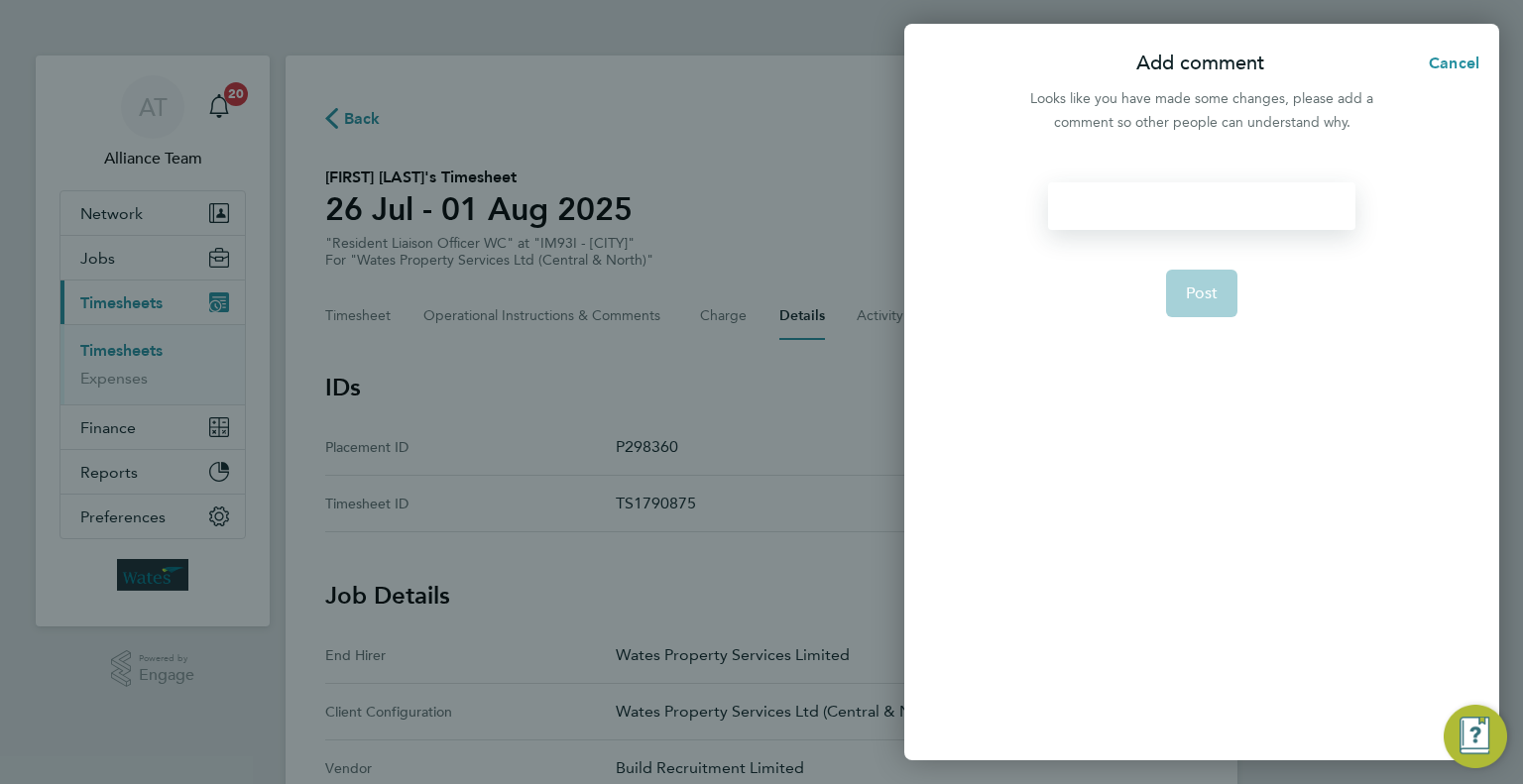 click at bounding box center (1201, 206) 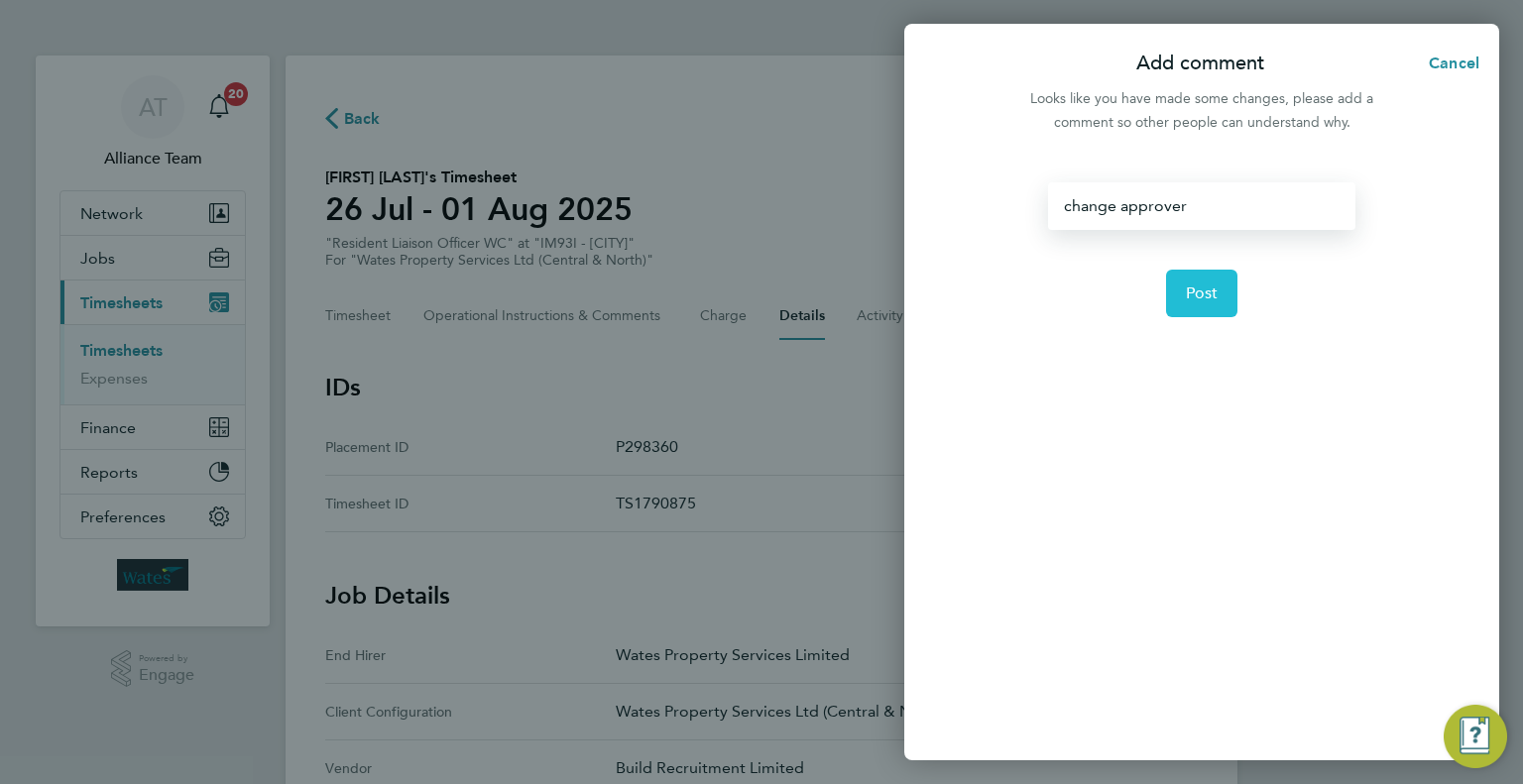 click on "Post" 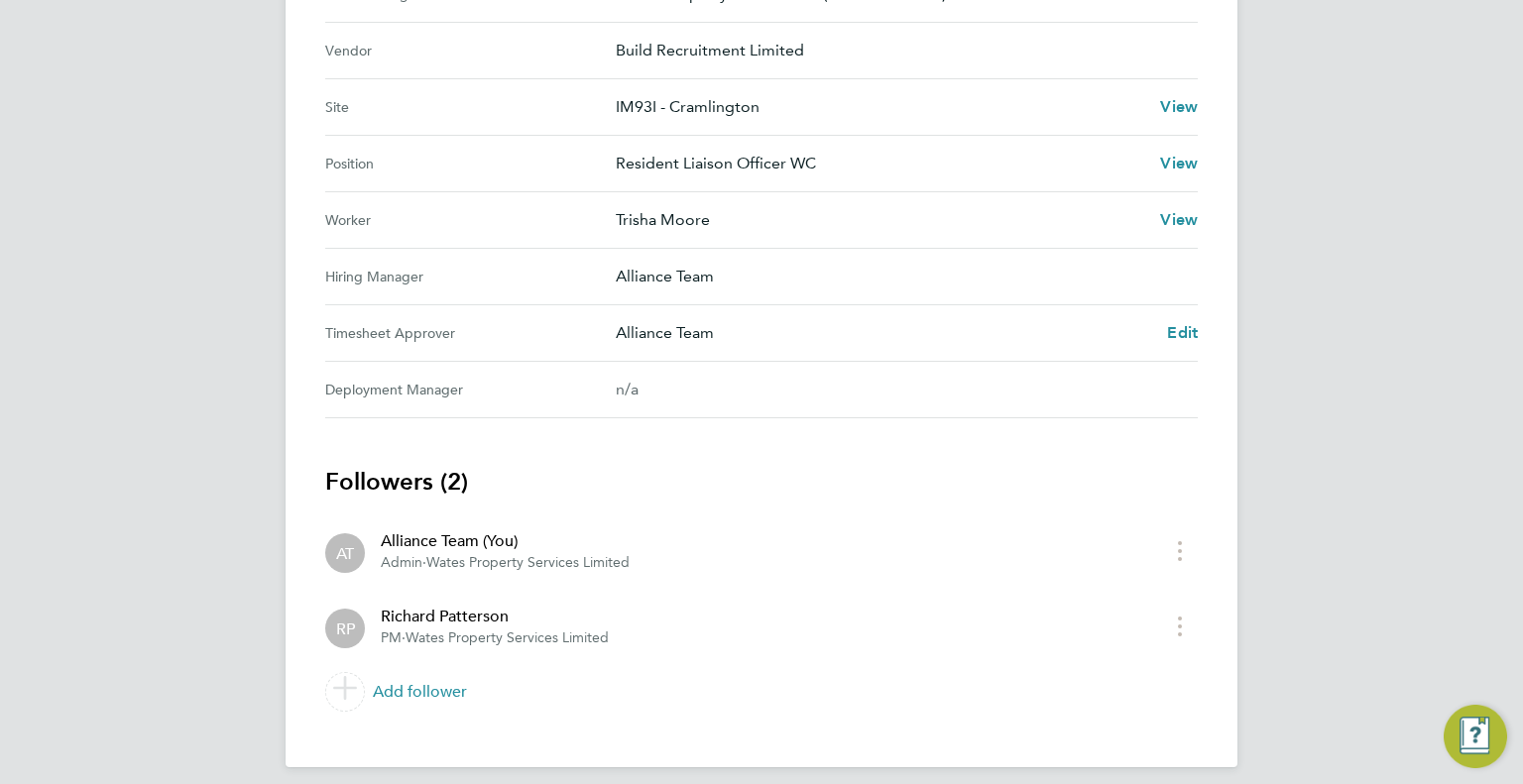 scroll, scrollTop: 729, scrollLeft: 0, axis: vertical 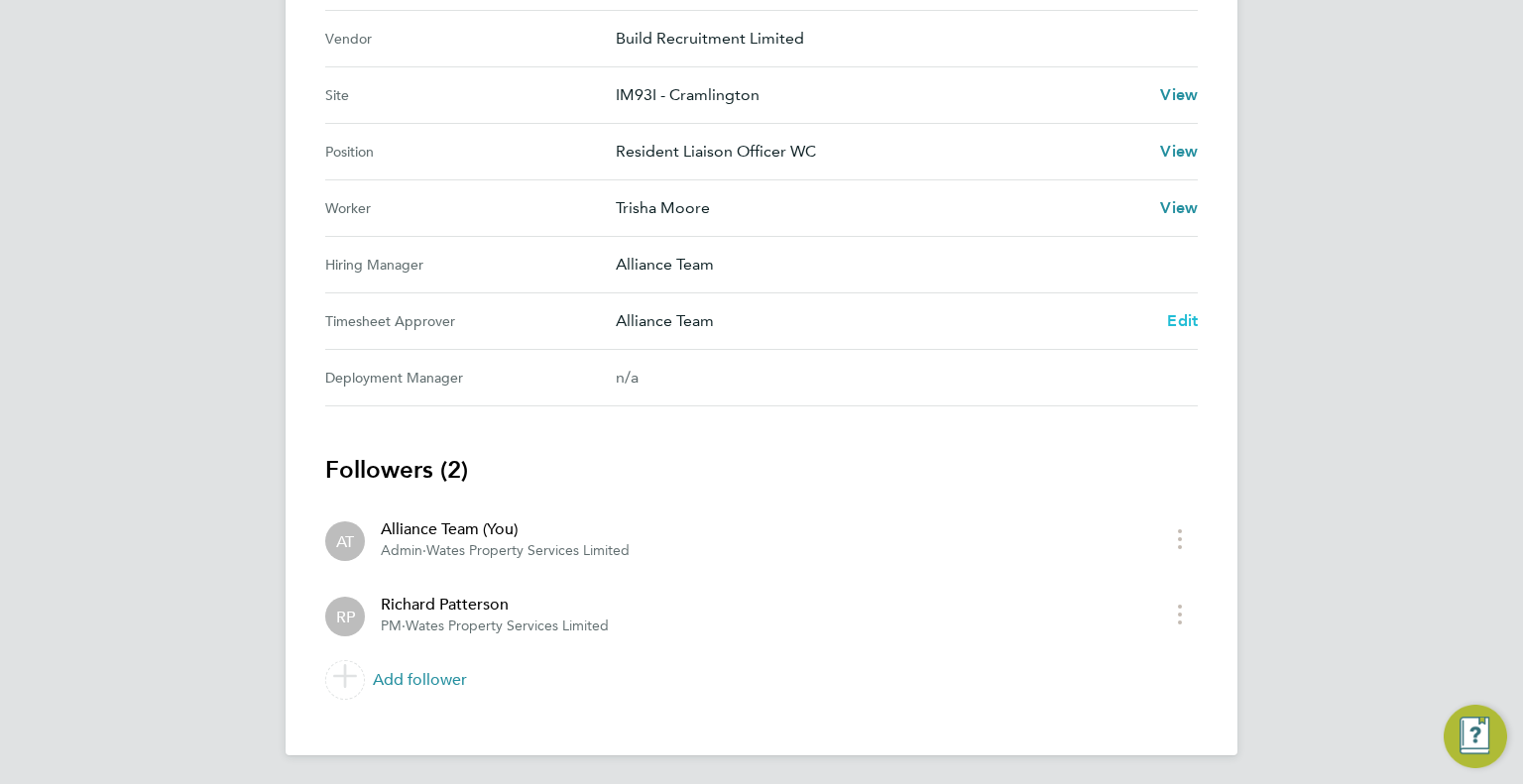 click on "Edit" at bounding box center (1182, 320) 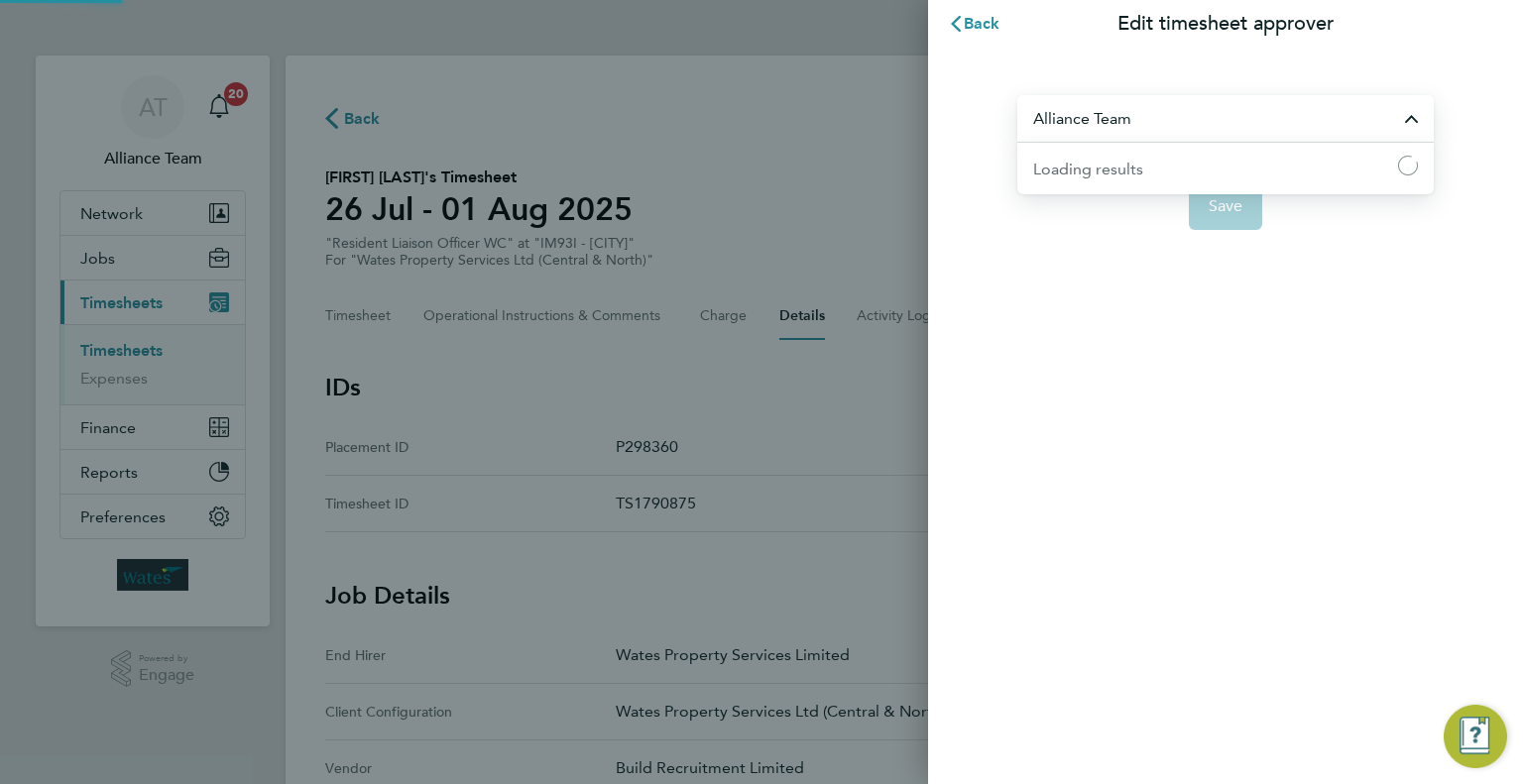 click on "Alliance Team" at bounding box center [1226, 118] 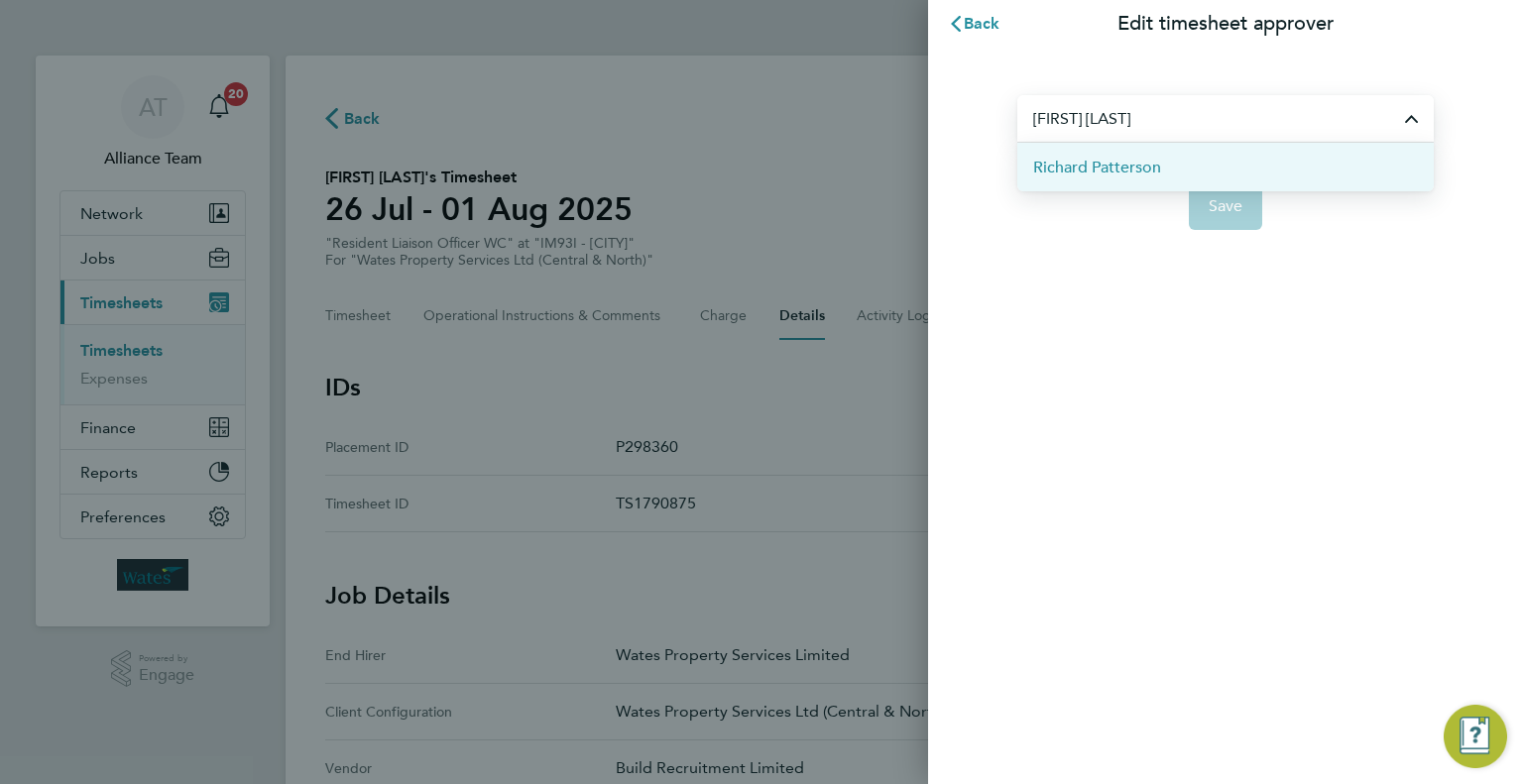 click on "Richard Patterson" at bounding box center [1226, 167] 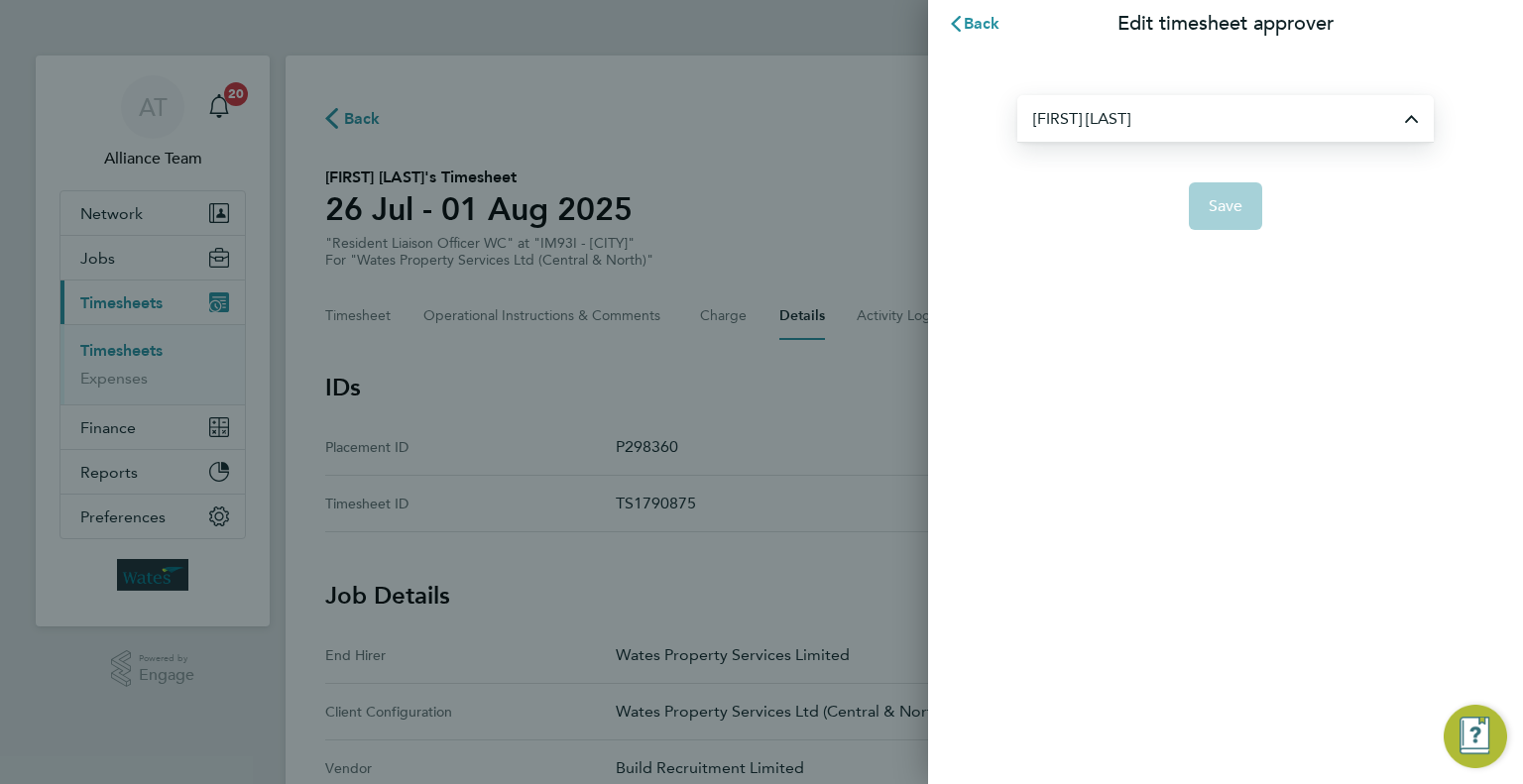 type on "Richard Patterson" 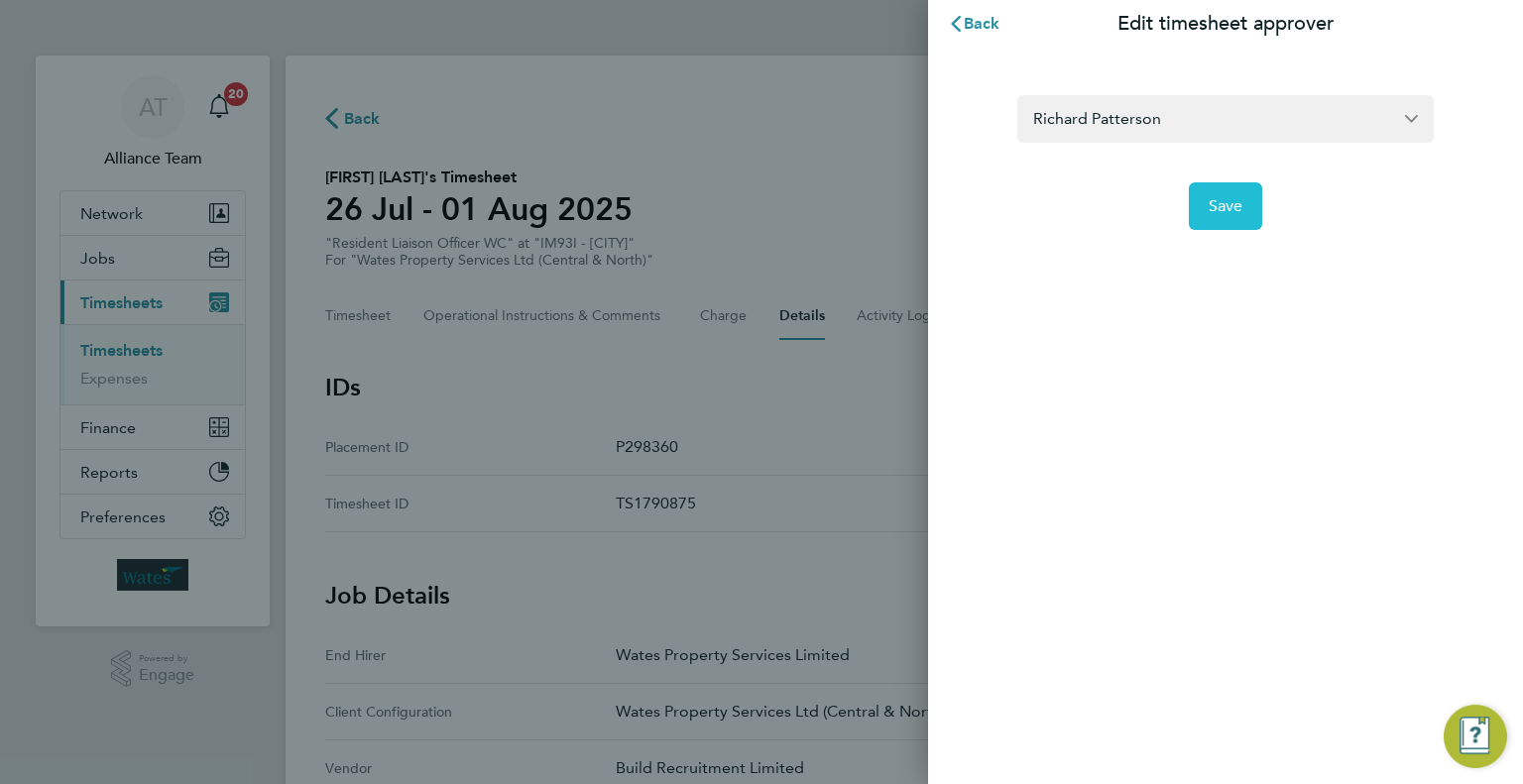 click on "Save" 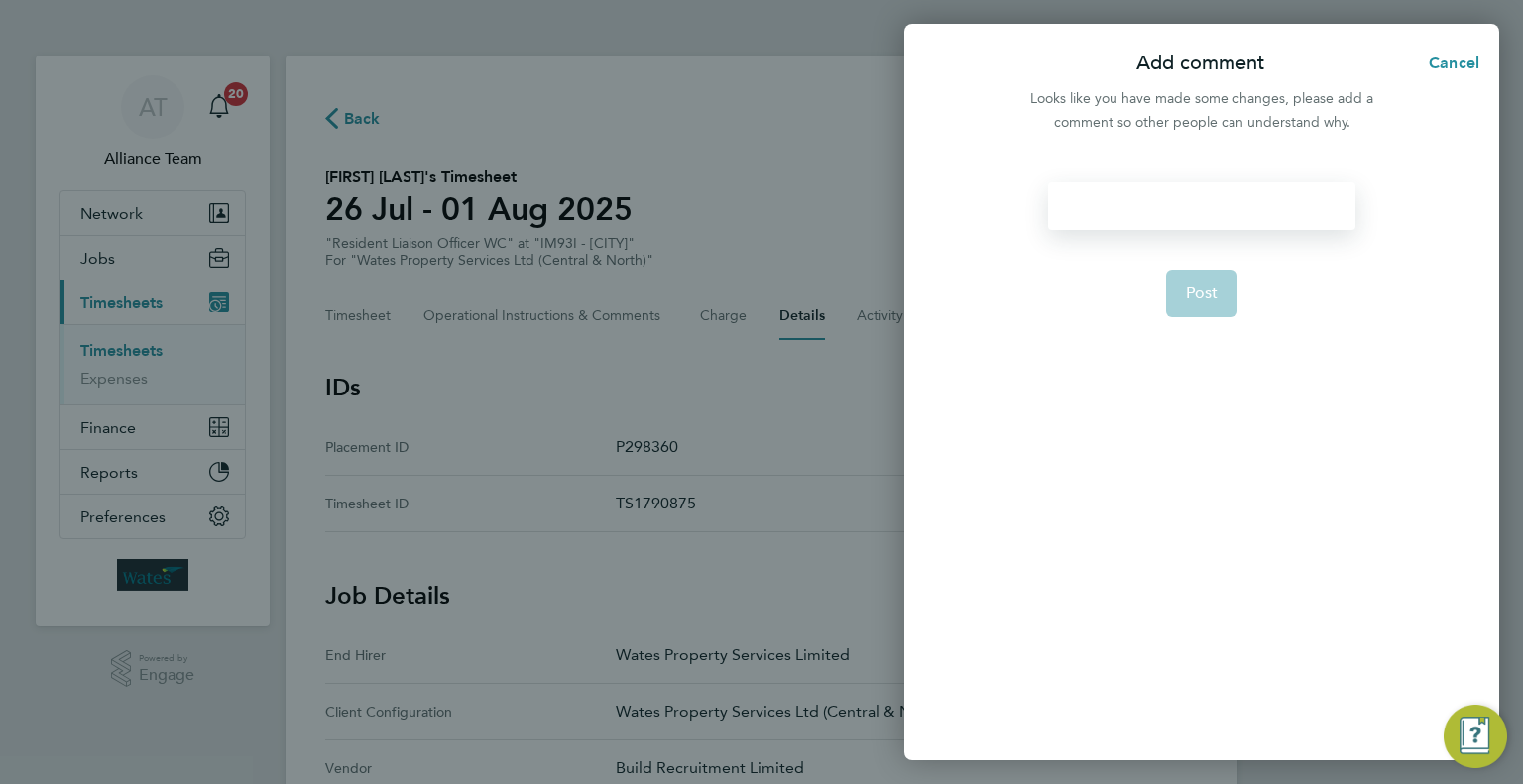 click at bounding box center [1201, 206] 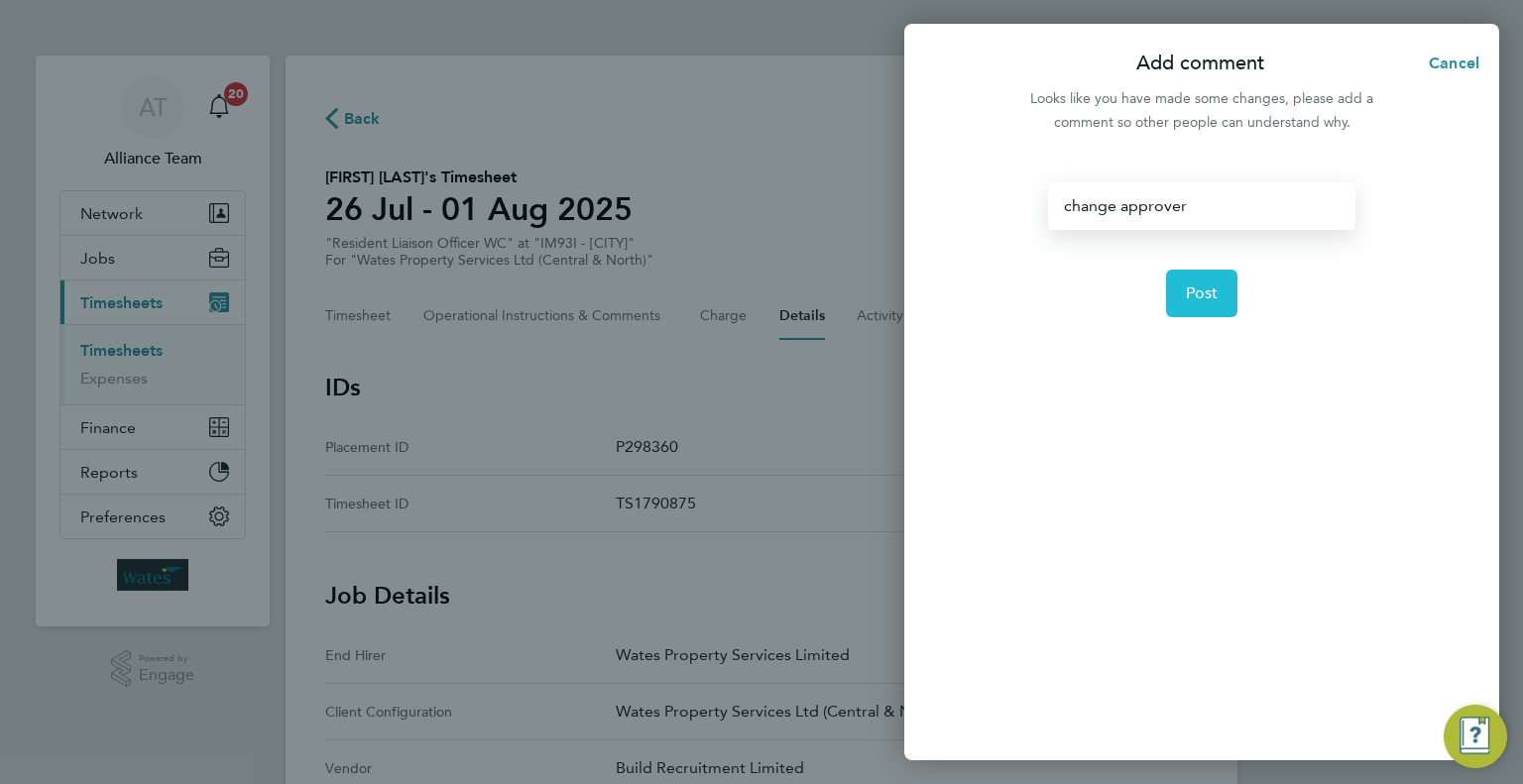 click on "Post" 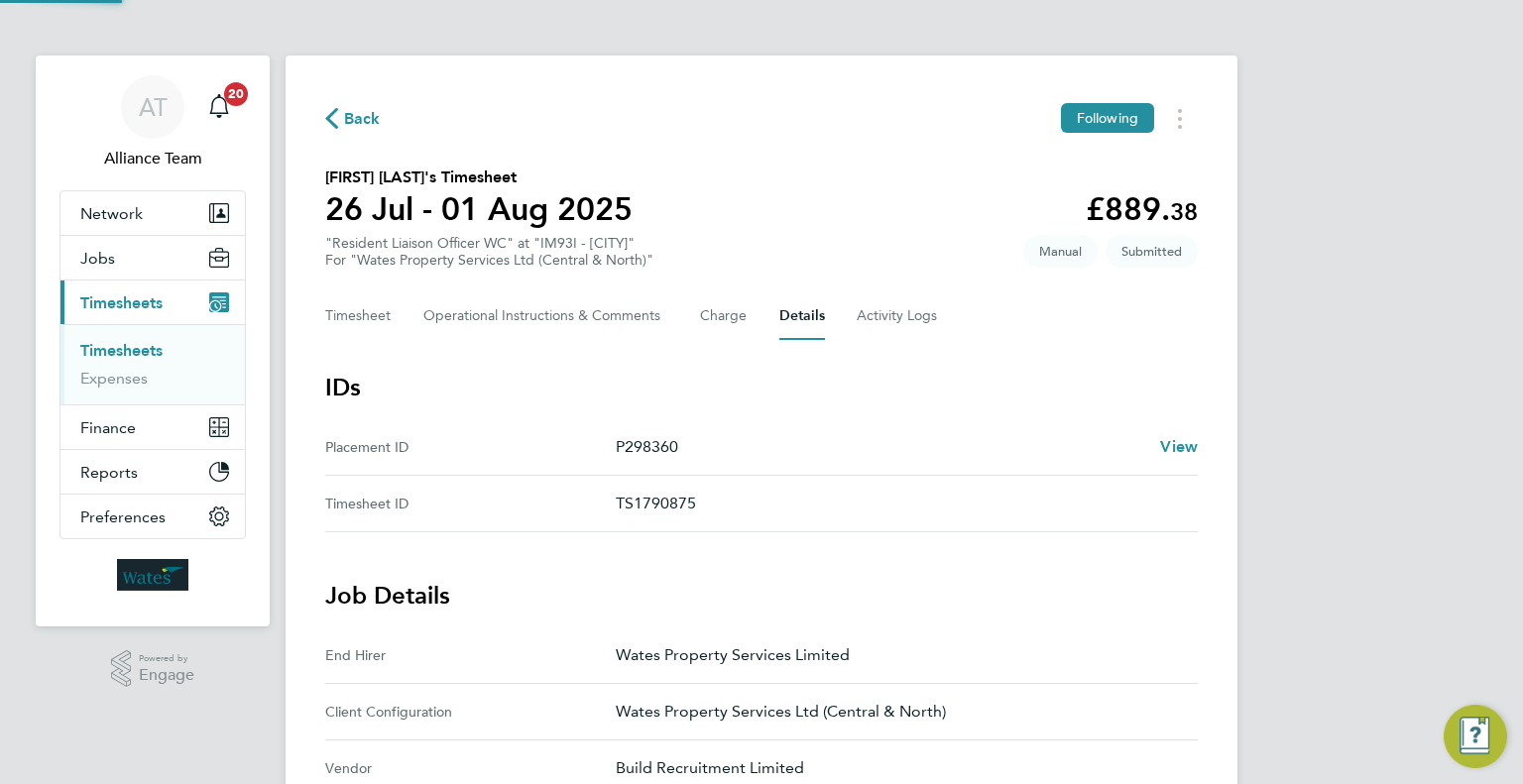 type 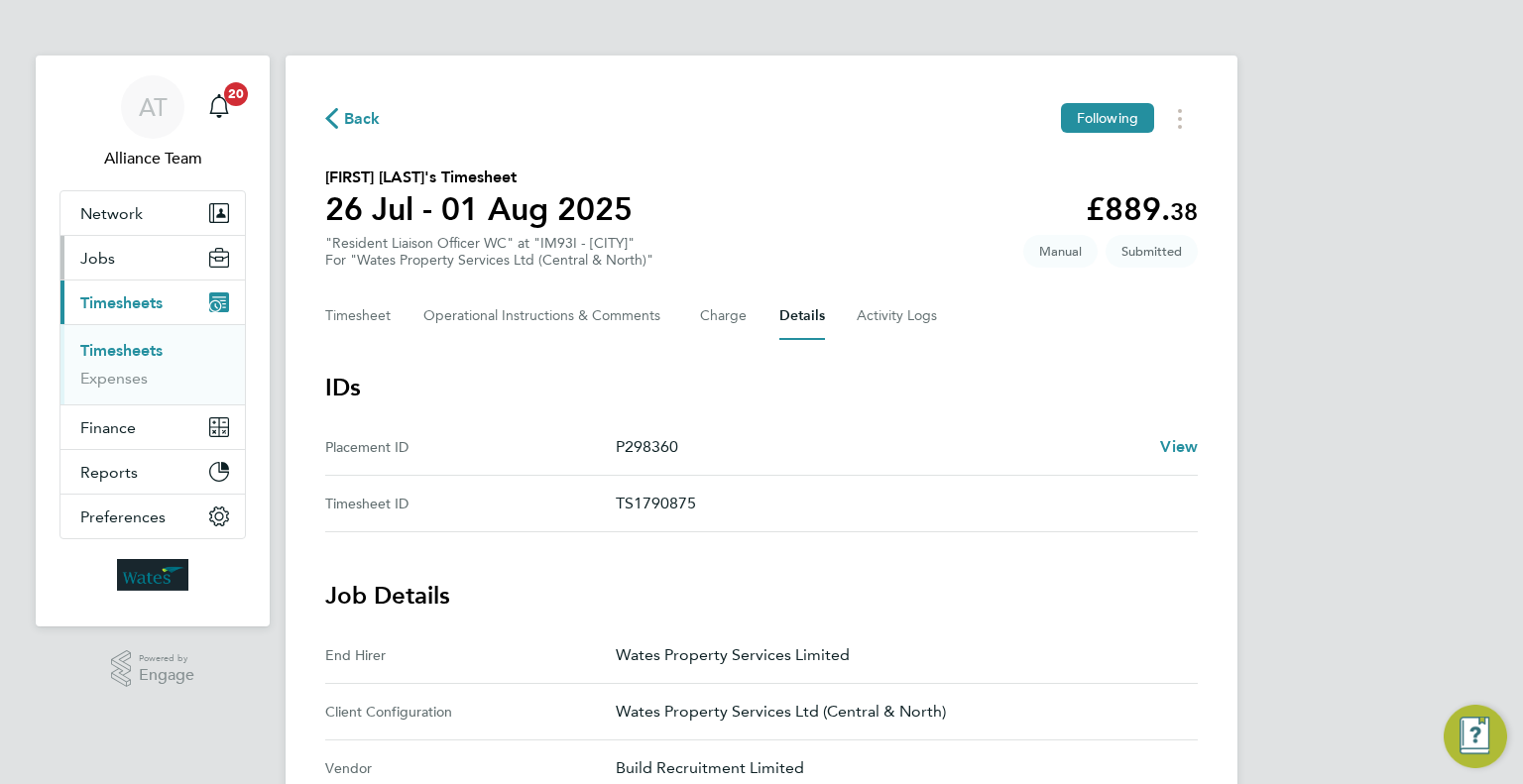 click on "Jobs" at bounding box center (153, 258) 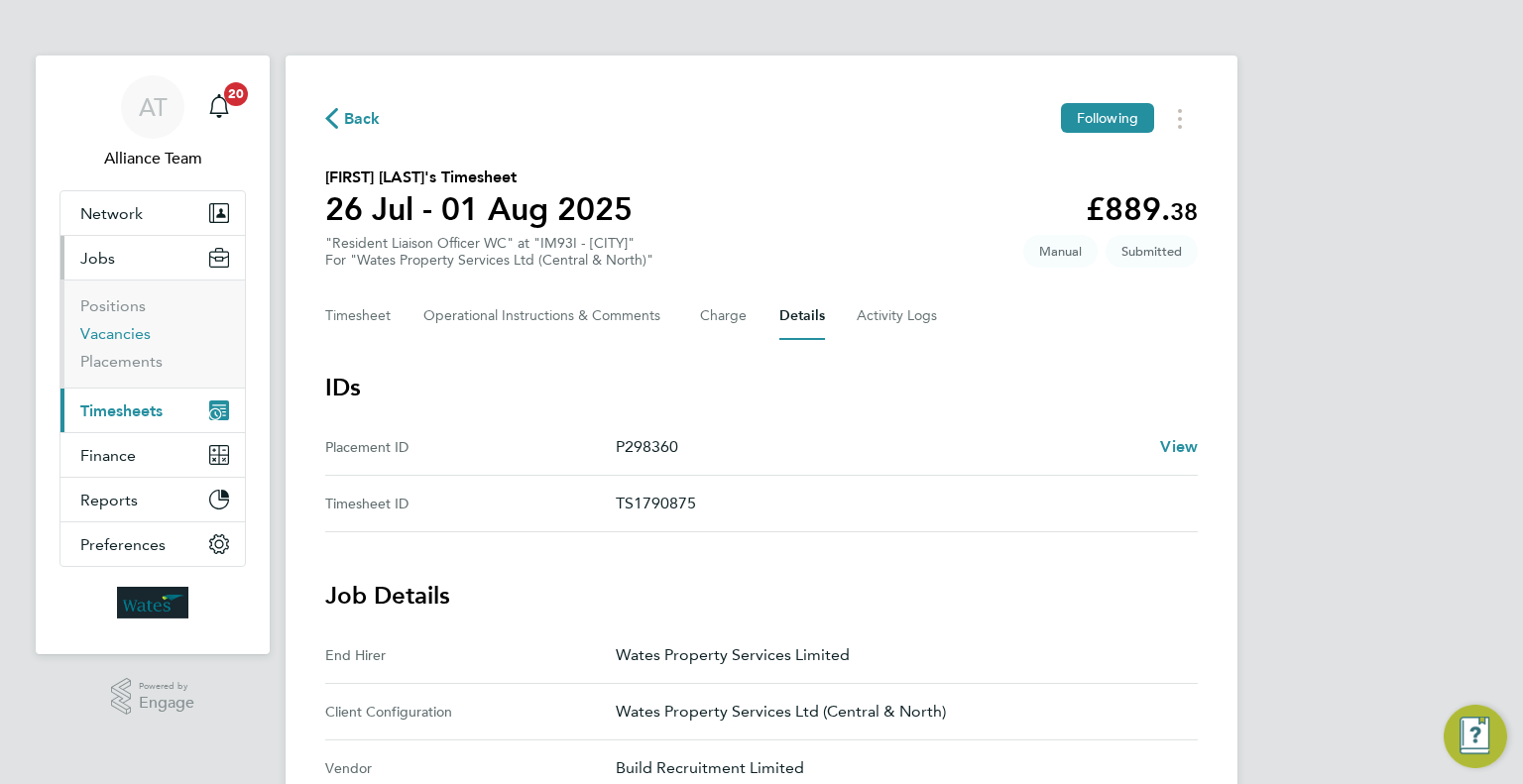 click on "Vacancies" at bounding box center (115, 333) 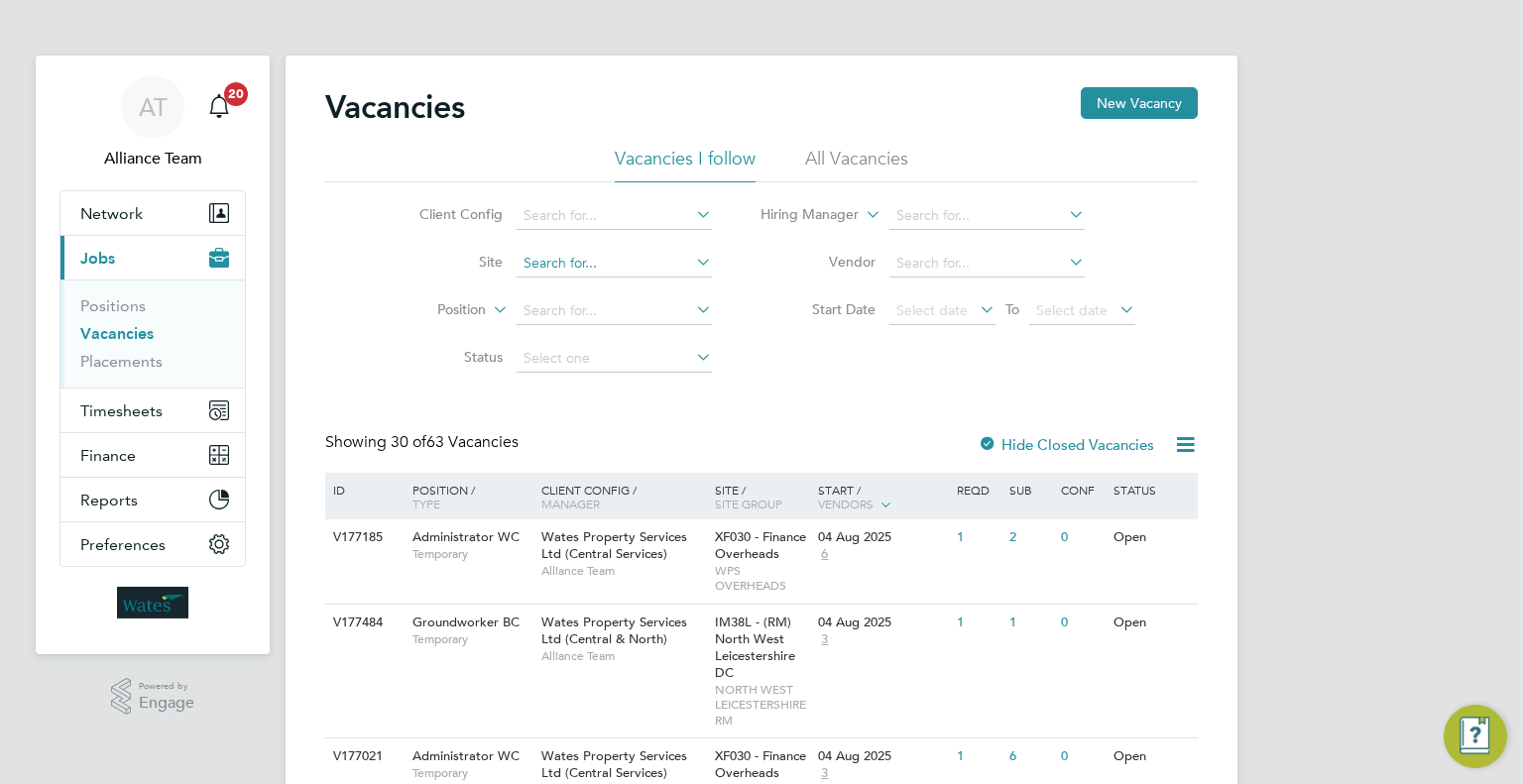 click 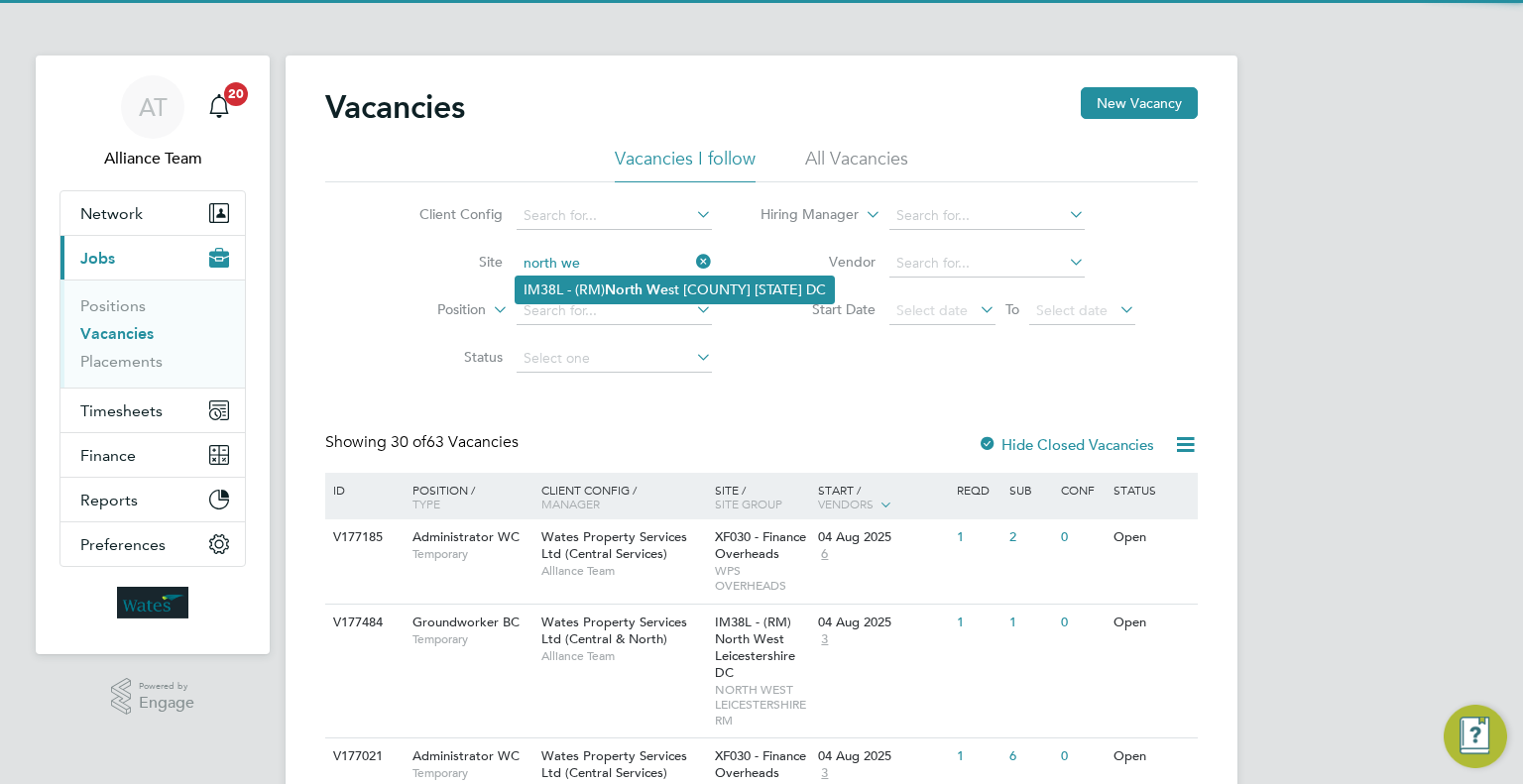 click on "IM38L - (RM)  North   We st Leicestershire DC" 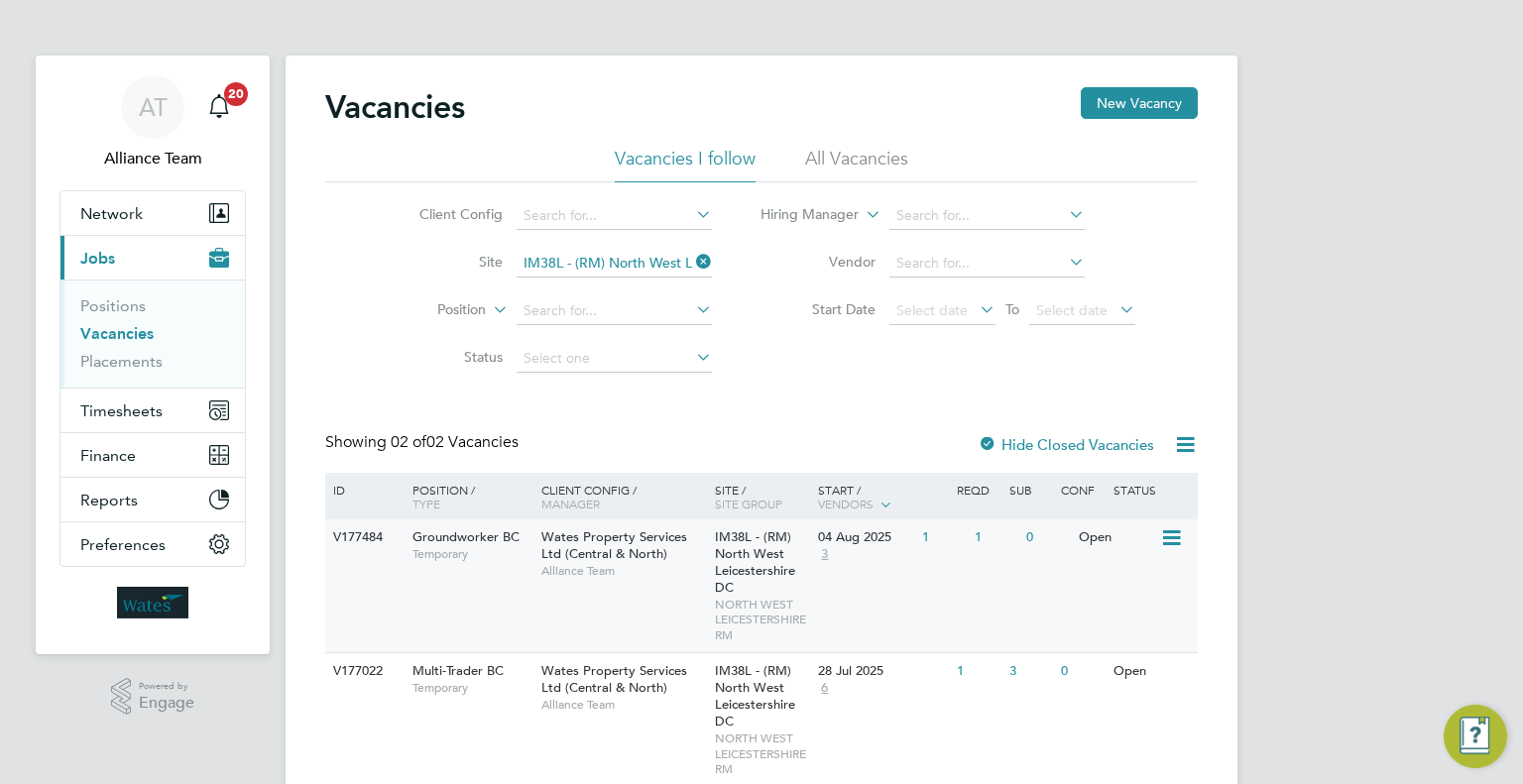 click on "V177484 Groundworker BC   Temporary Wates Property Services Ltd (Central & North)   Alliance Team IM38L - (RM) North West Leicestershire DC   NORTH WEST LEICESTERSHIRE RM 04 Aug 2025 3 1 1 0 Open" 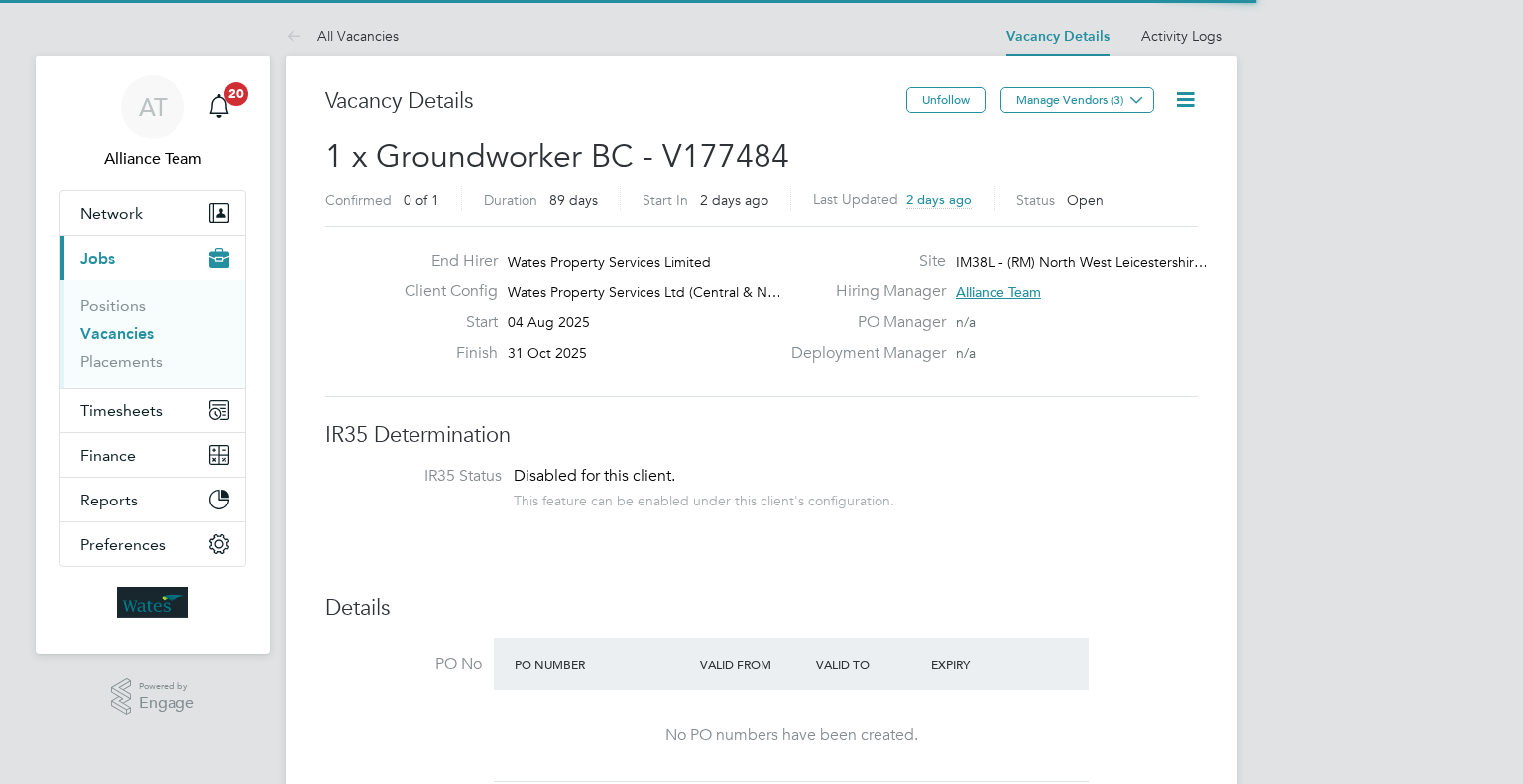 scroll, scrollTop: 0, scrollLeft: 0, axis: both 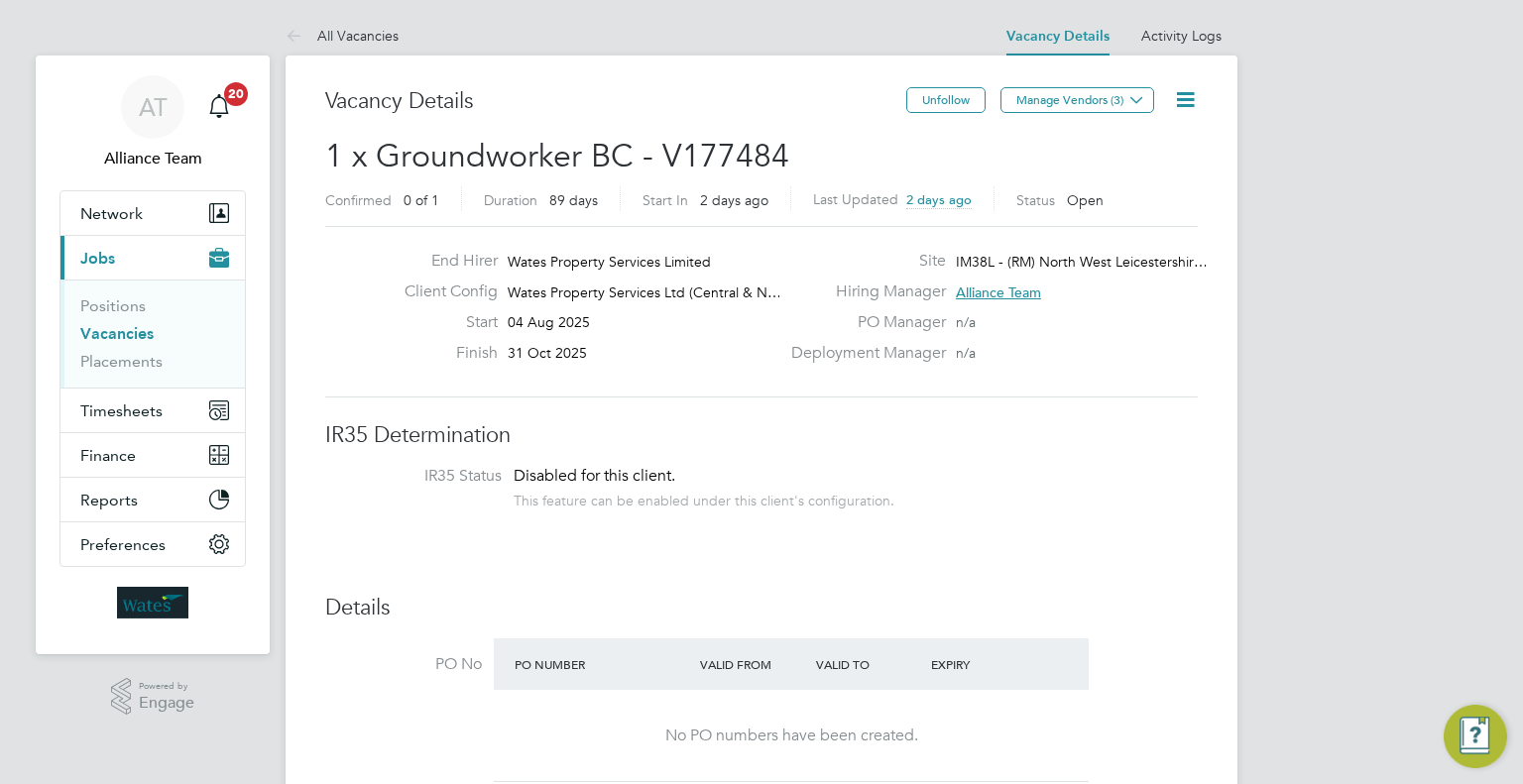 type 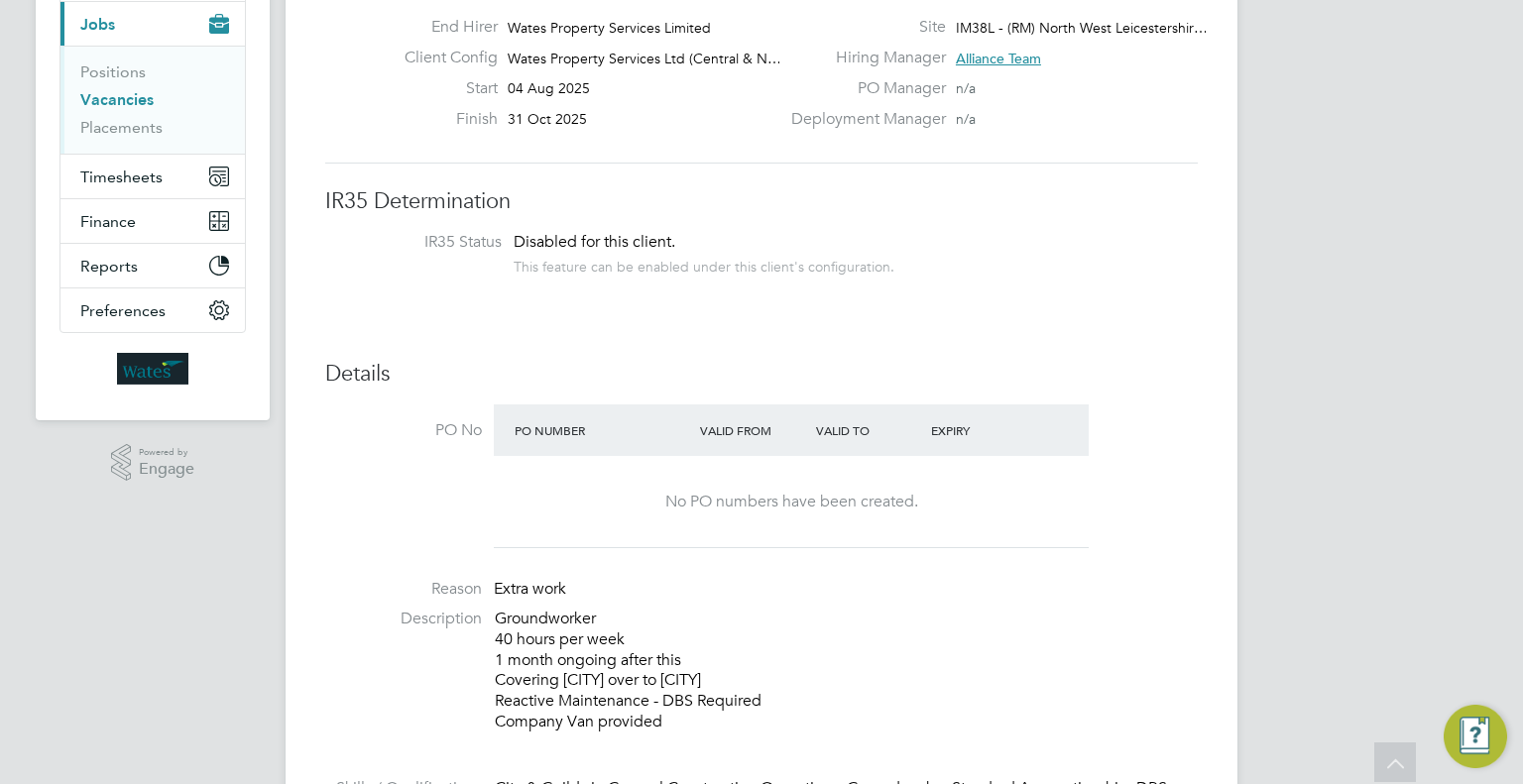 scroll, scrollTop: 0, scrollLeft: 0, axis: both 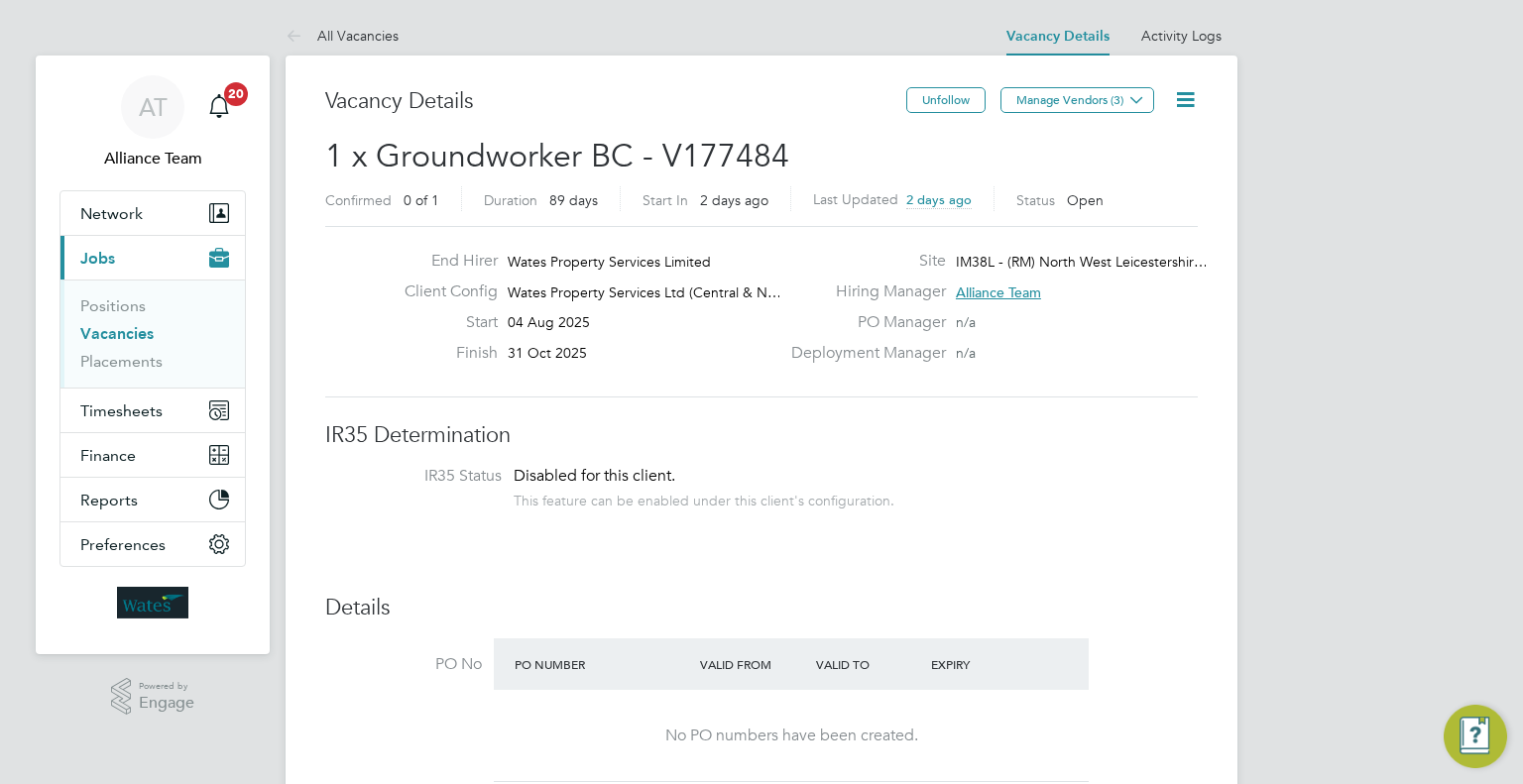 click 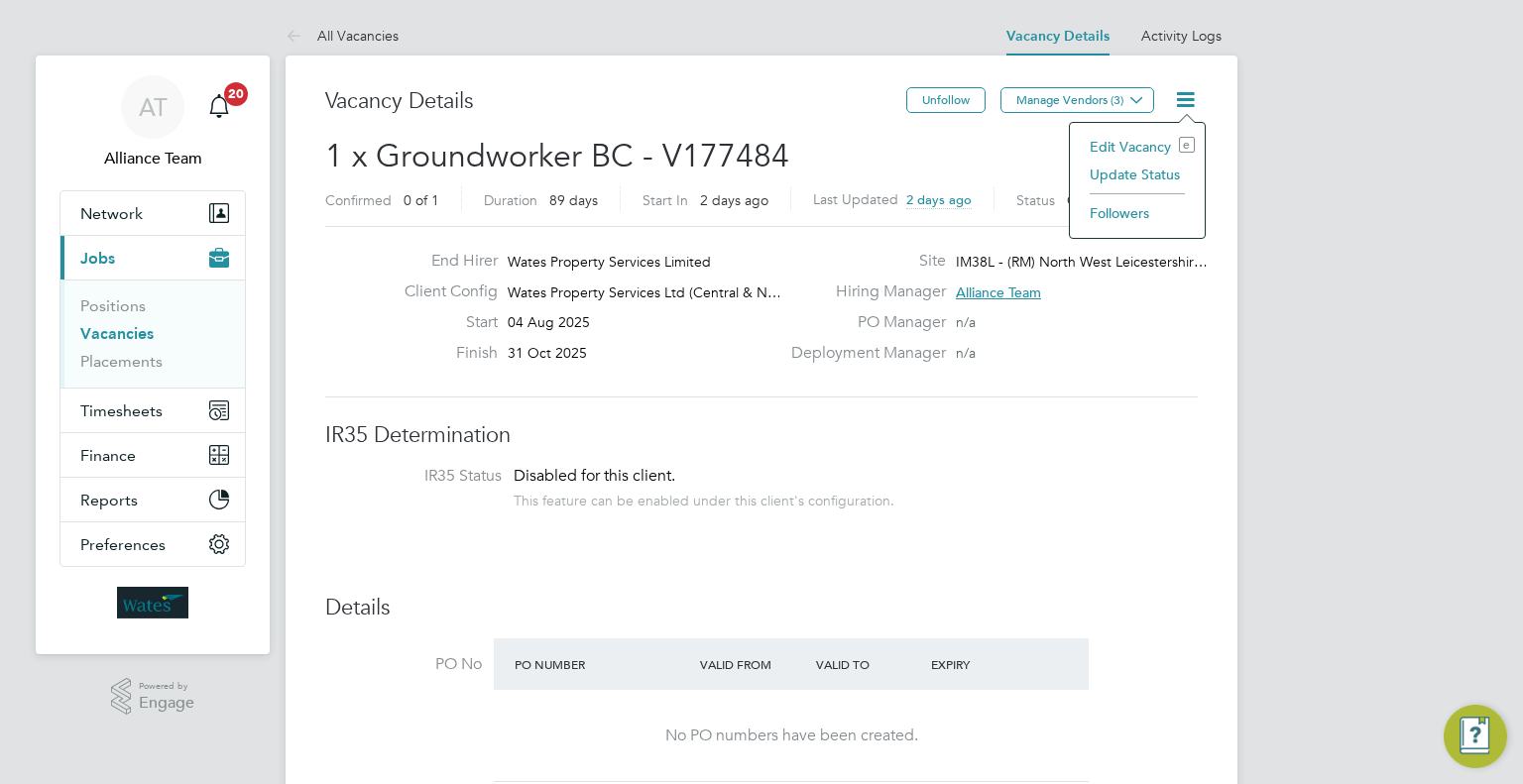 click on "Update Status" 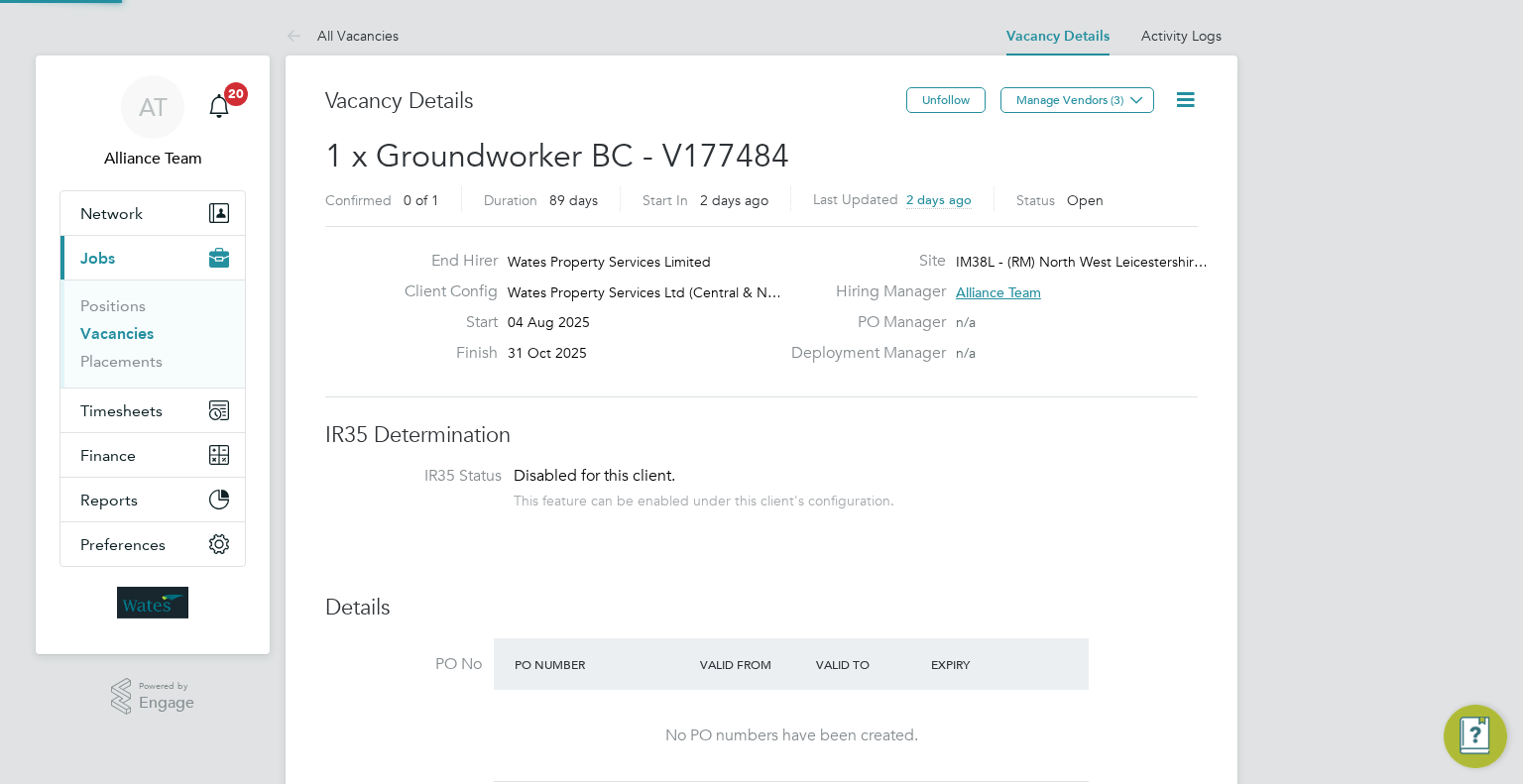 scroll, scrollTop: 10, scrollLeft: 10, axis: both 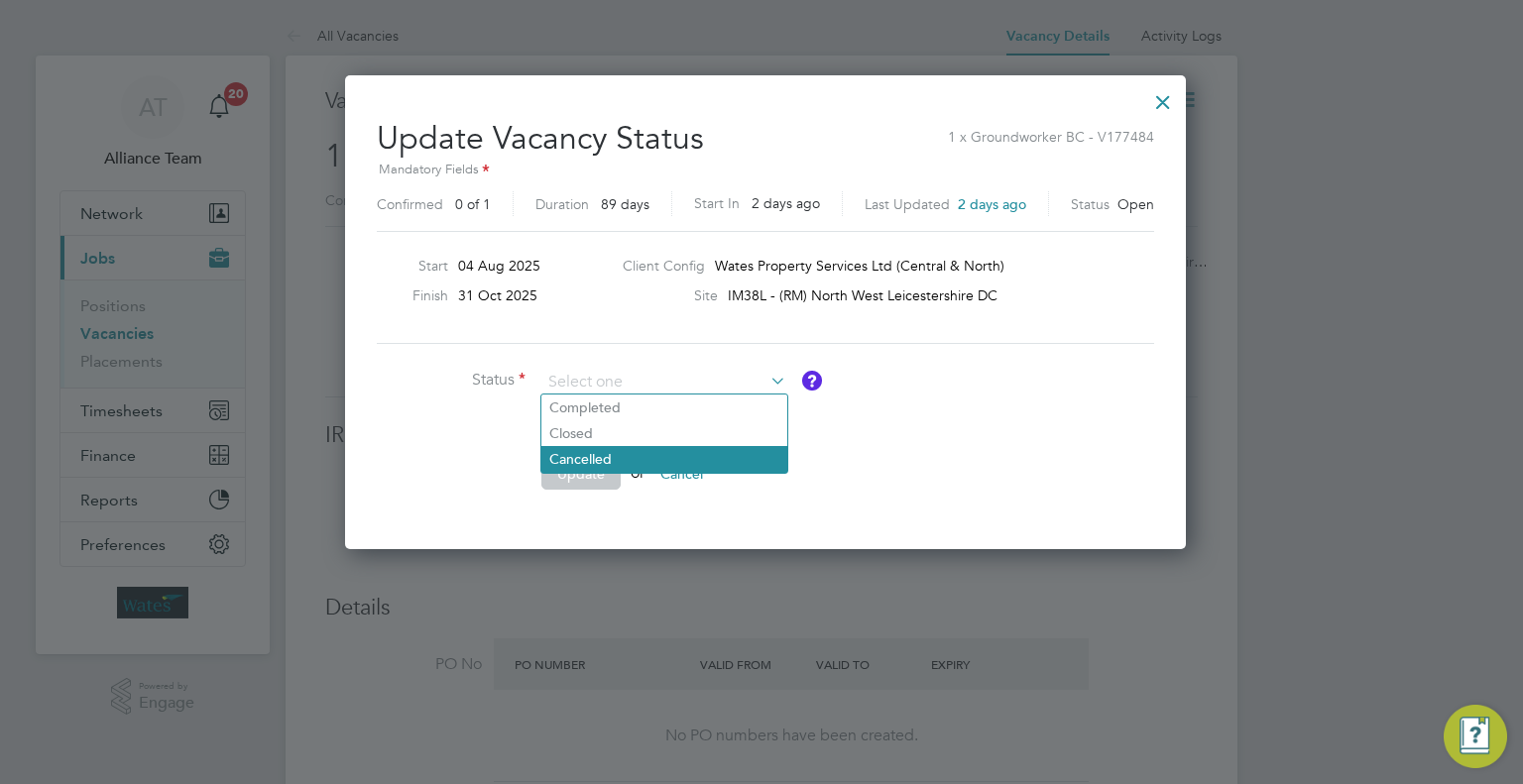 click on "Cancelled" 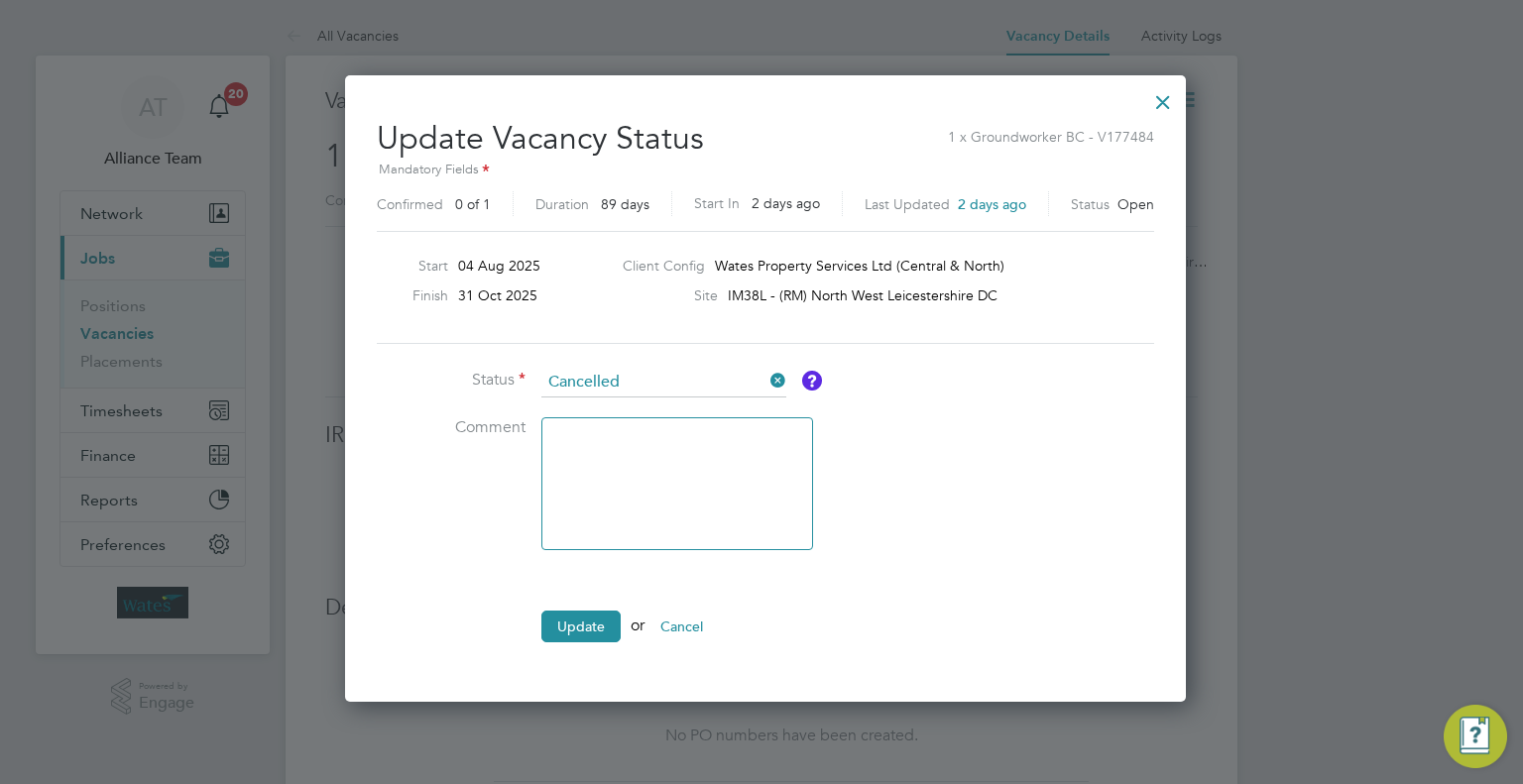 scroll, scrollTop: 9, scrollLeft: 9, axis: both 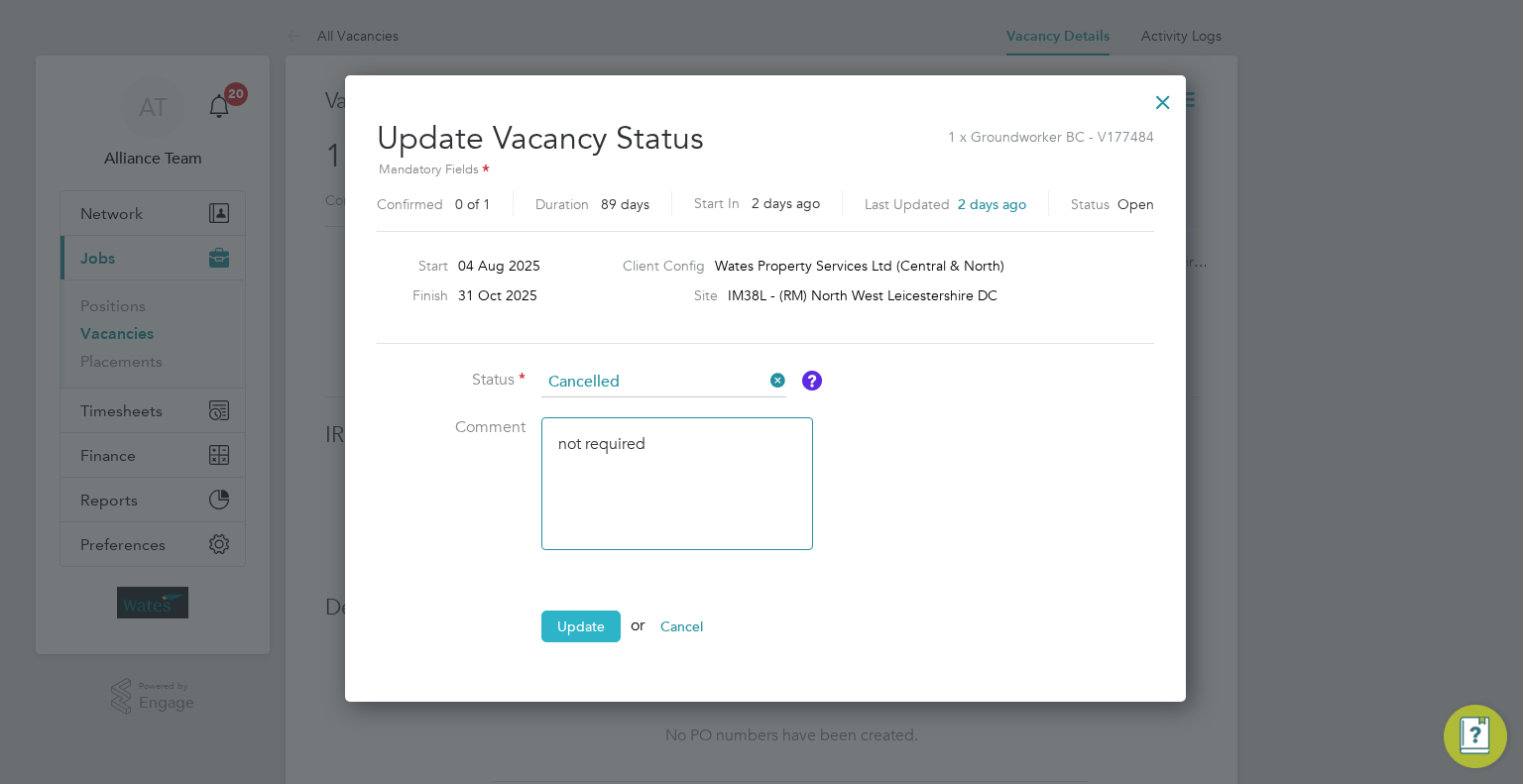 type on "not required" 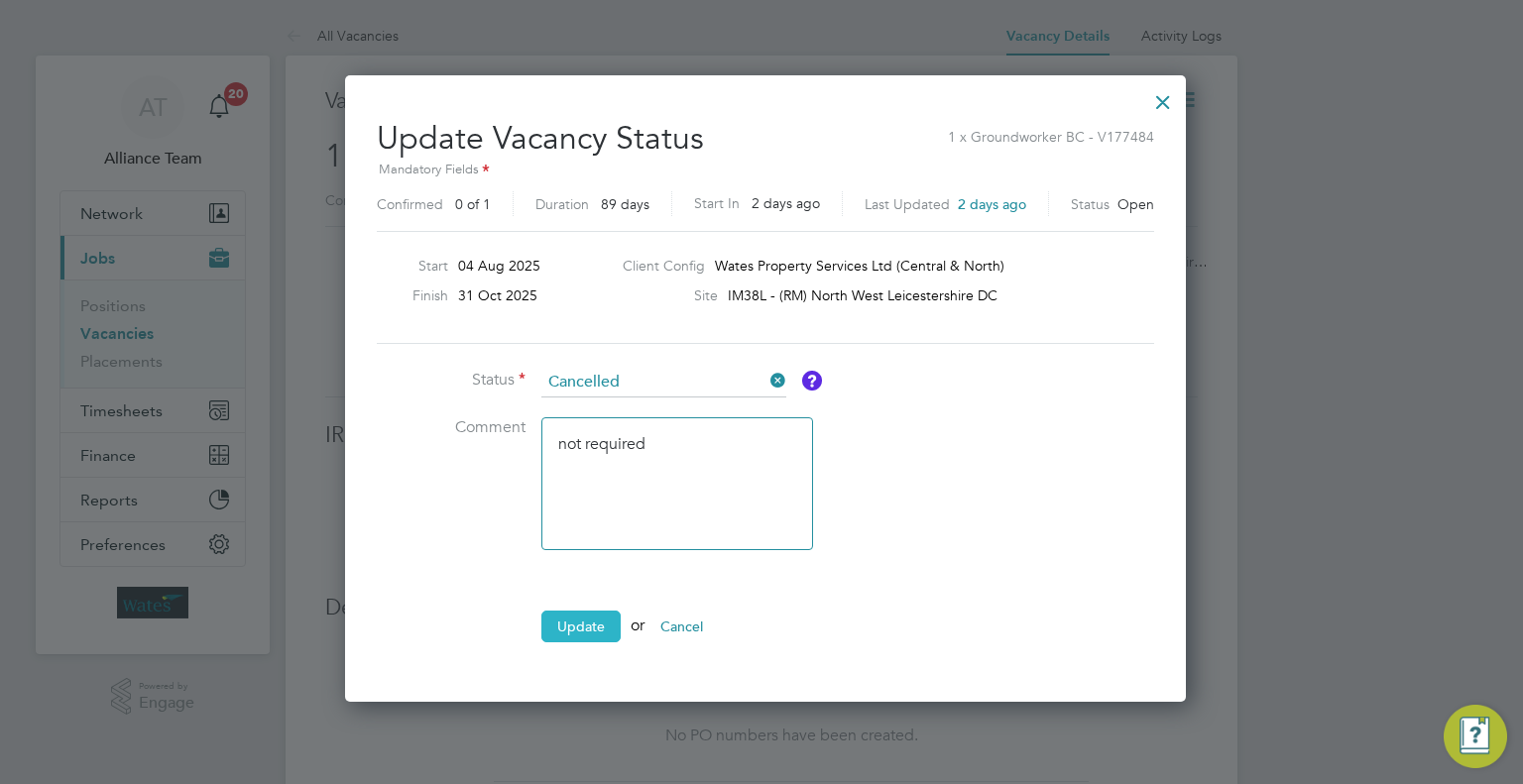 click on "Update" at bounding box center [581, 626] 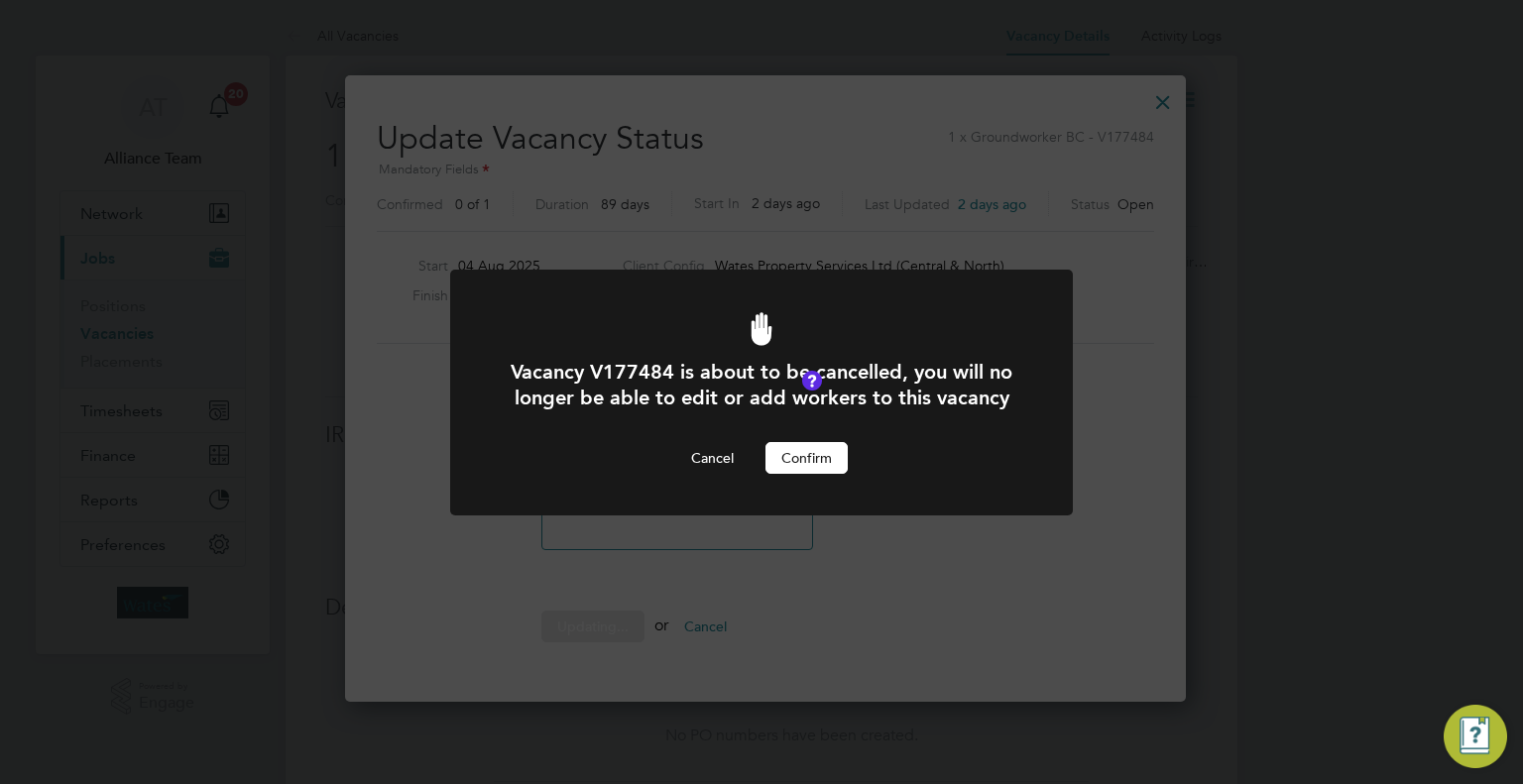 click on "Confirm" at bounding box center (806, 458) 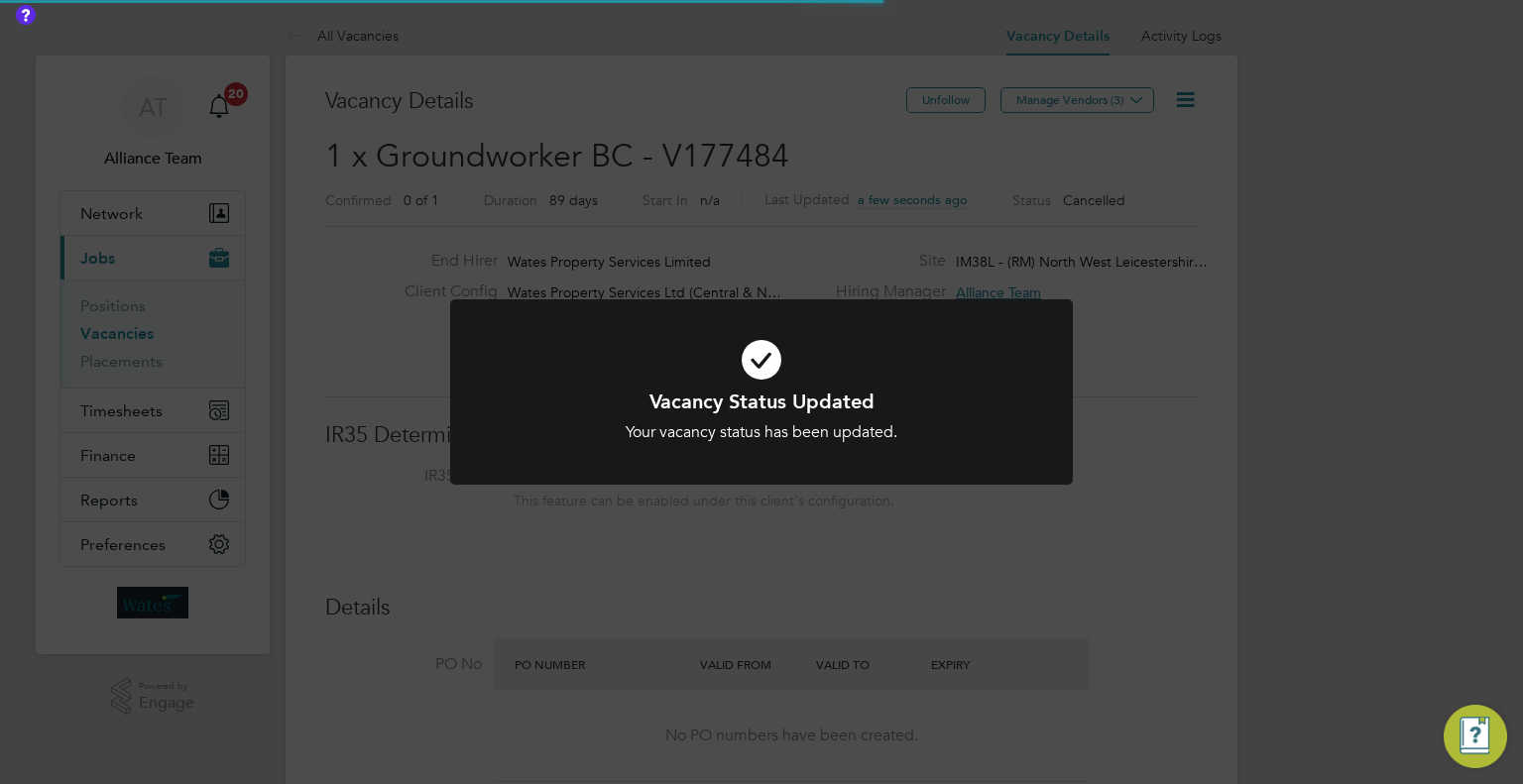 scroll, scrollTop: 9, scrollLeft: 10, axis: both 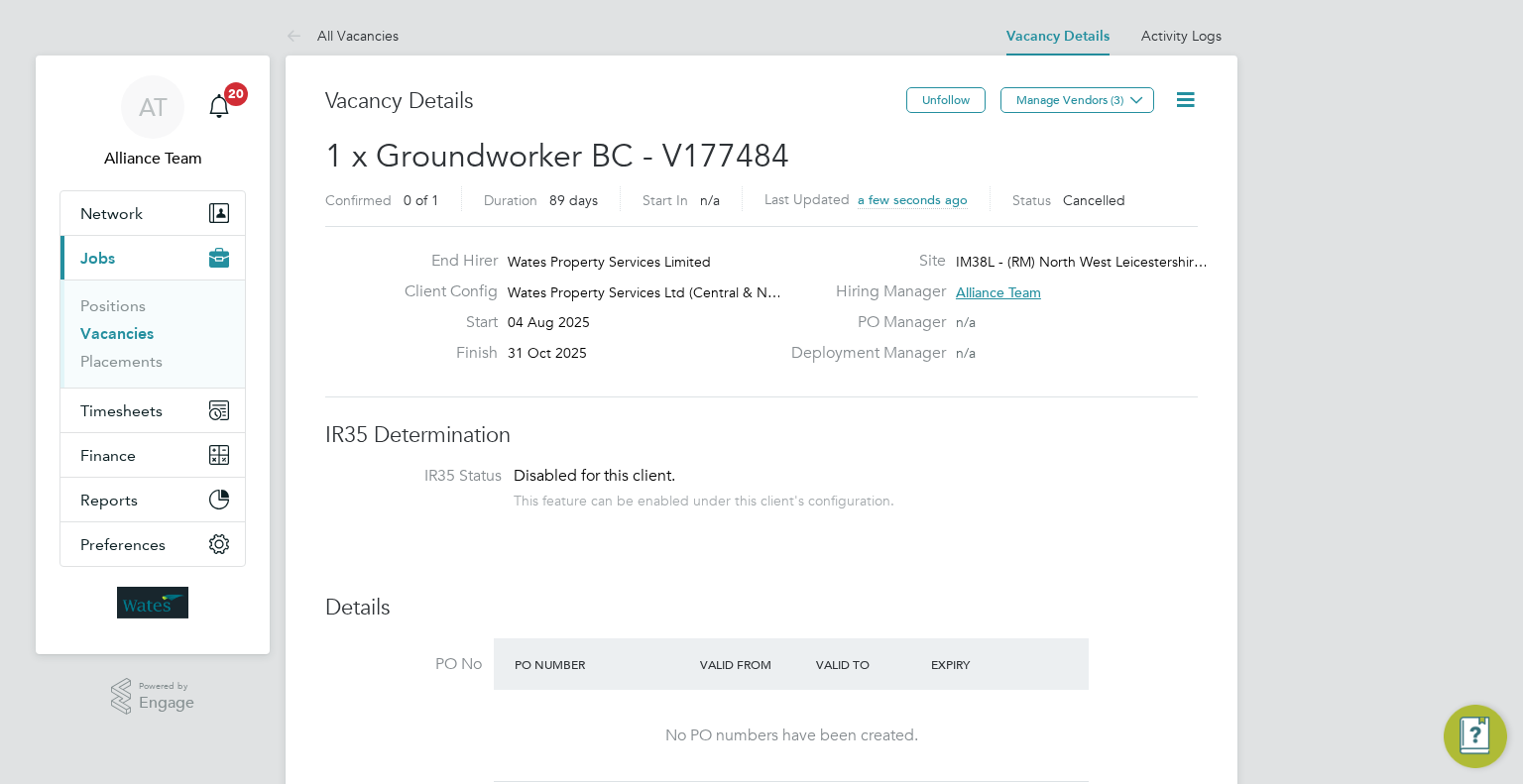 click on "Vacancies" at bounding box center [117, 333] 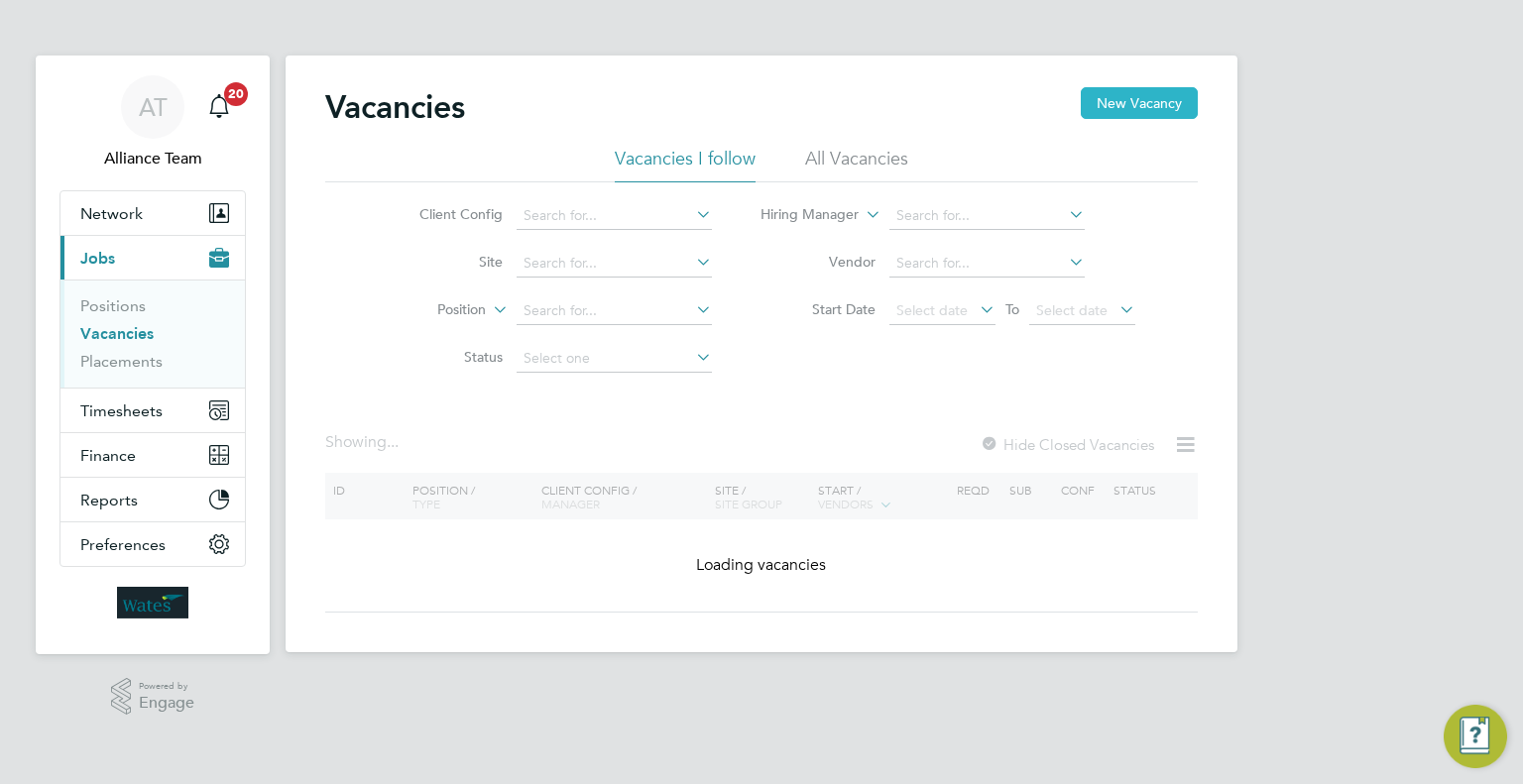 click on "New Vacancy" 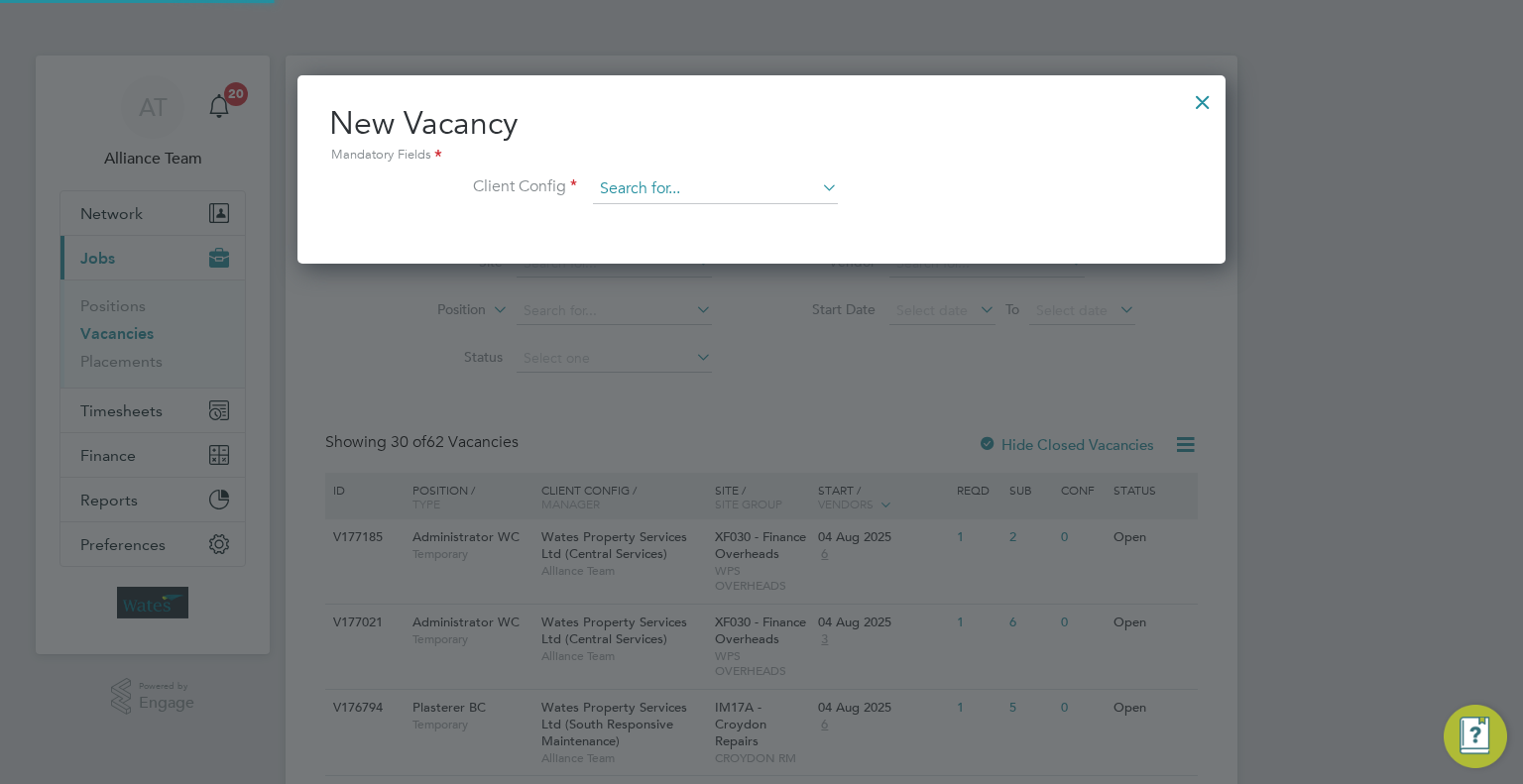 click at bounding box center [715, 189] 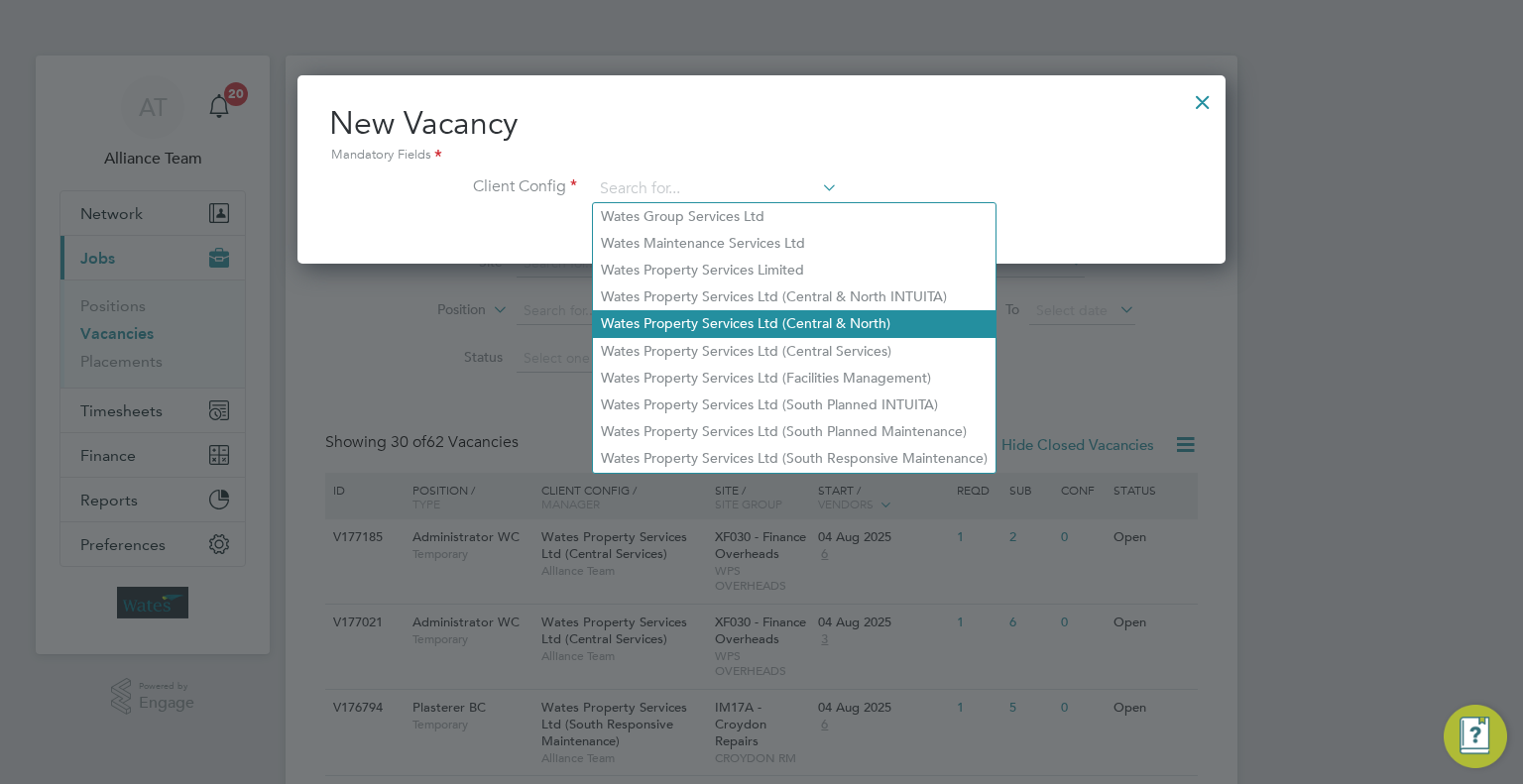 click on "Wates Property Services Ltd (Central & North)" 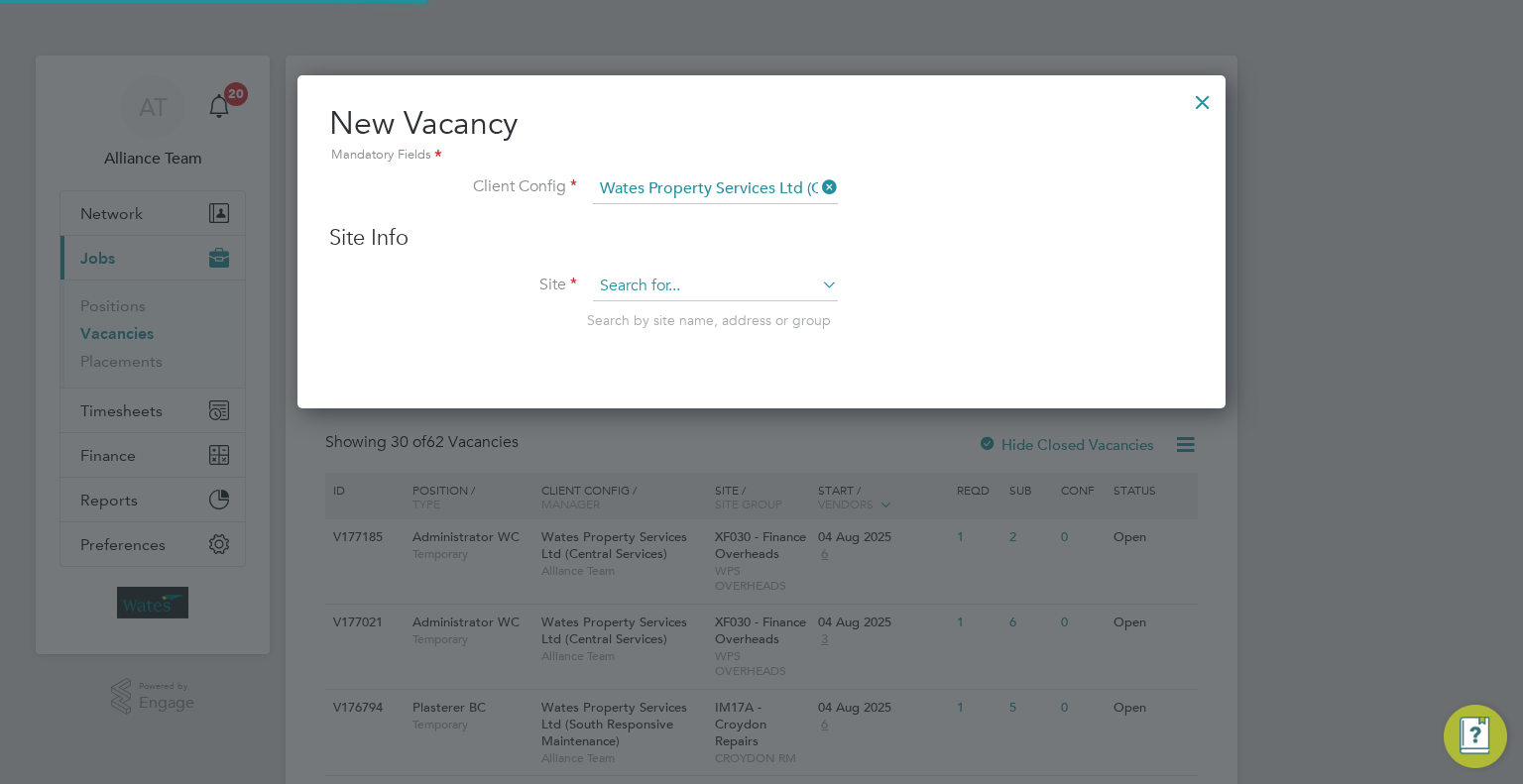 click at bounding box center (715, 286) 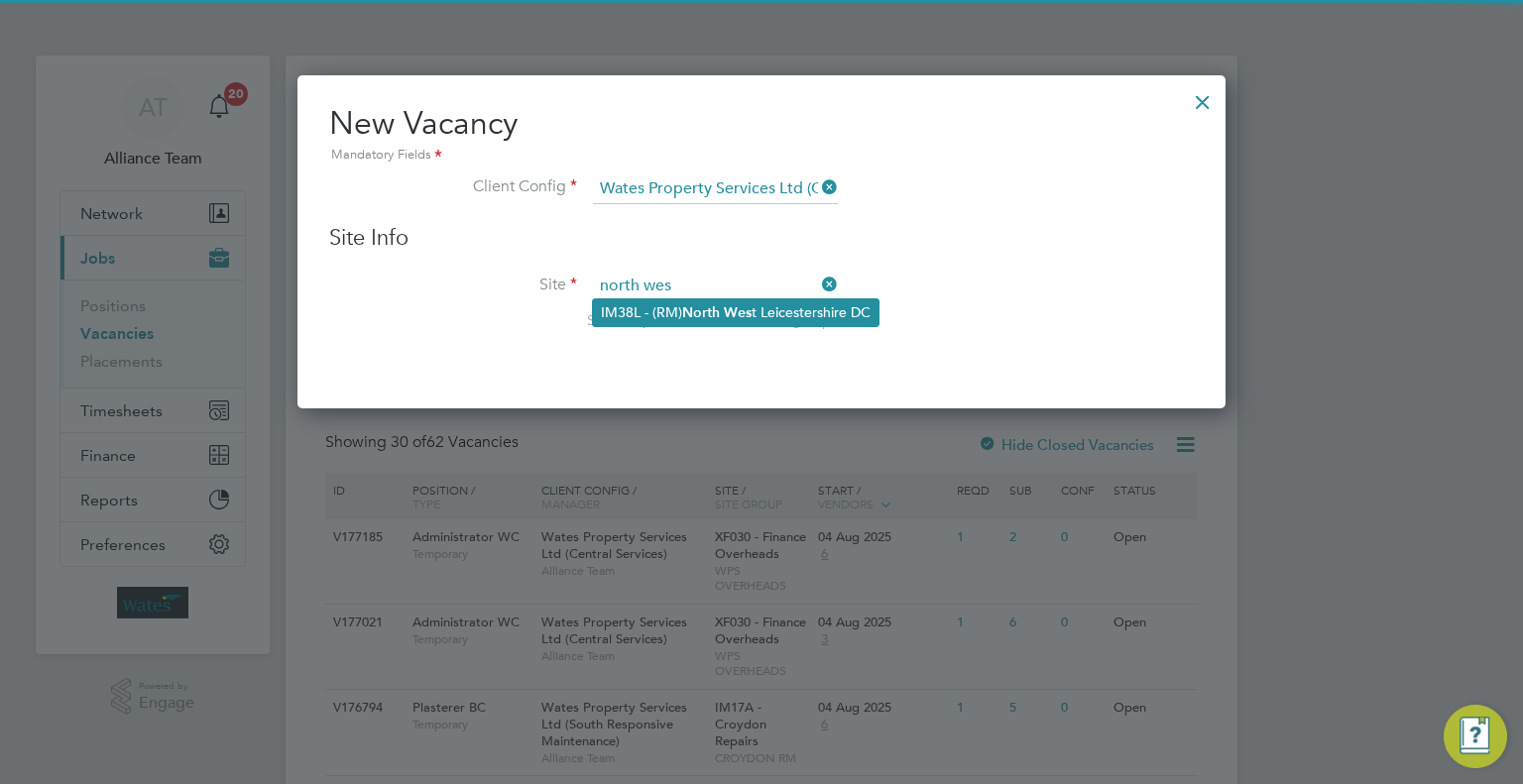 click on "North" 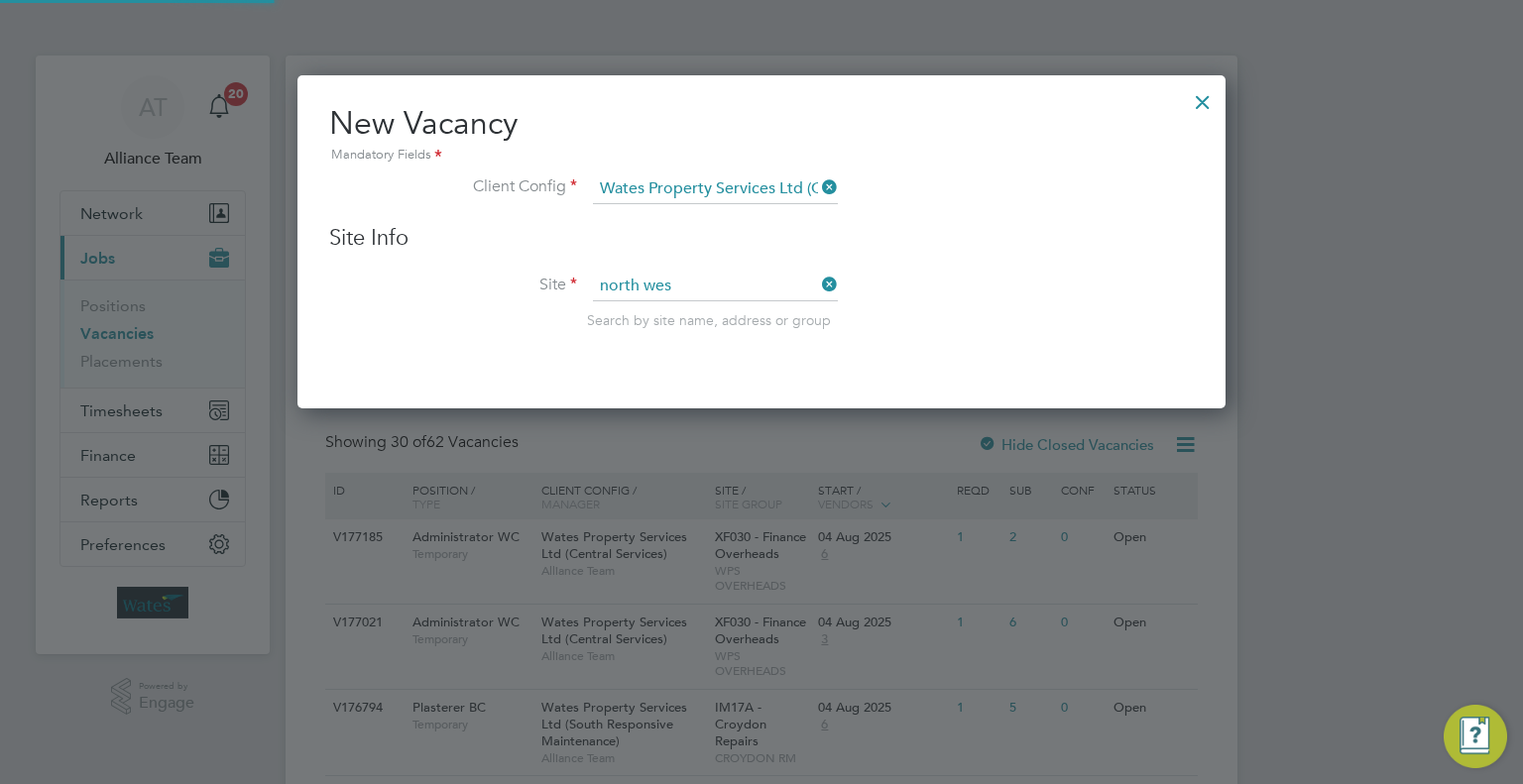 type on "IM38L - (RM) North West Leicestershire DC" 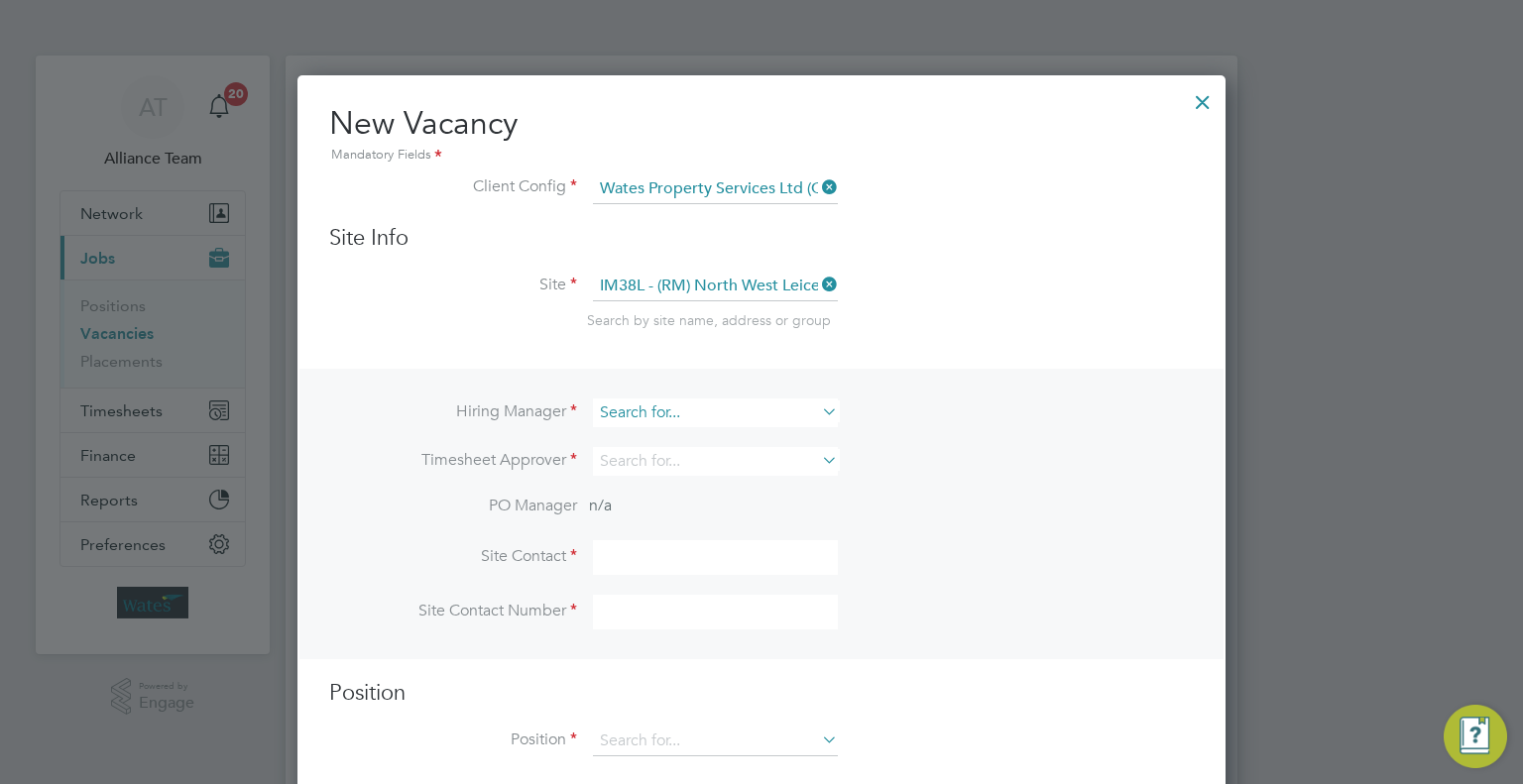 click at bounding box center (715, 412) 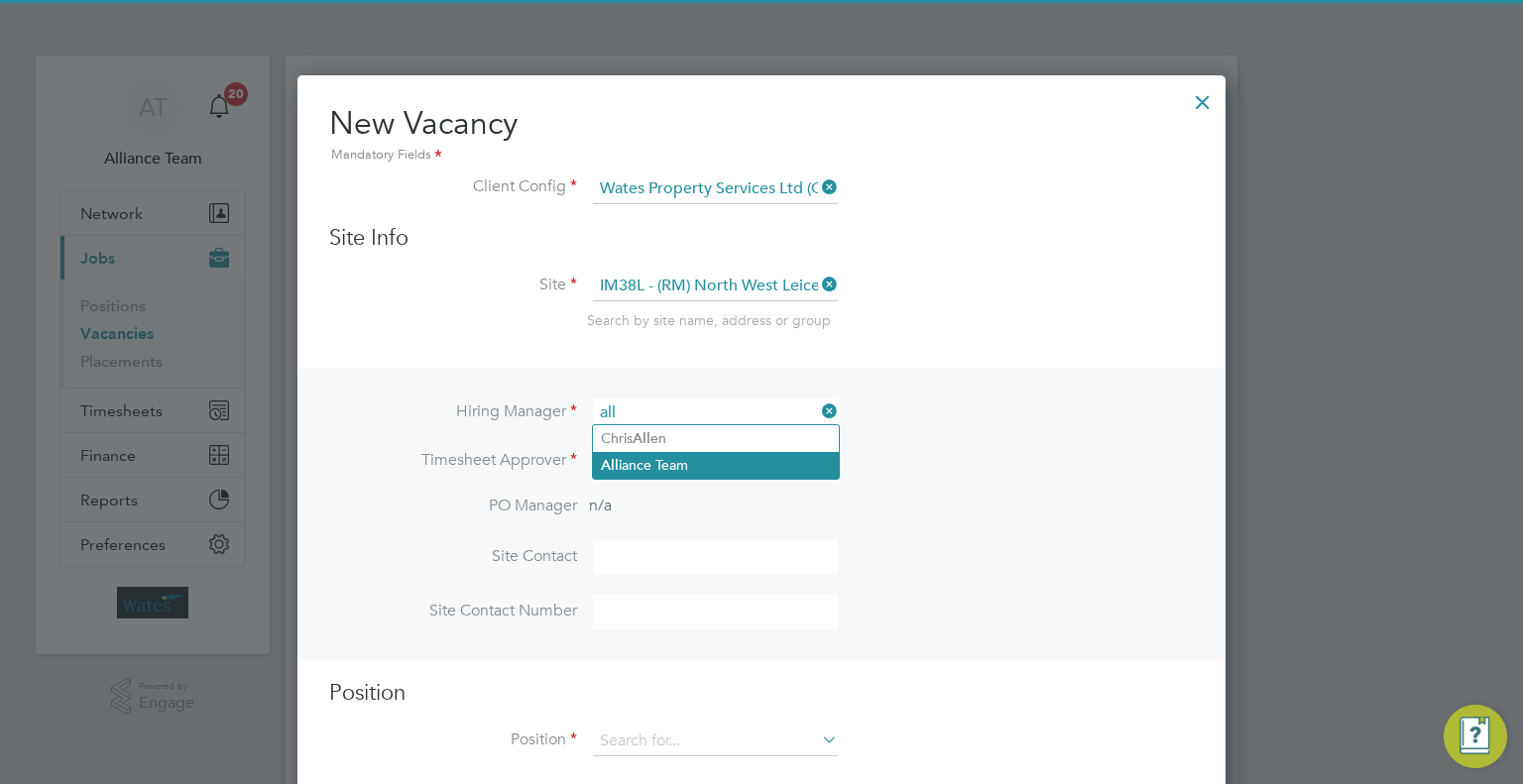 click on "All iance Team" 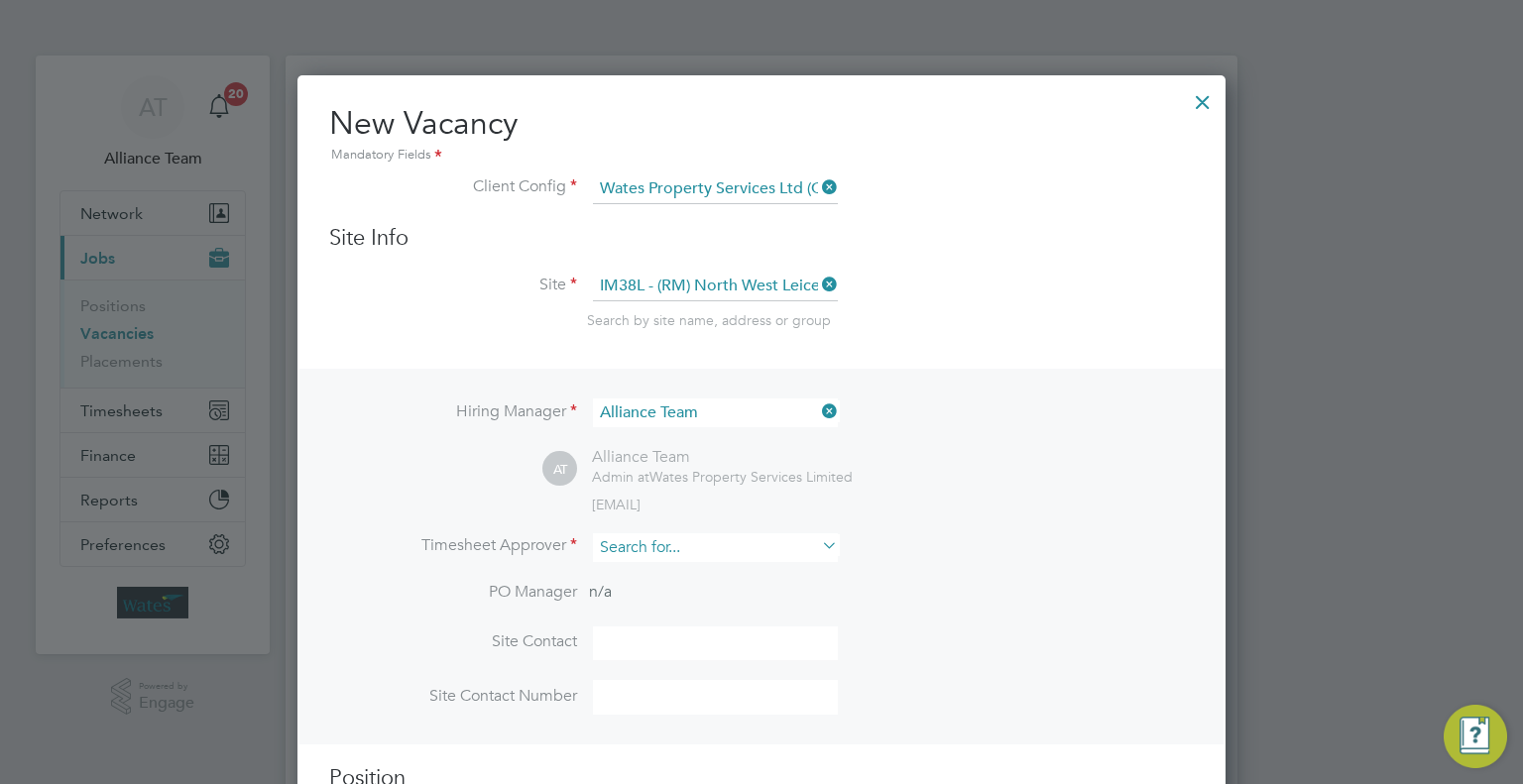 click at bounding box center [715, 547] 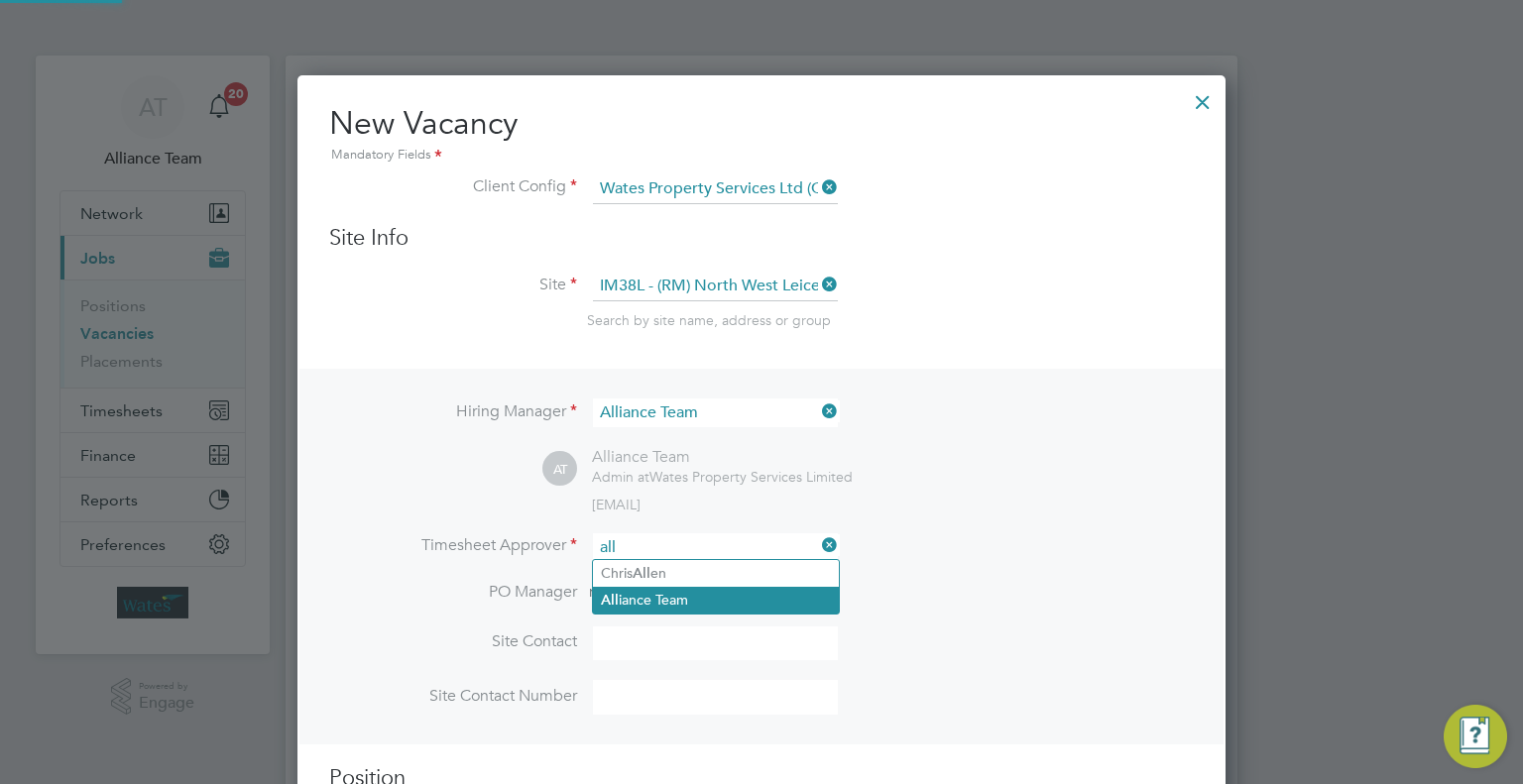 click on "All iance Team" 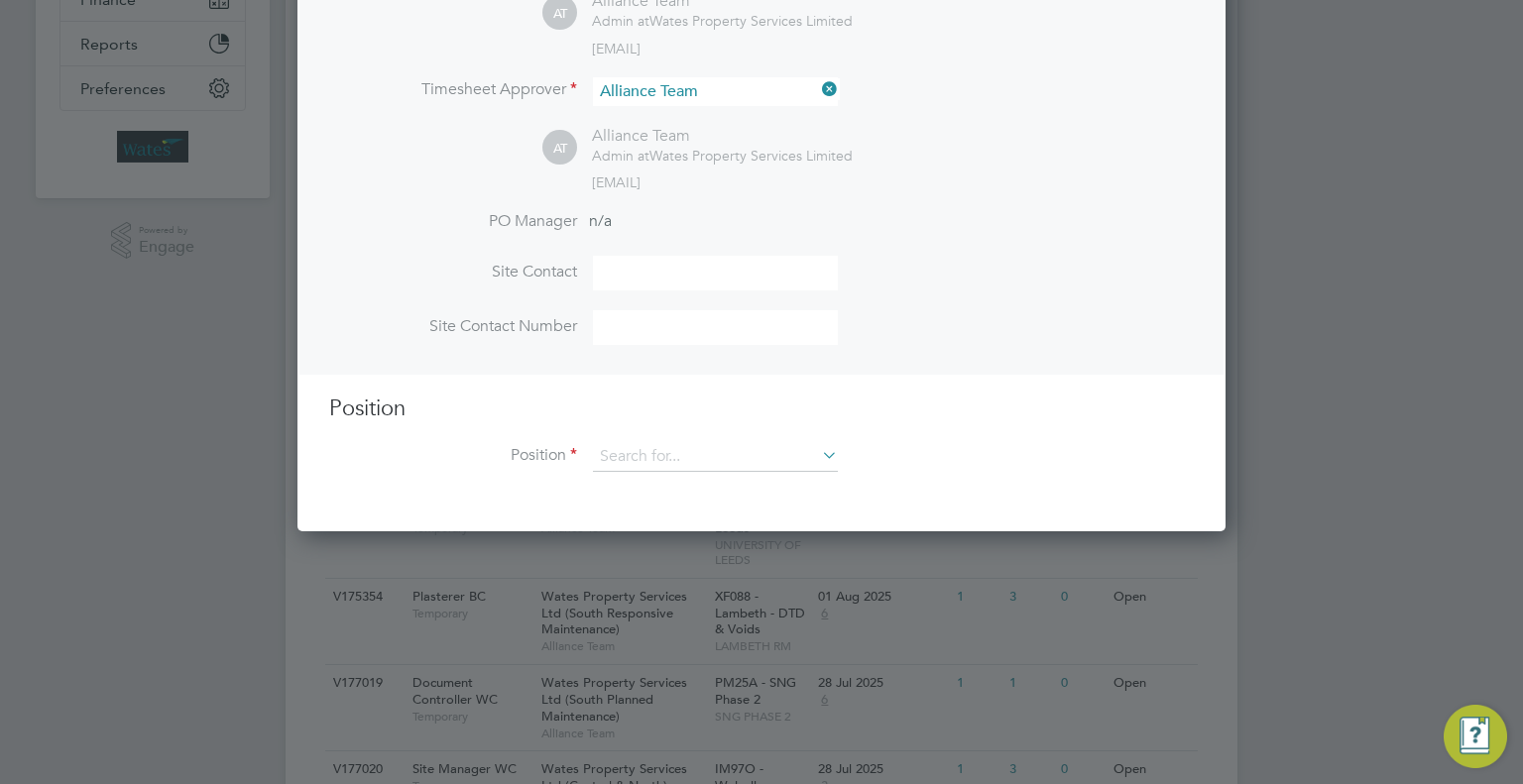 click on "Position" at bounding box center [762, 467] 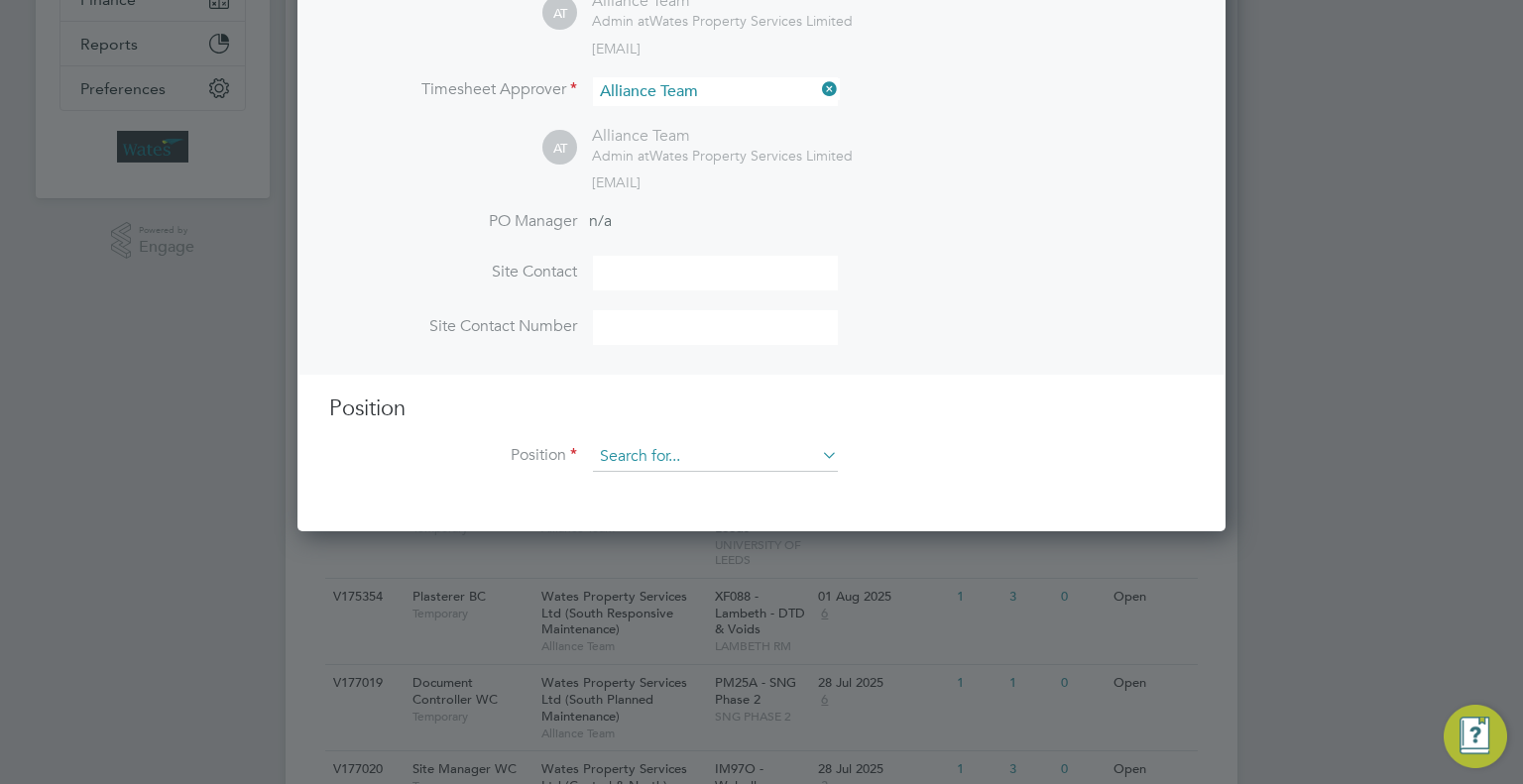 click at bounding box center (715, 457) 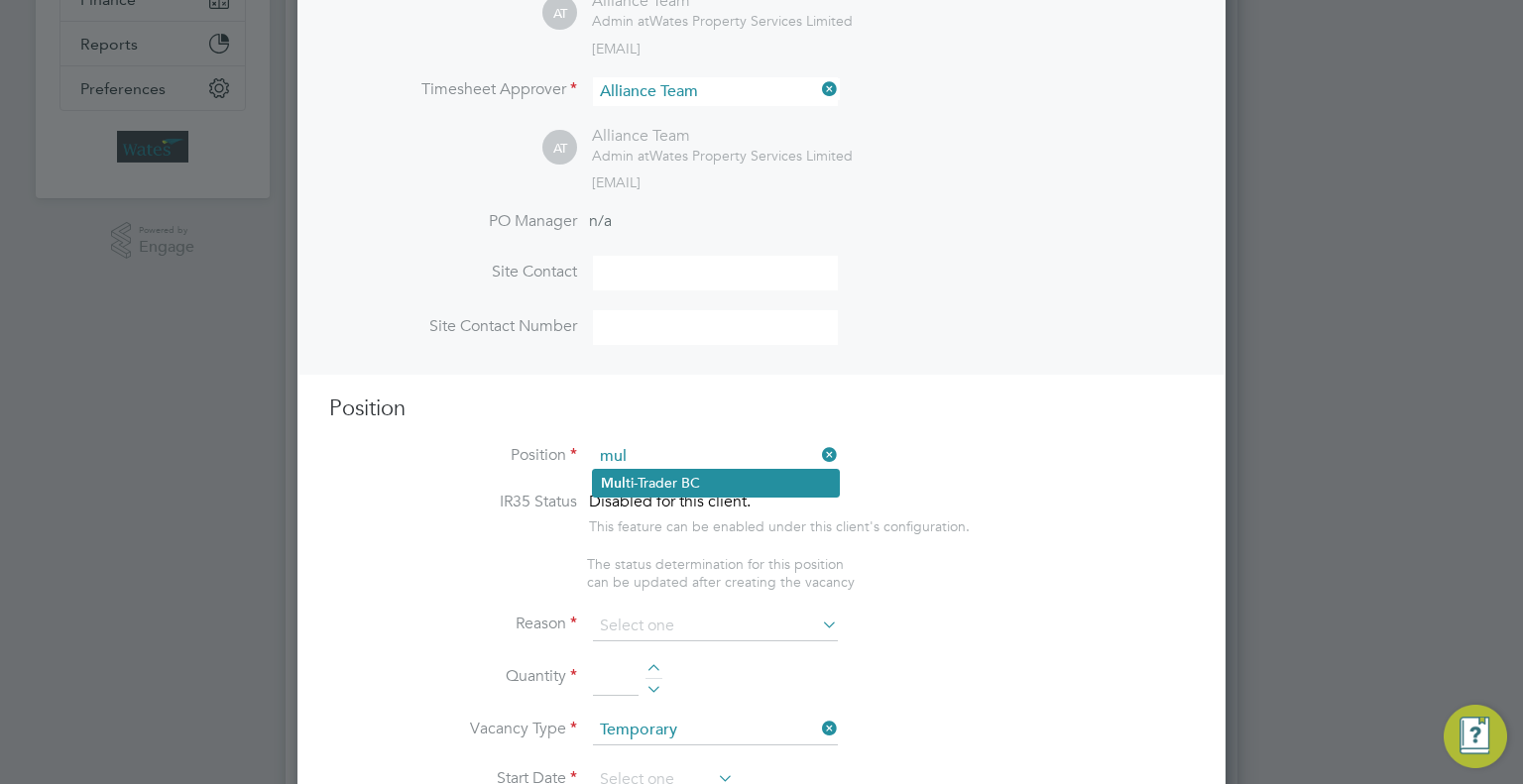 click on "Mul ti-Trader BC" 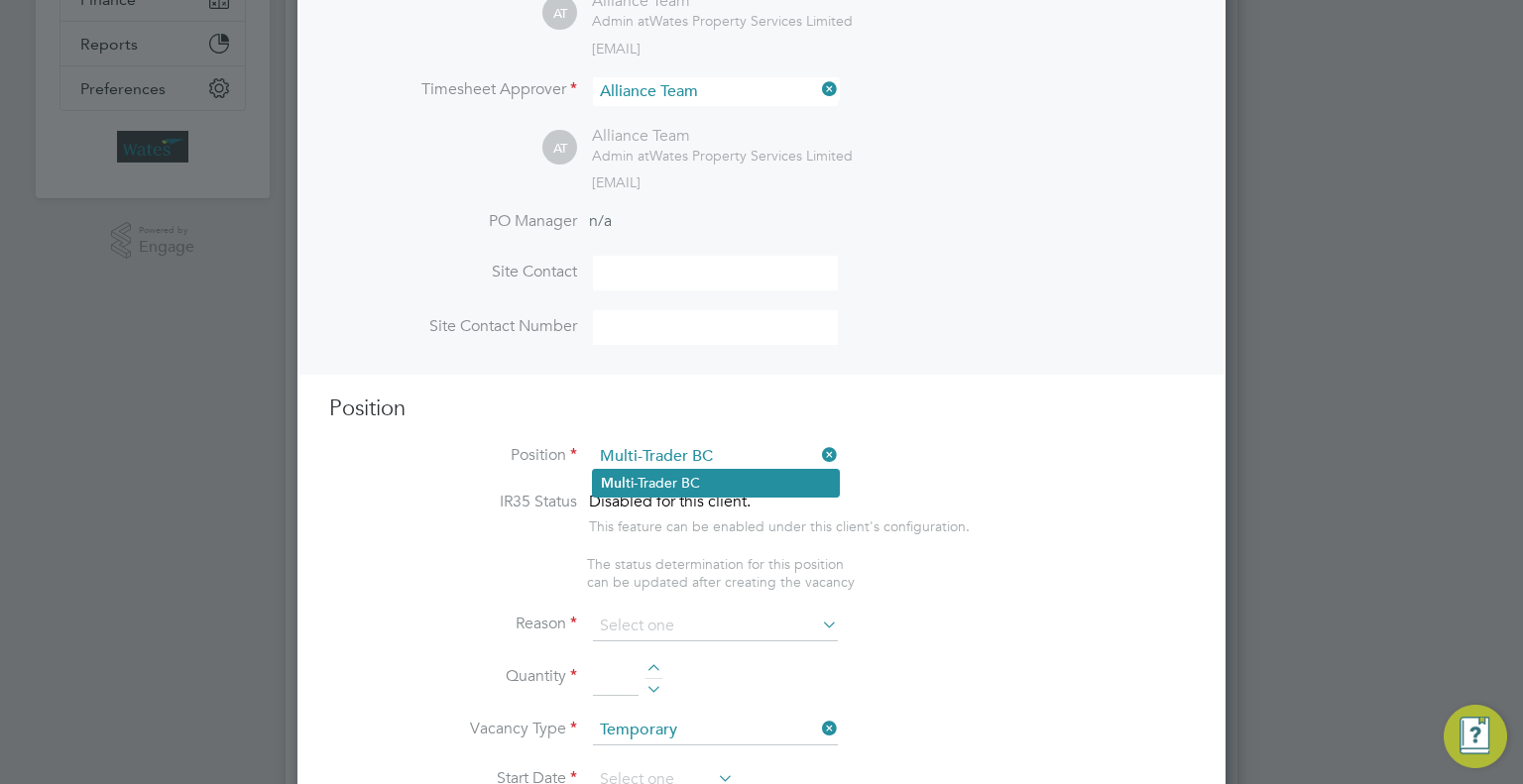 type on "Multi-Trader" 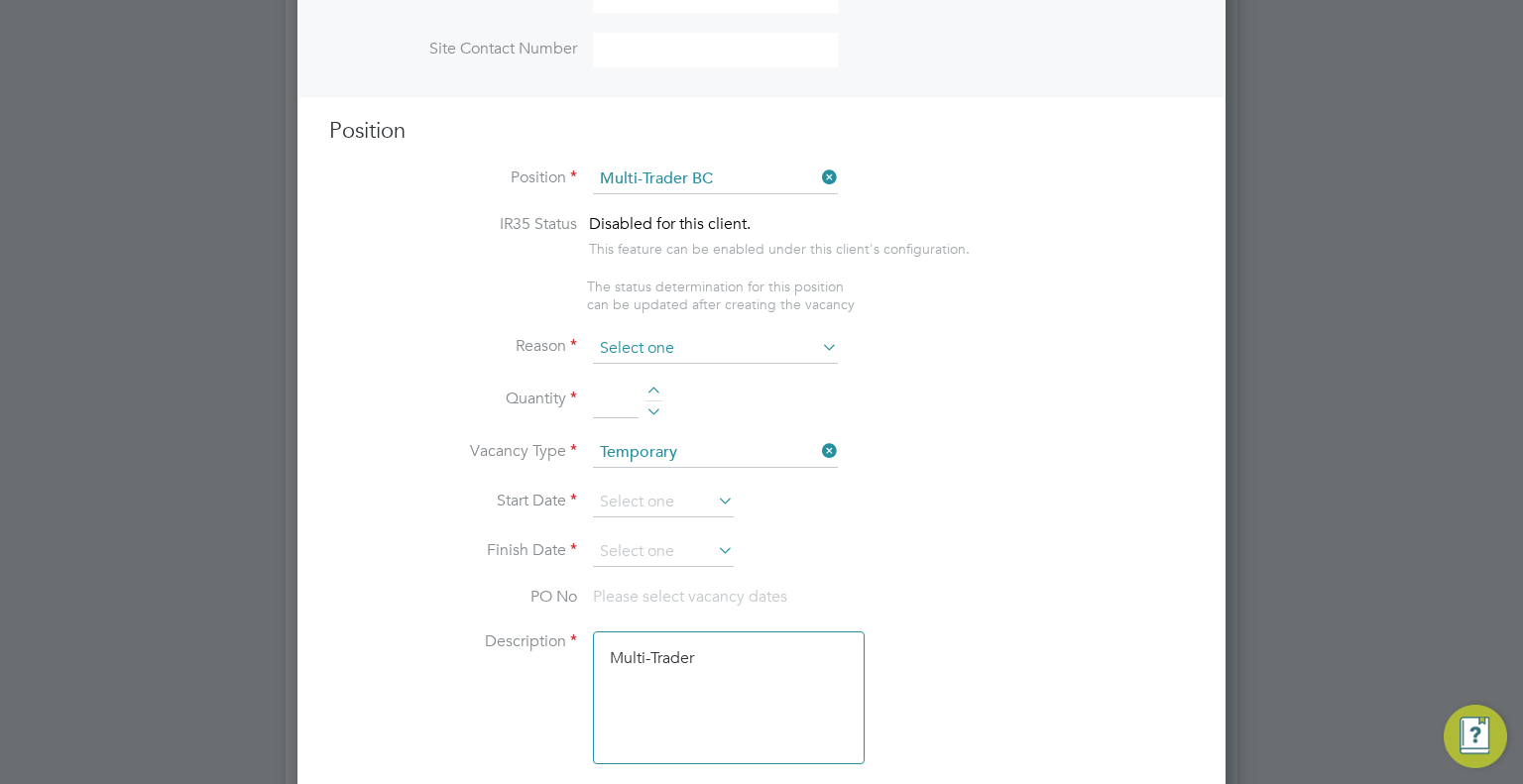 click at bounding box center (715, 349) 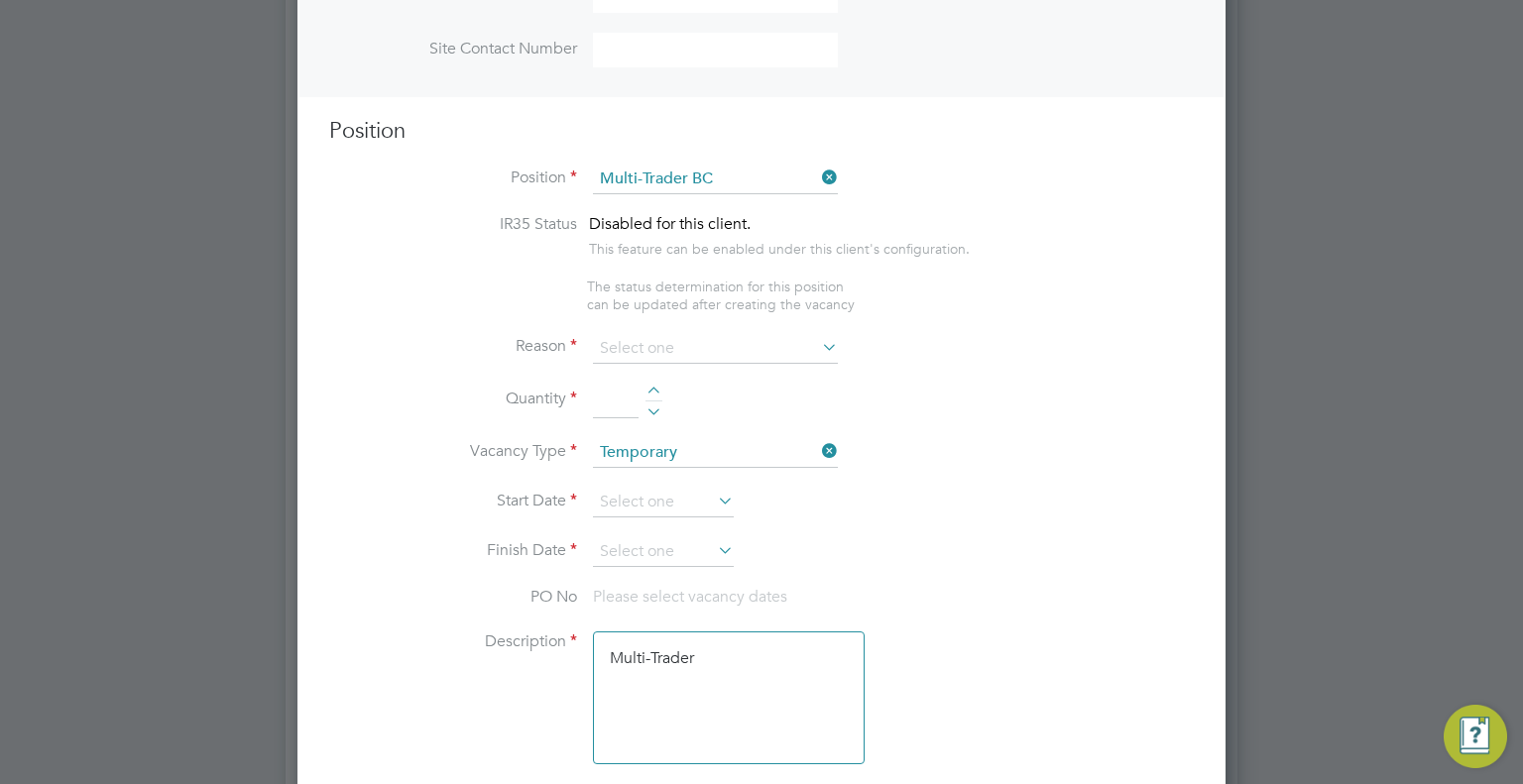 click on "Extra Work" 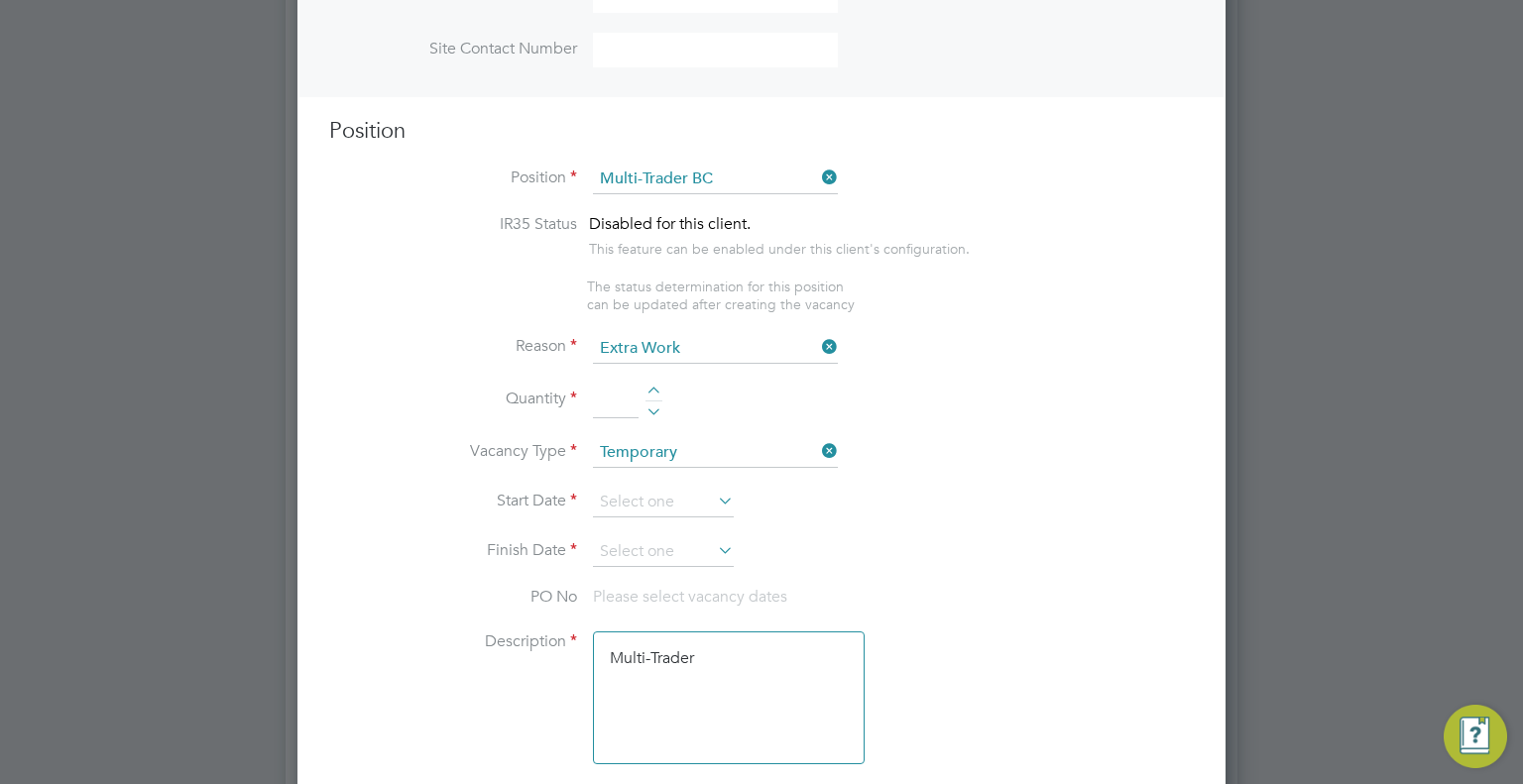 drag, startPoint x: 615, startPoint y: 409, endPoint x: 604, endPoint y: 411, distance: 11.18034 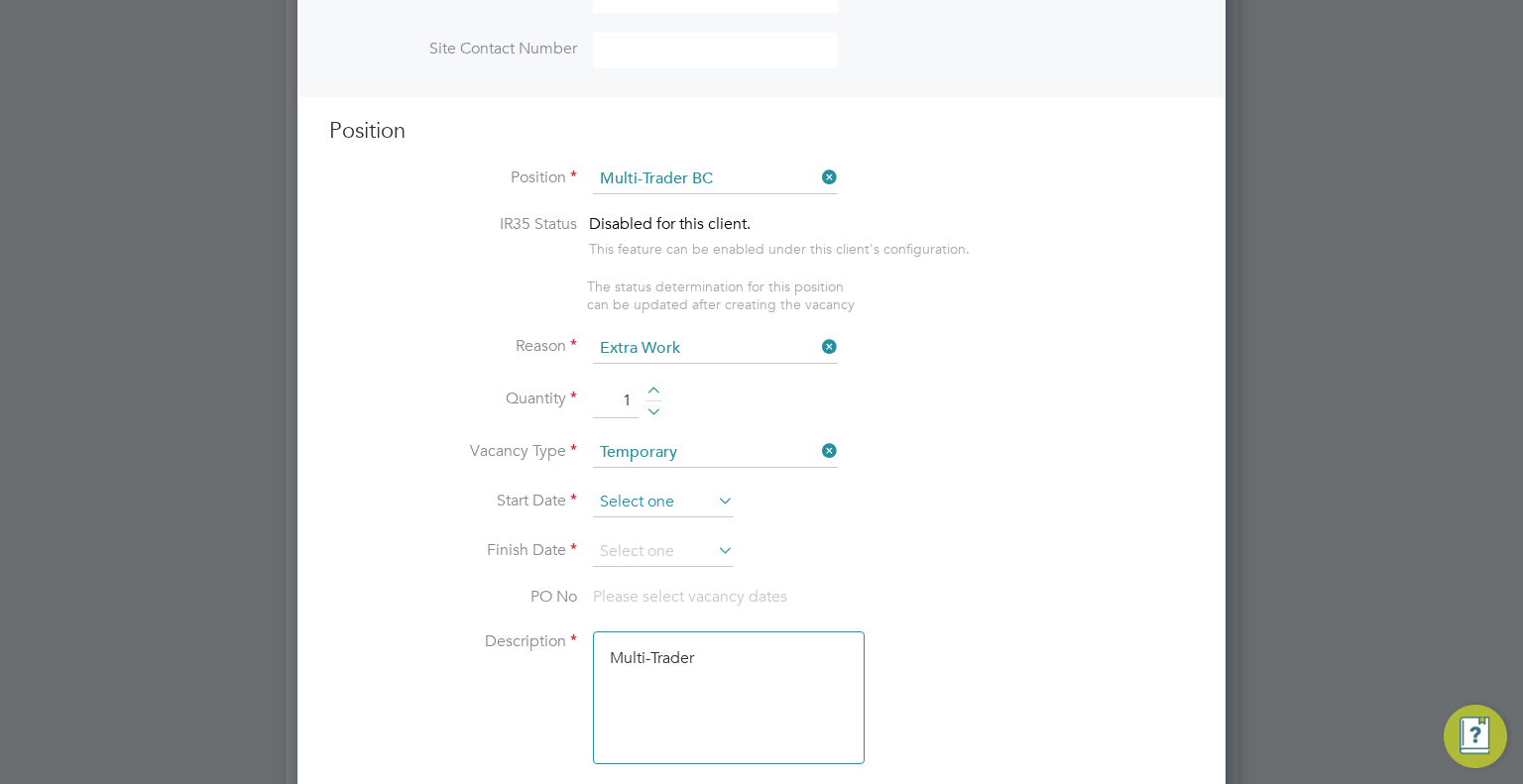 click at bounding box center [663, 503] 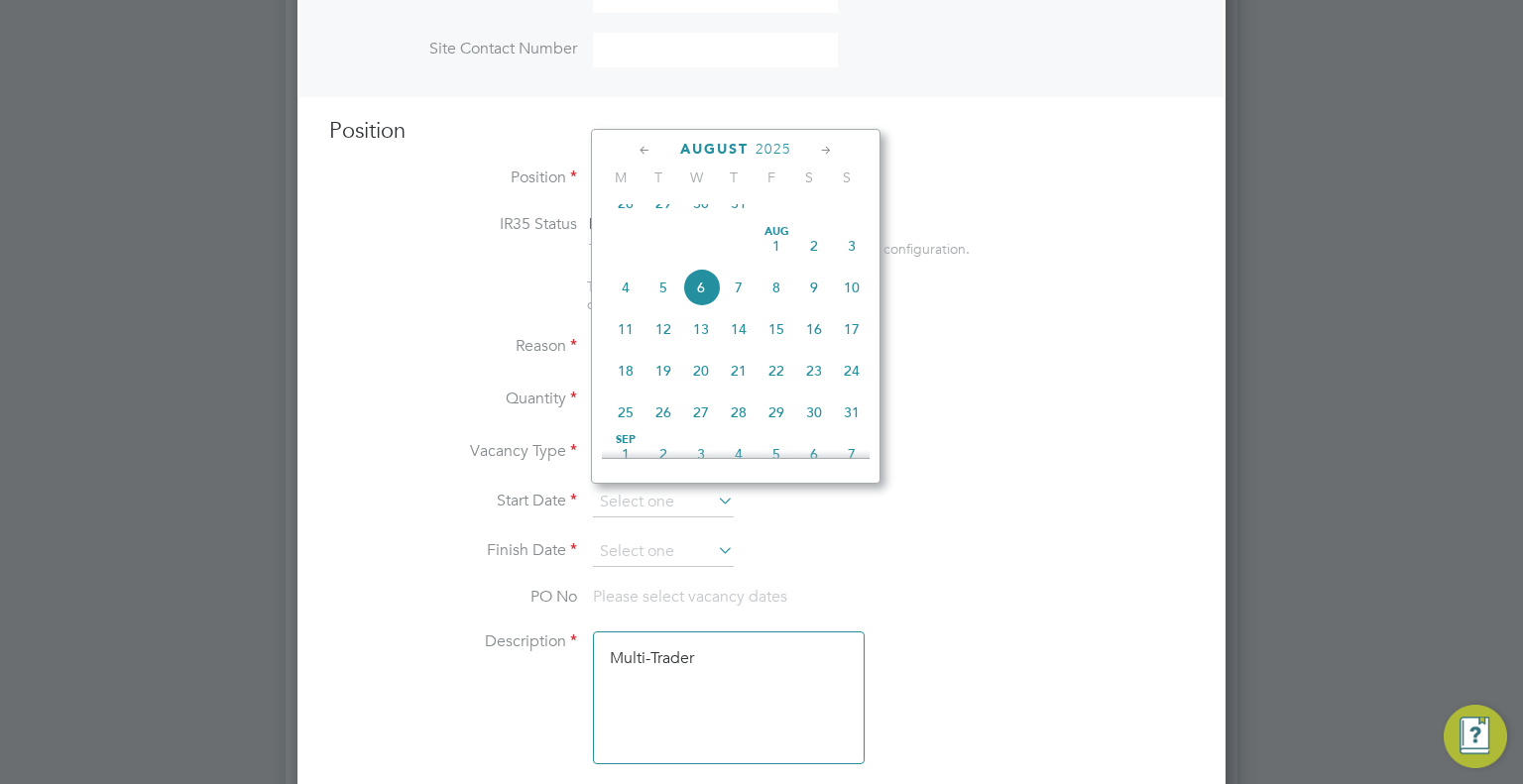 click on "11" 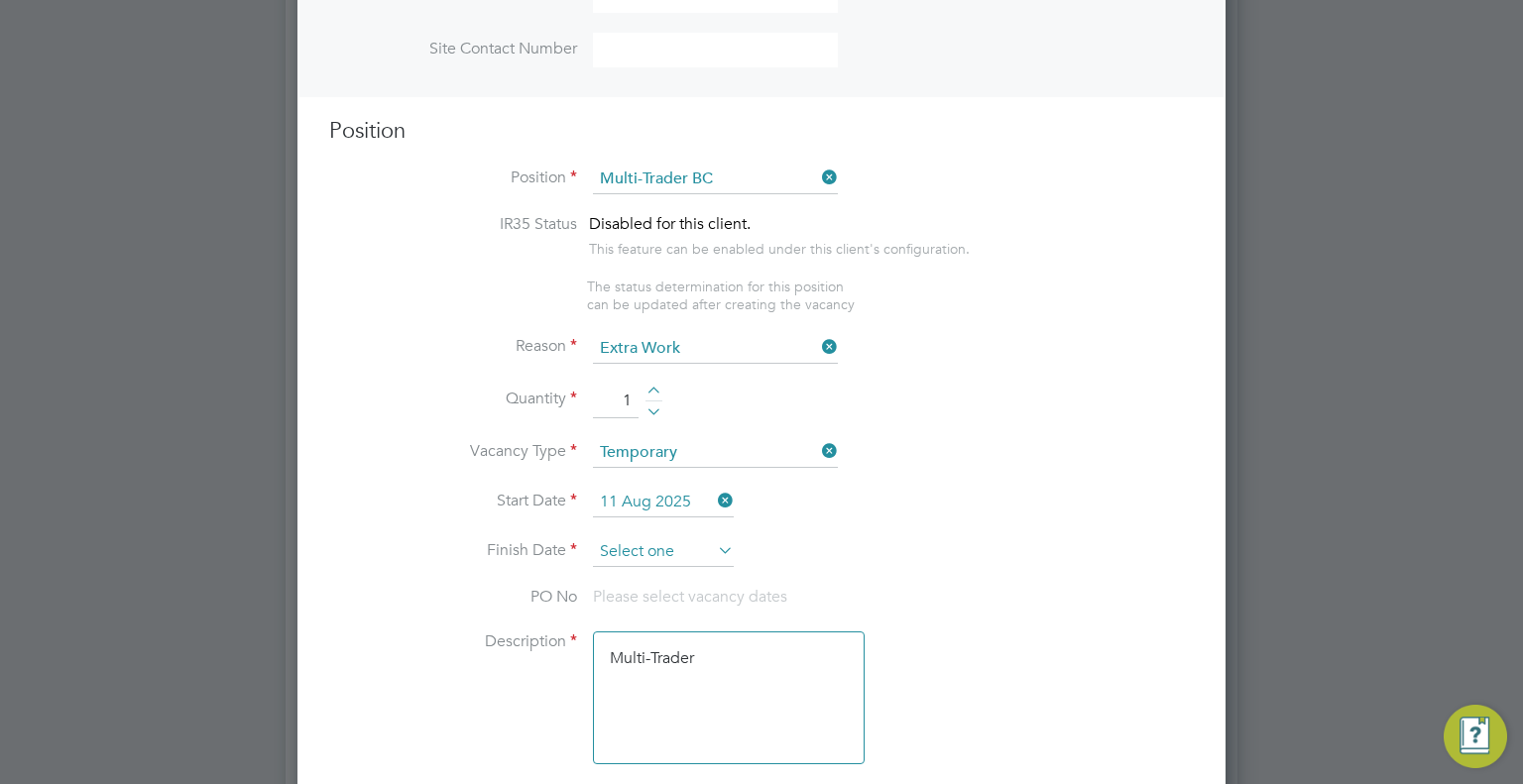 click at bounding box center (663, 552) 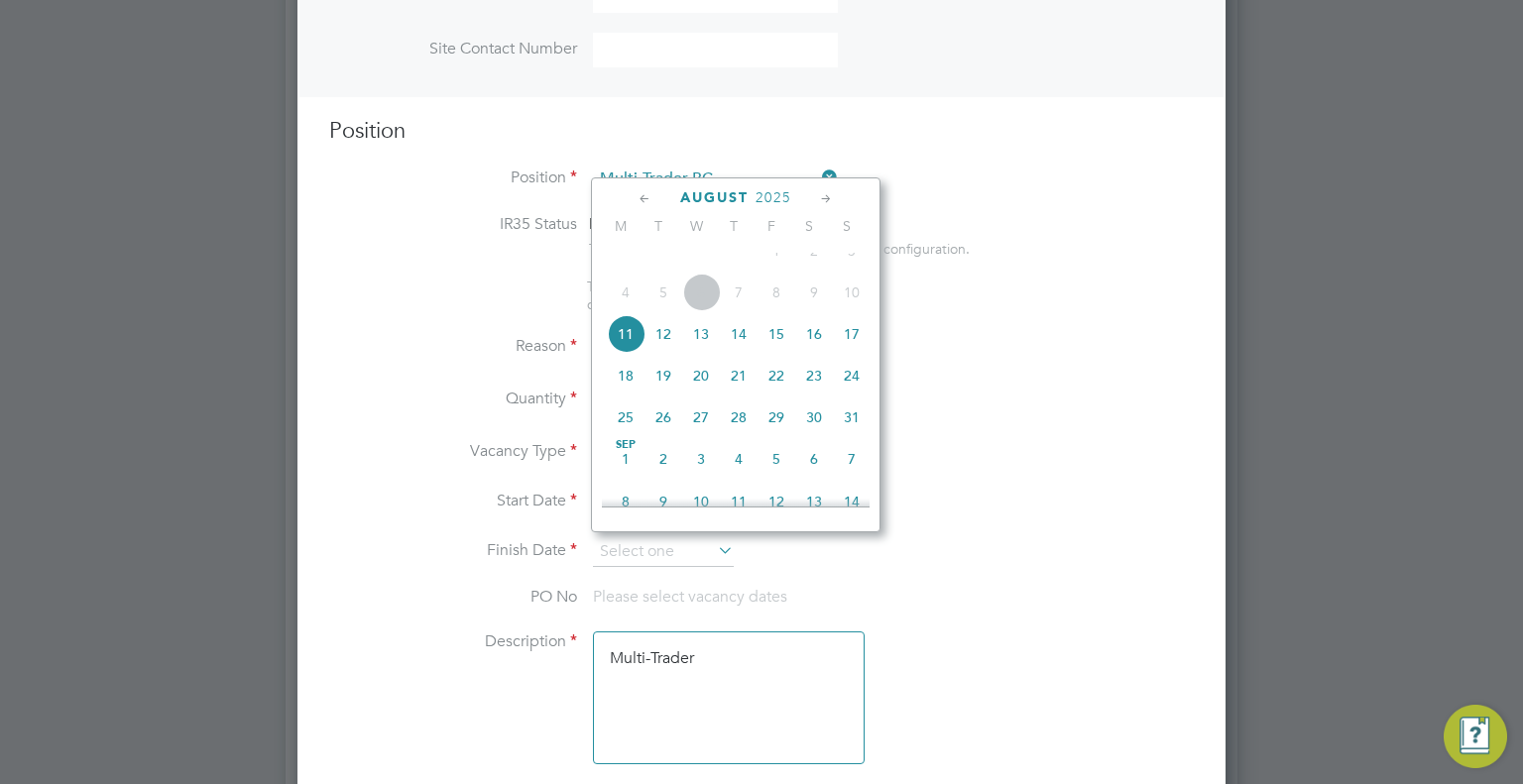 click 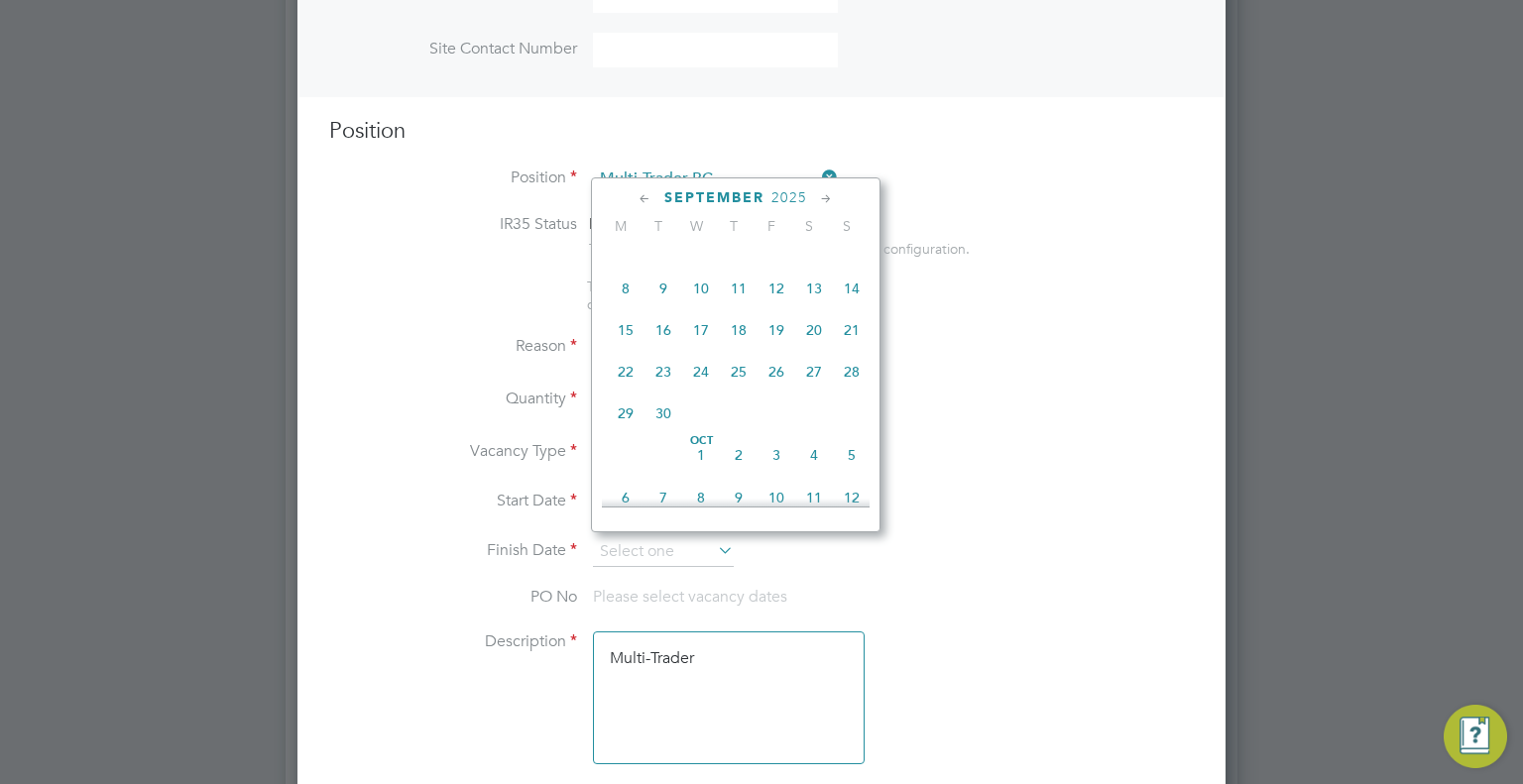 click 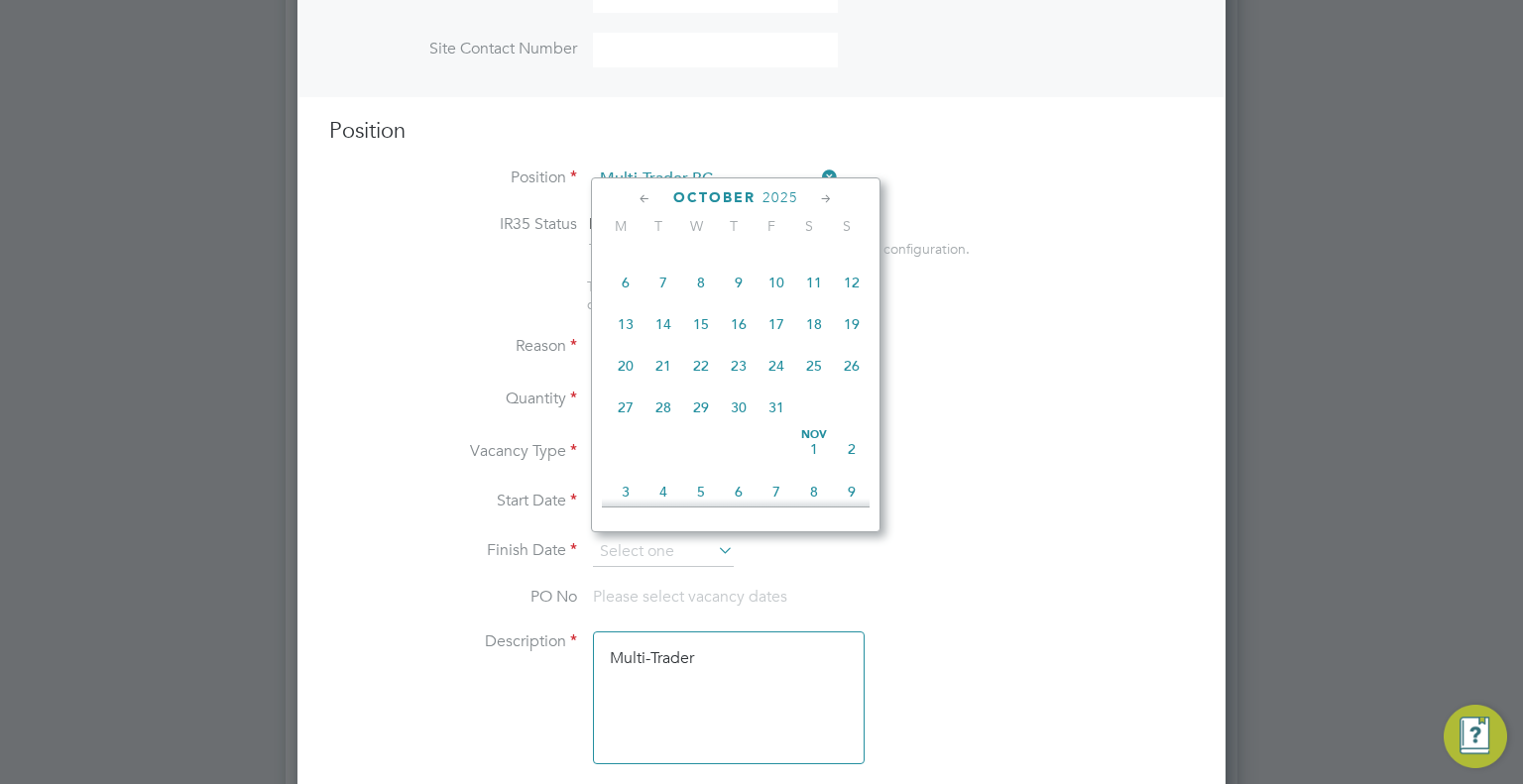click on "31" 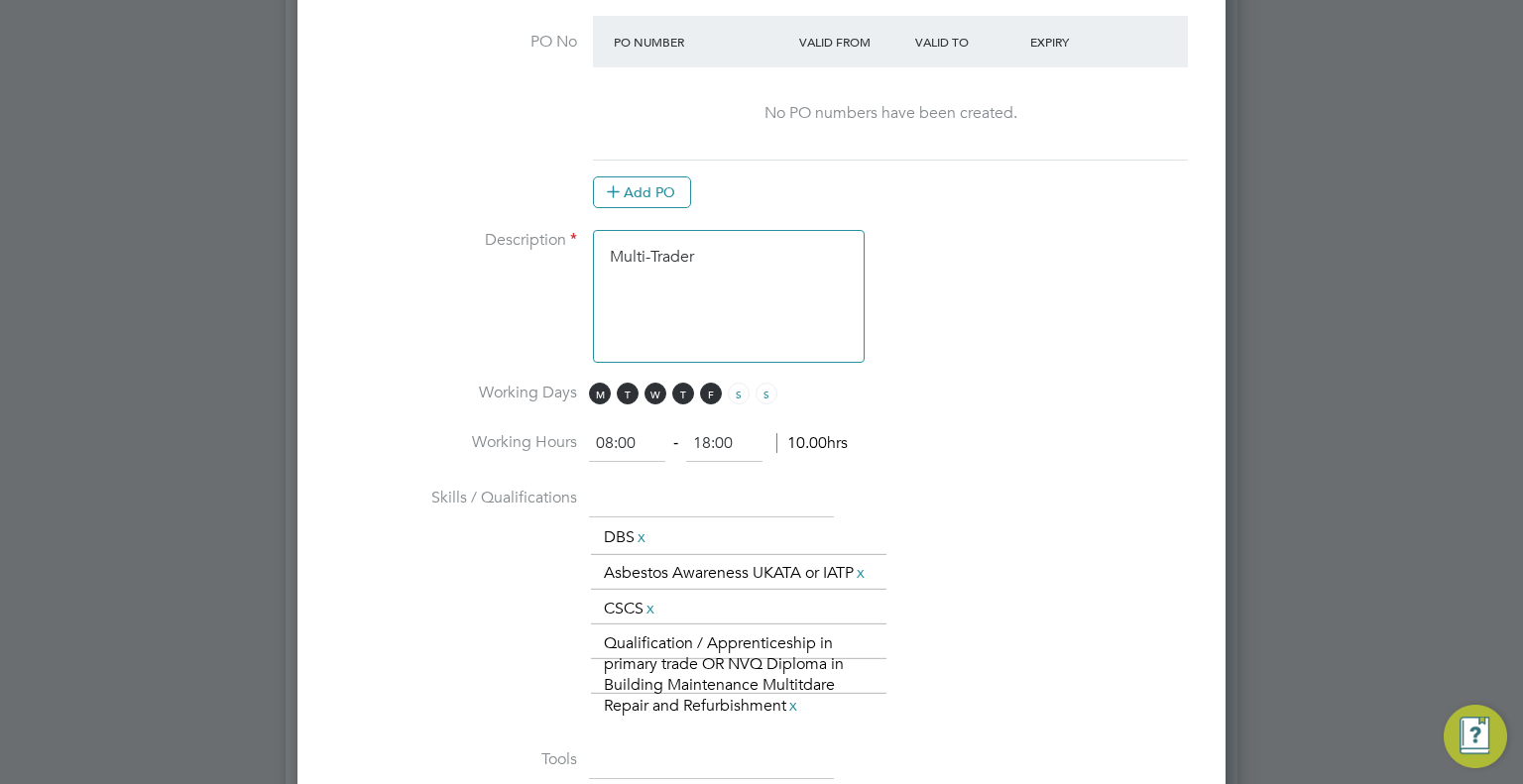 click on "Multi-Trader" at bounding box center [729, 296] 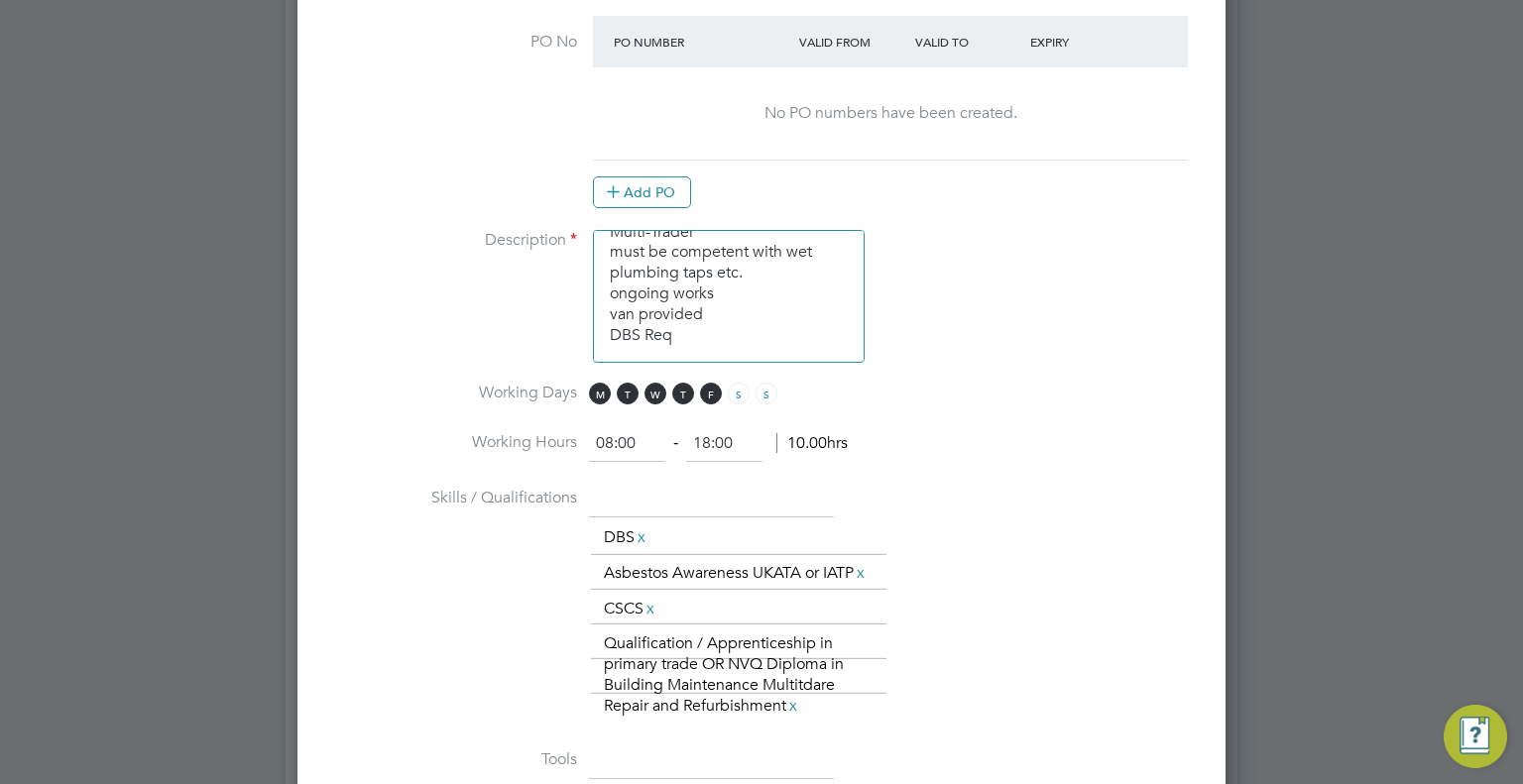 scroll, scrollTop: 45, scrollLeft: 0, axis: vertical 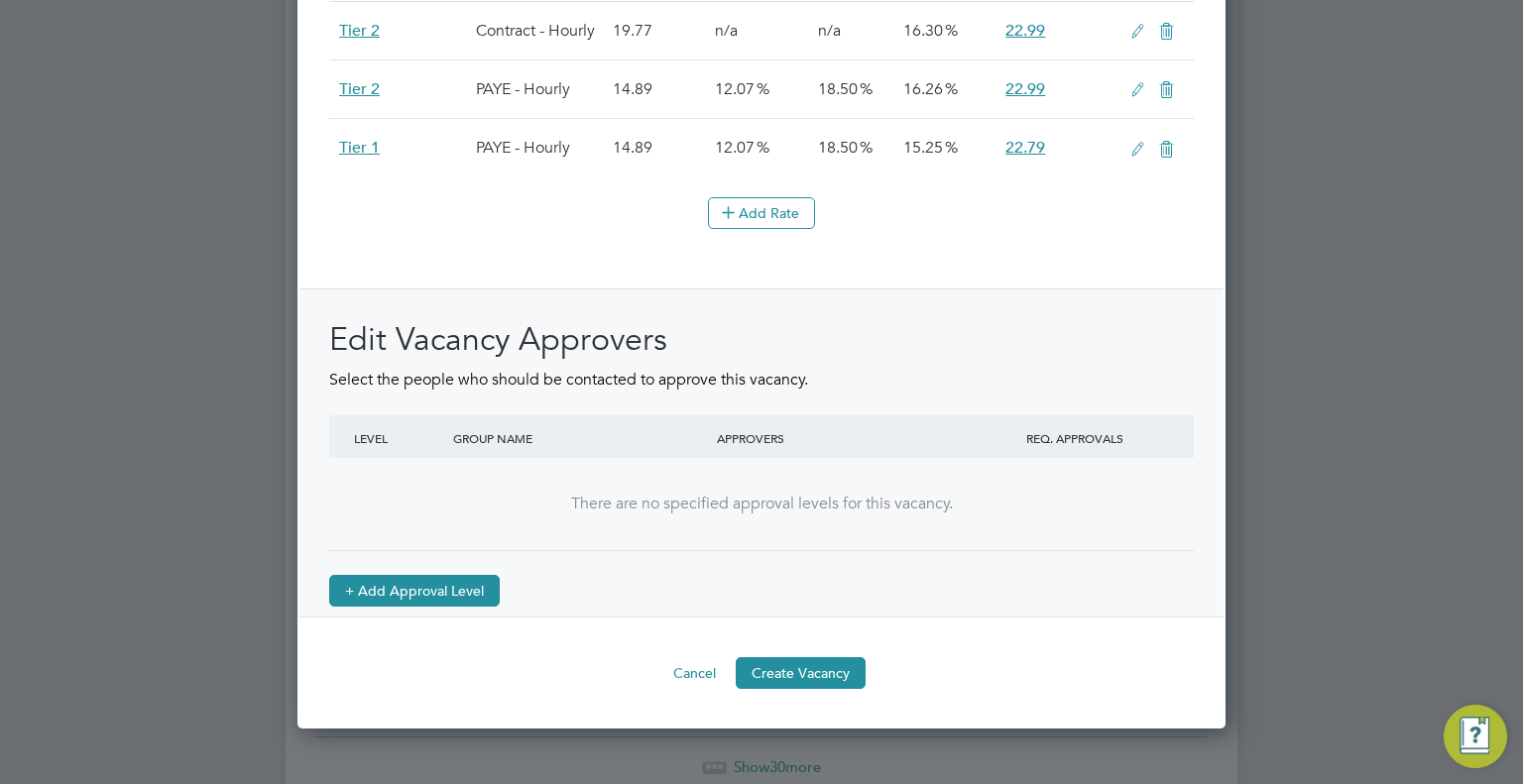 type on "Multi-Trader
must be competent with wet plumbing taps etc.
ongoing works
van provided
DBS Req" 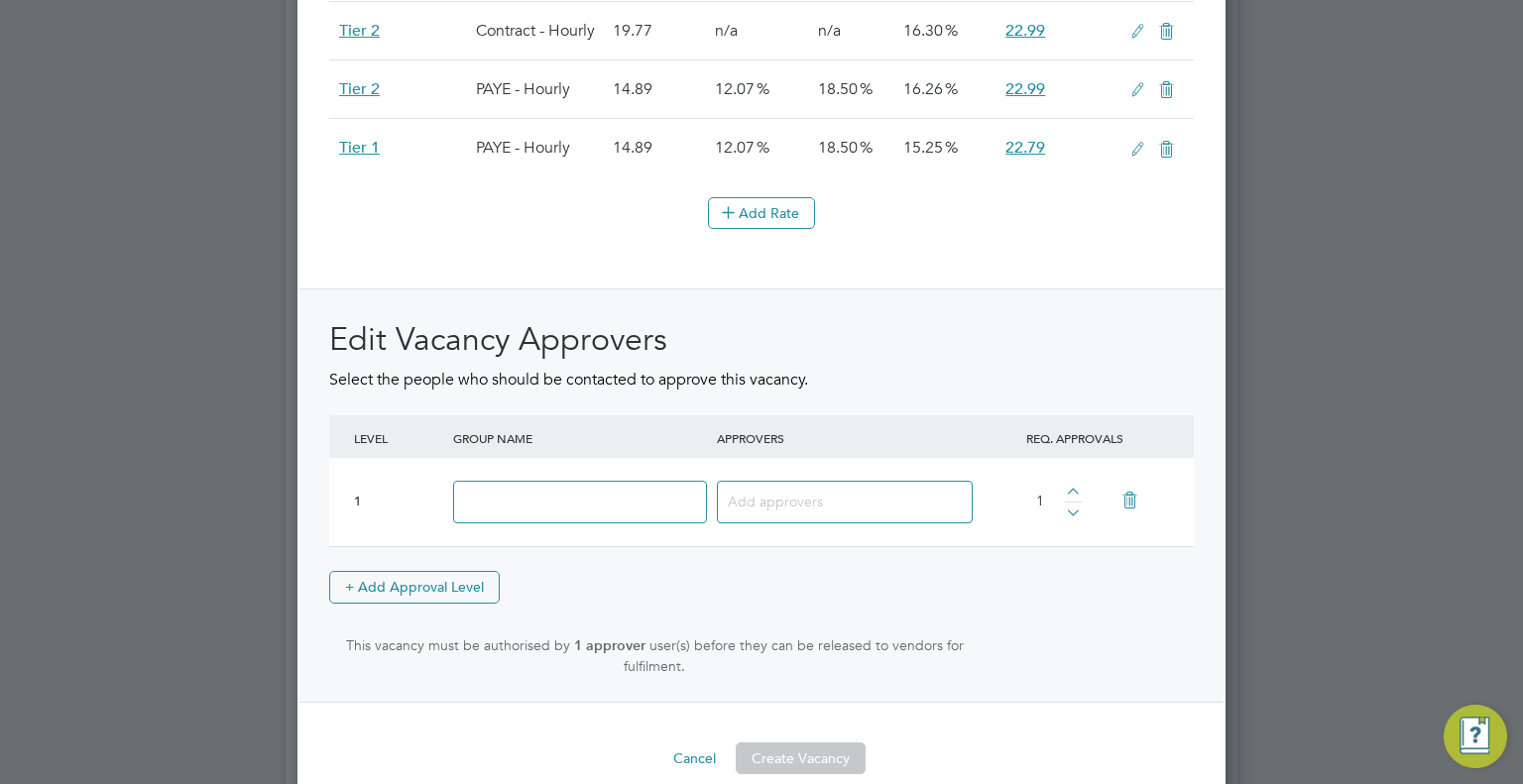 scroll, scrollTop: 9, scrollLeft: 10, axis: both 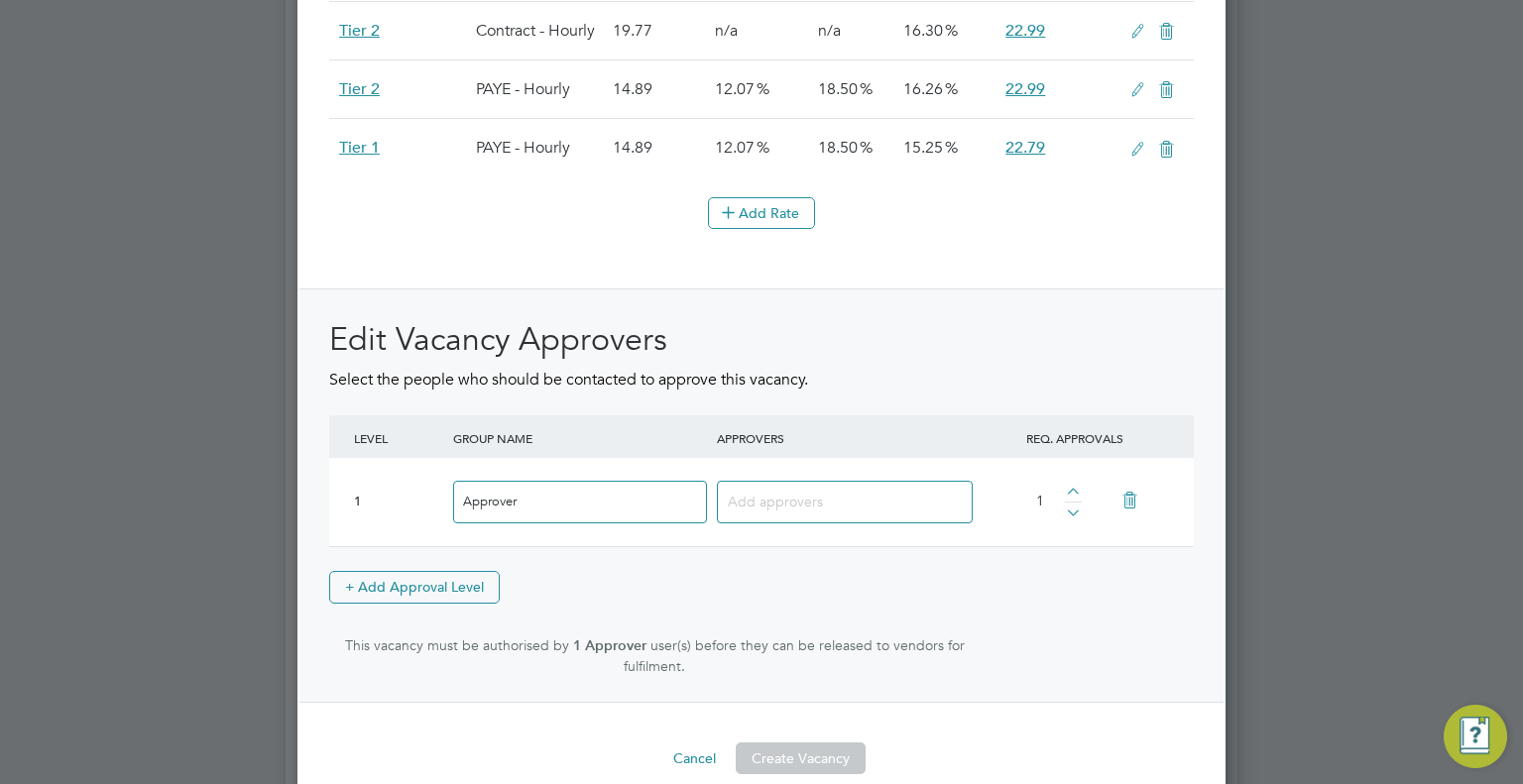 click at bounding box center [837, 501] 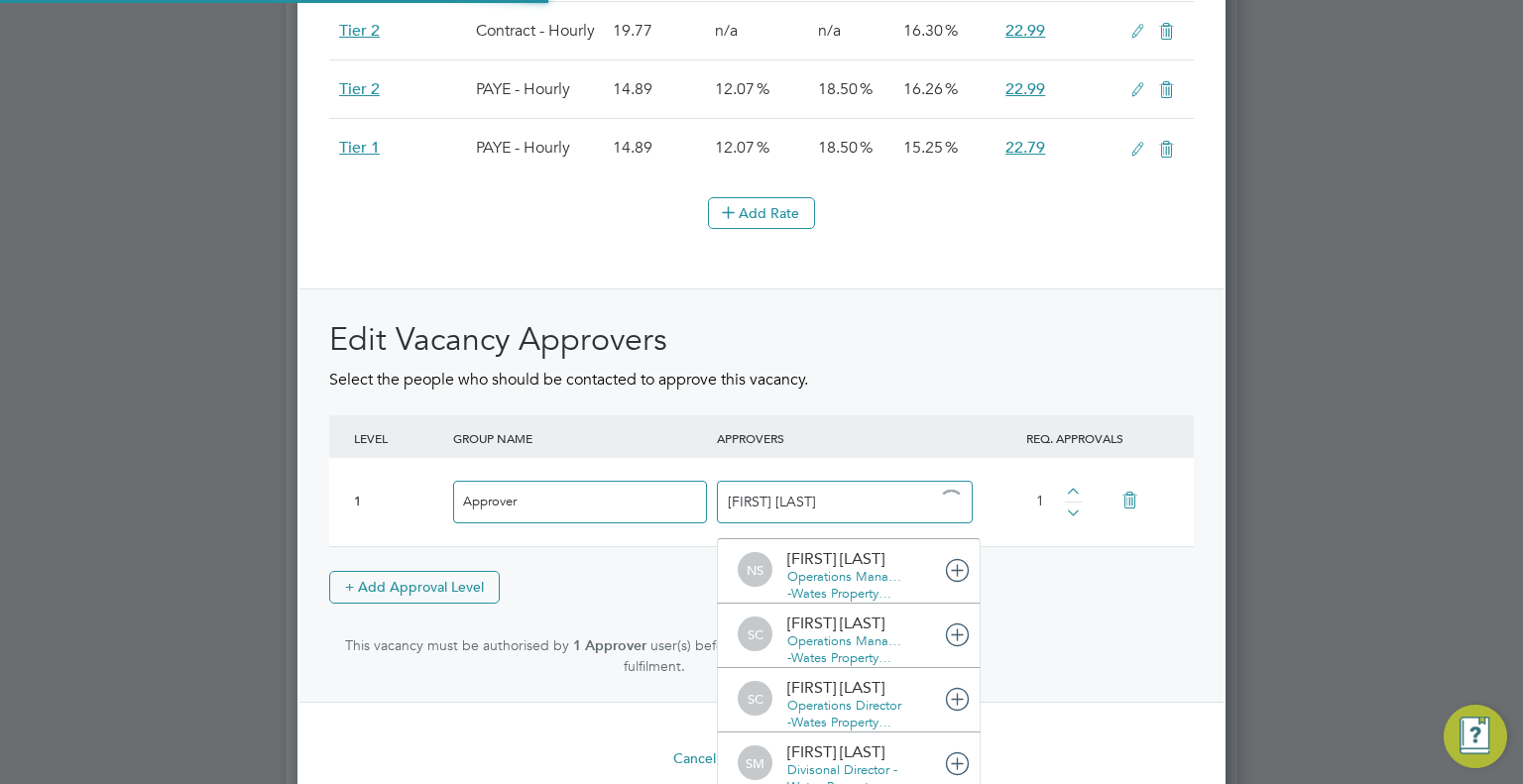 type on "[FIRST] [LAST]" 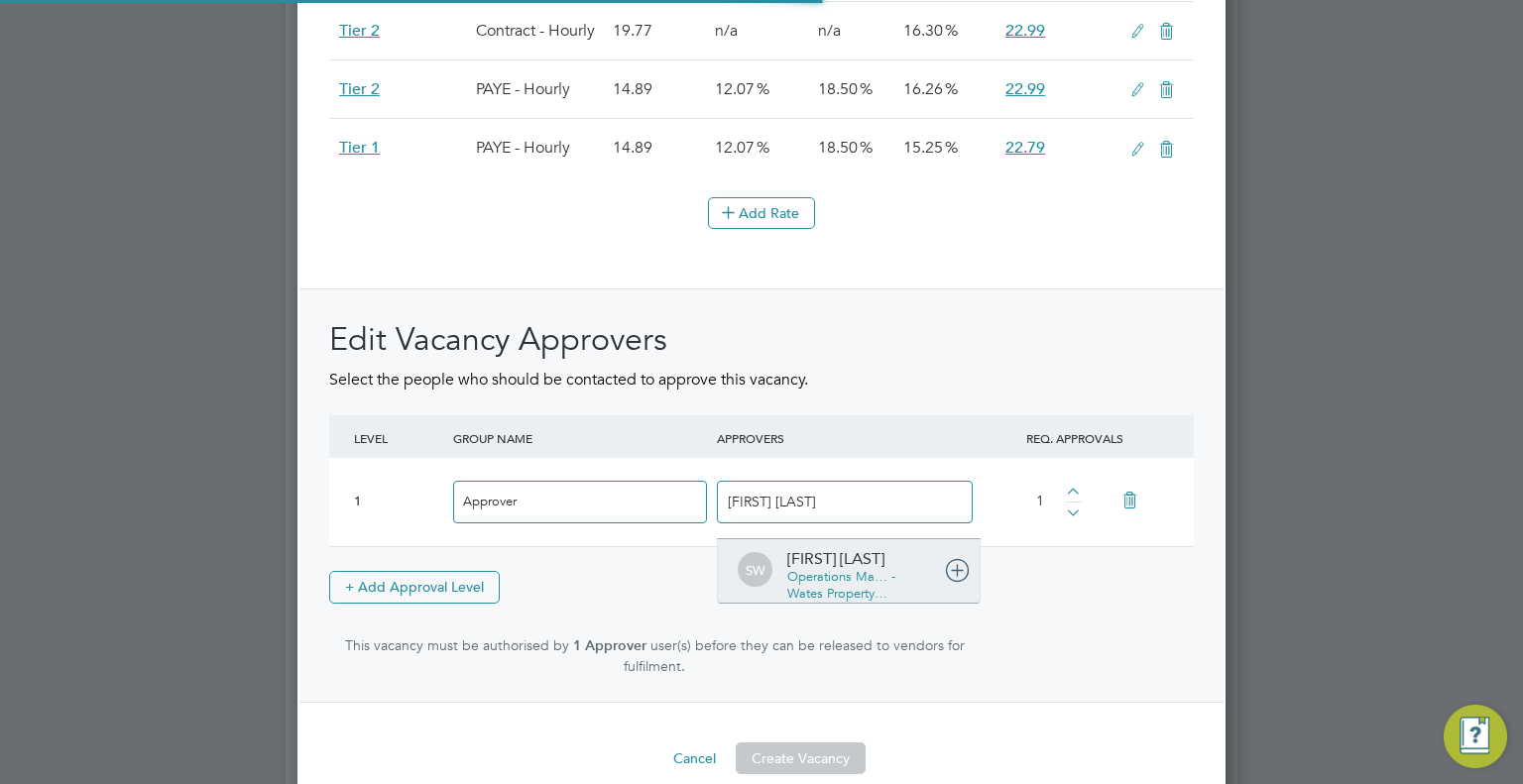 type 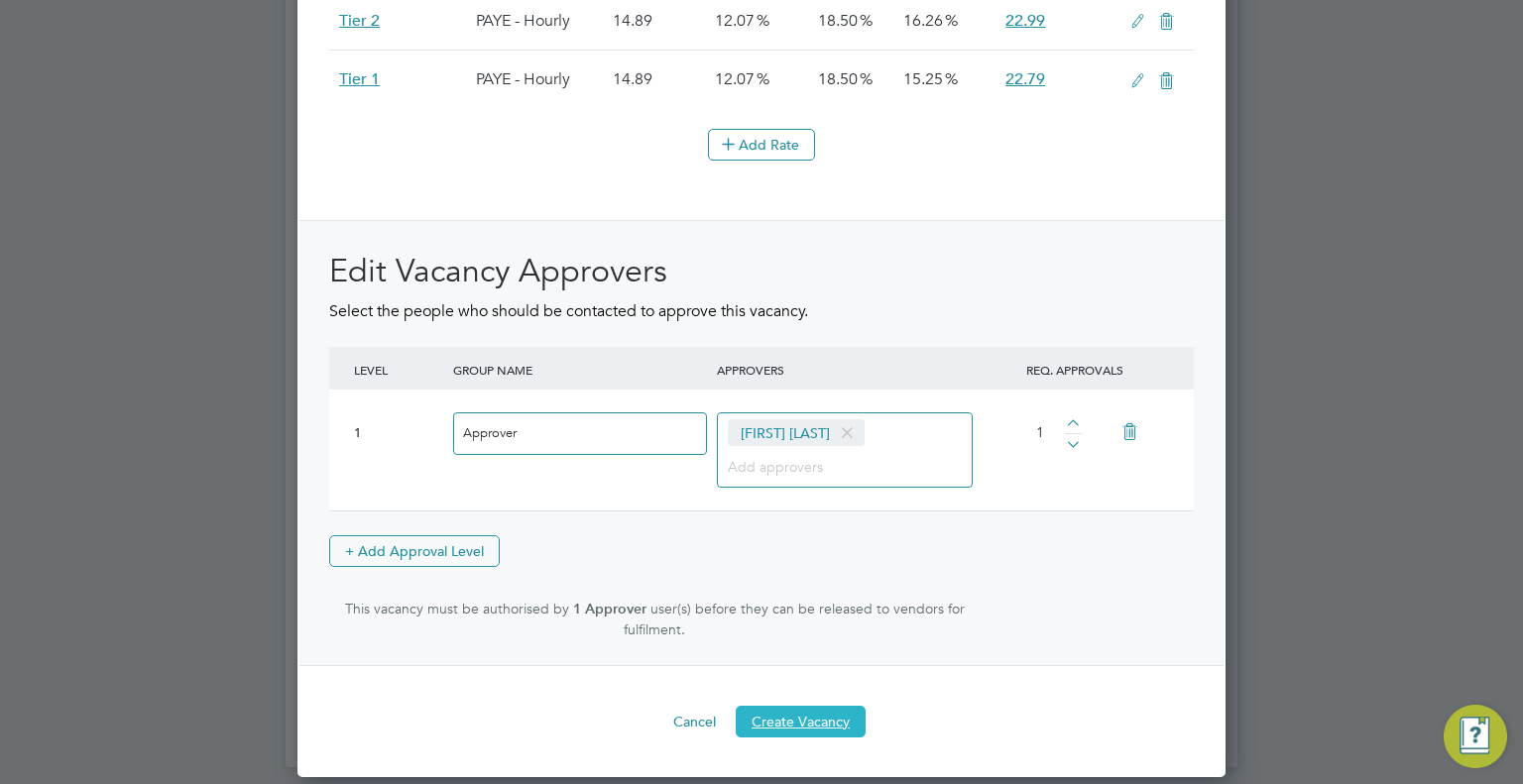 click on "Create Vacancy" at bounding box center [800, 722] 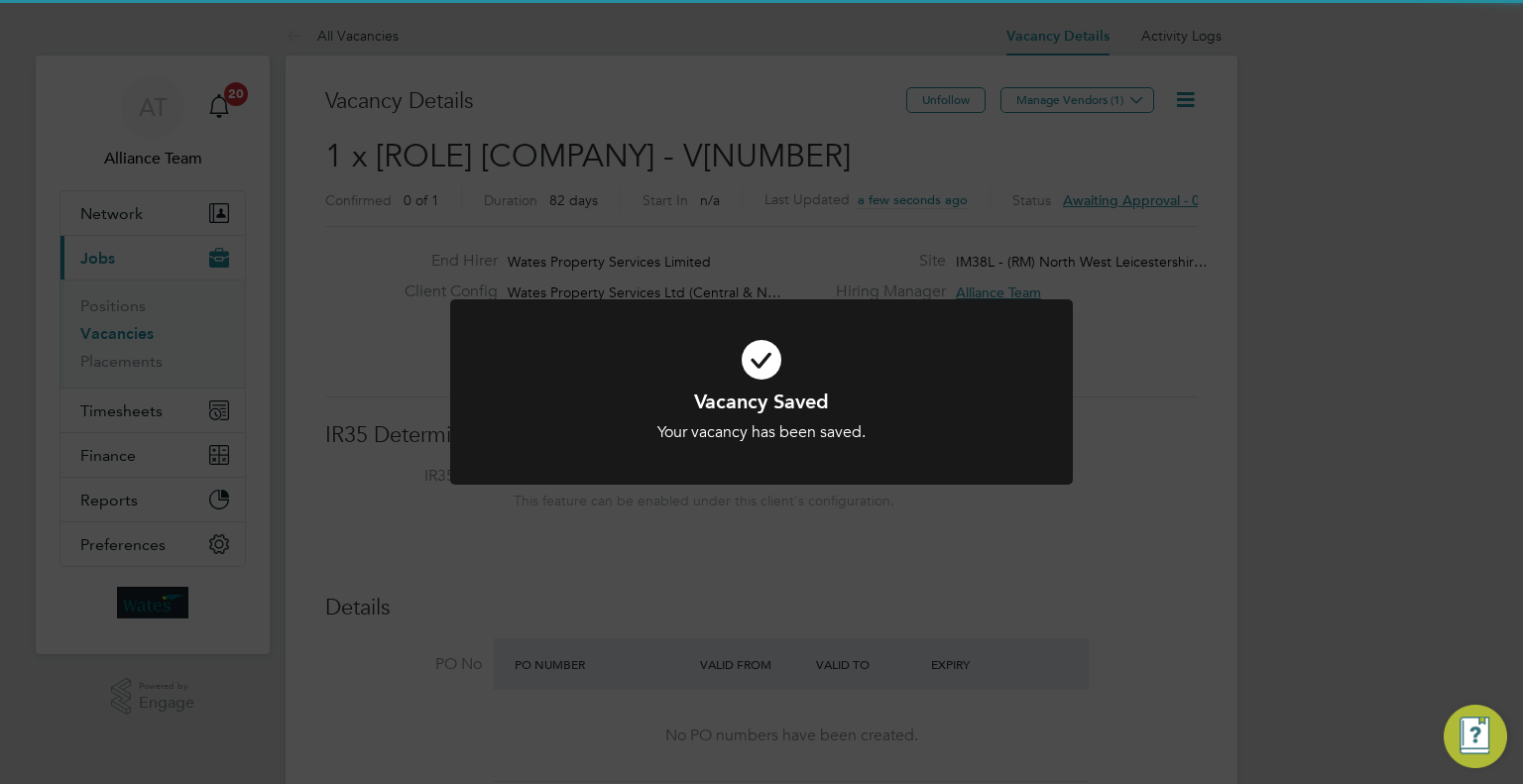 click on "Vacancy Saved Your vacancy has been saved. Cancel Okay" 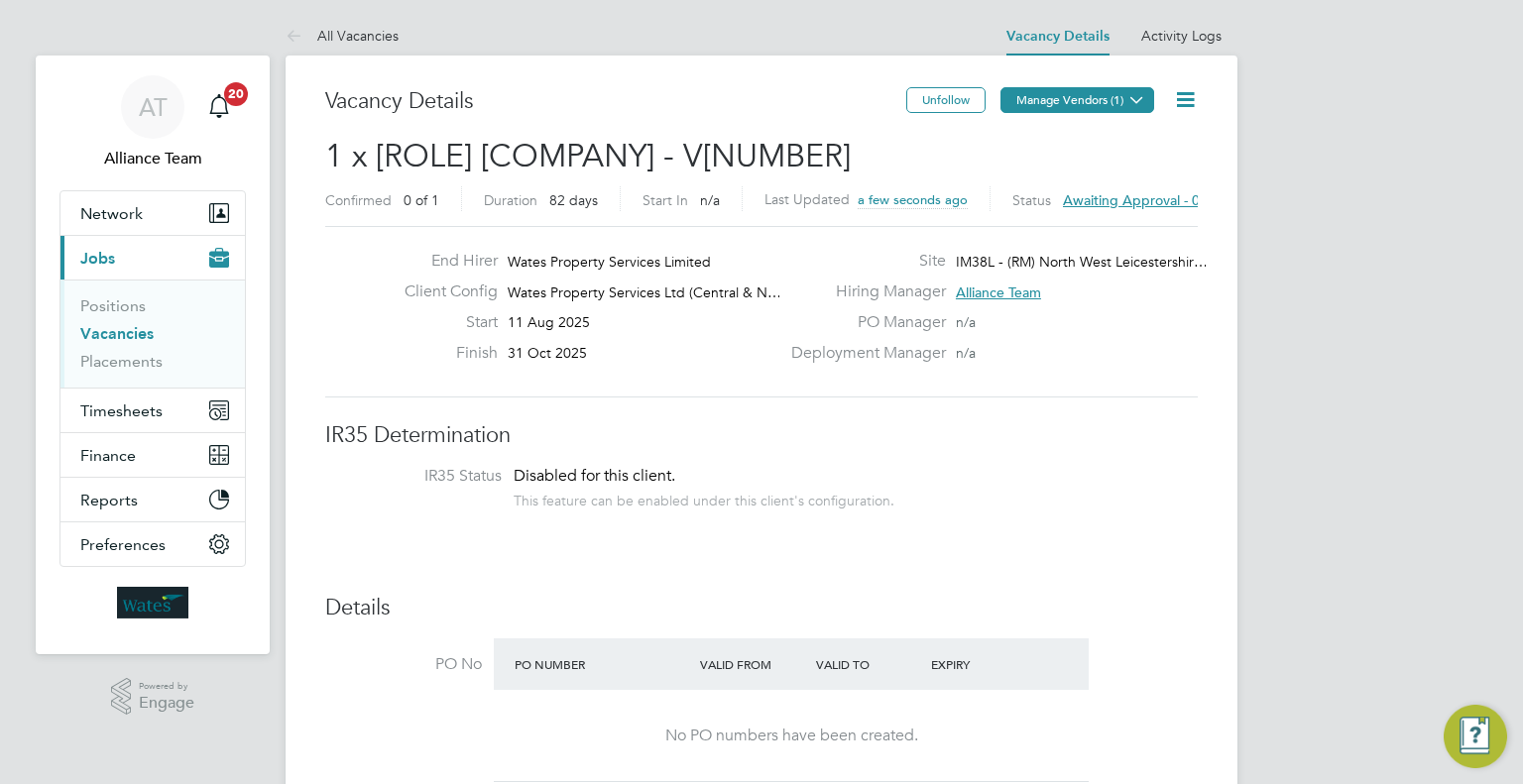 click on "Manage Vendors (1)" 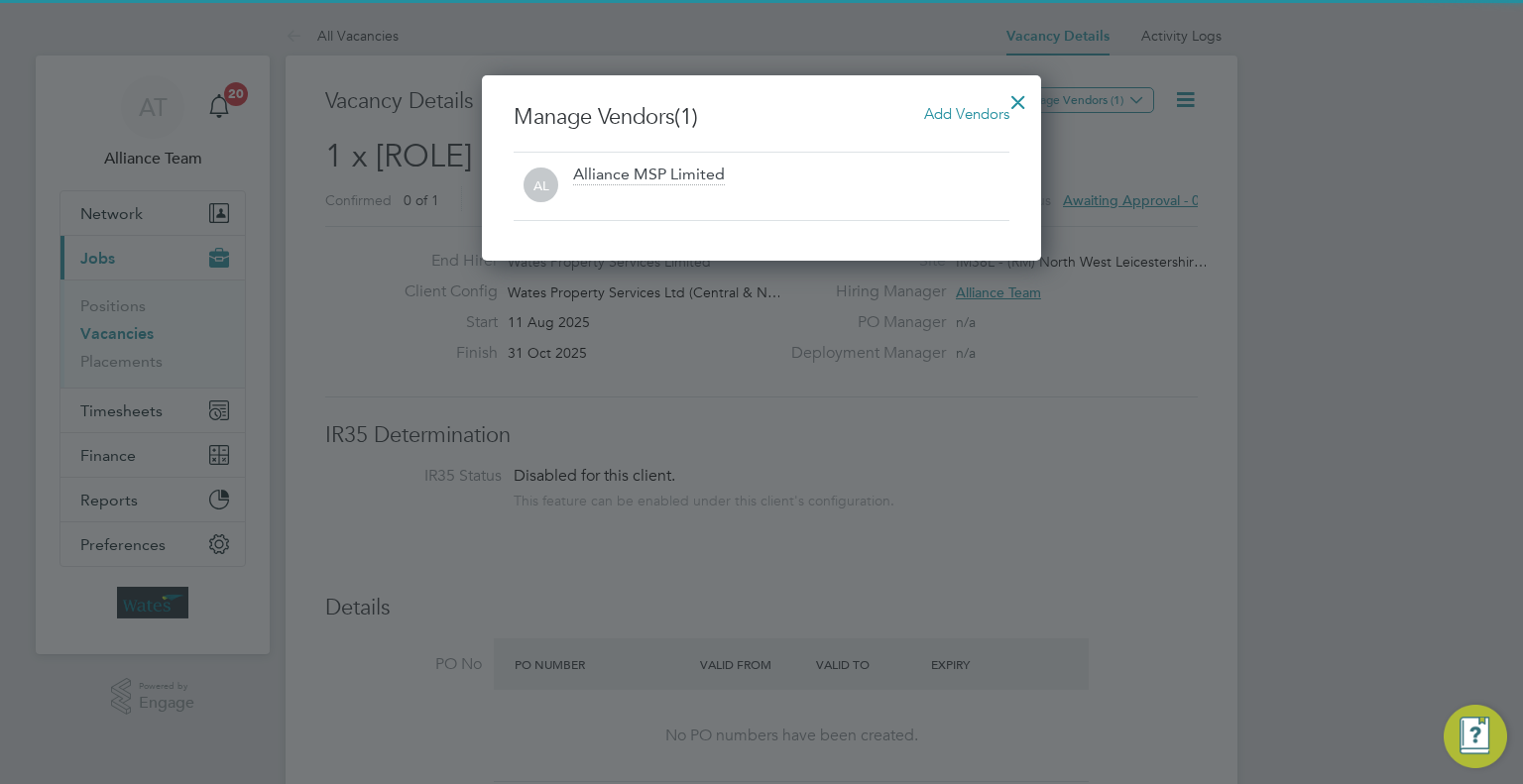 click on "Add Vendors" at bounding box center (967, 113) 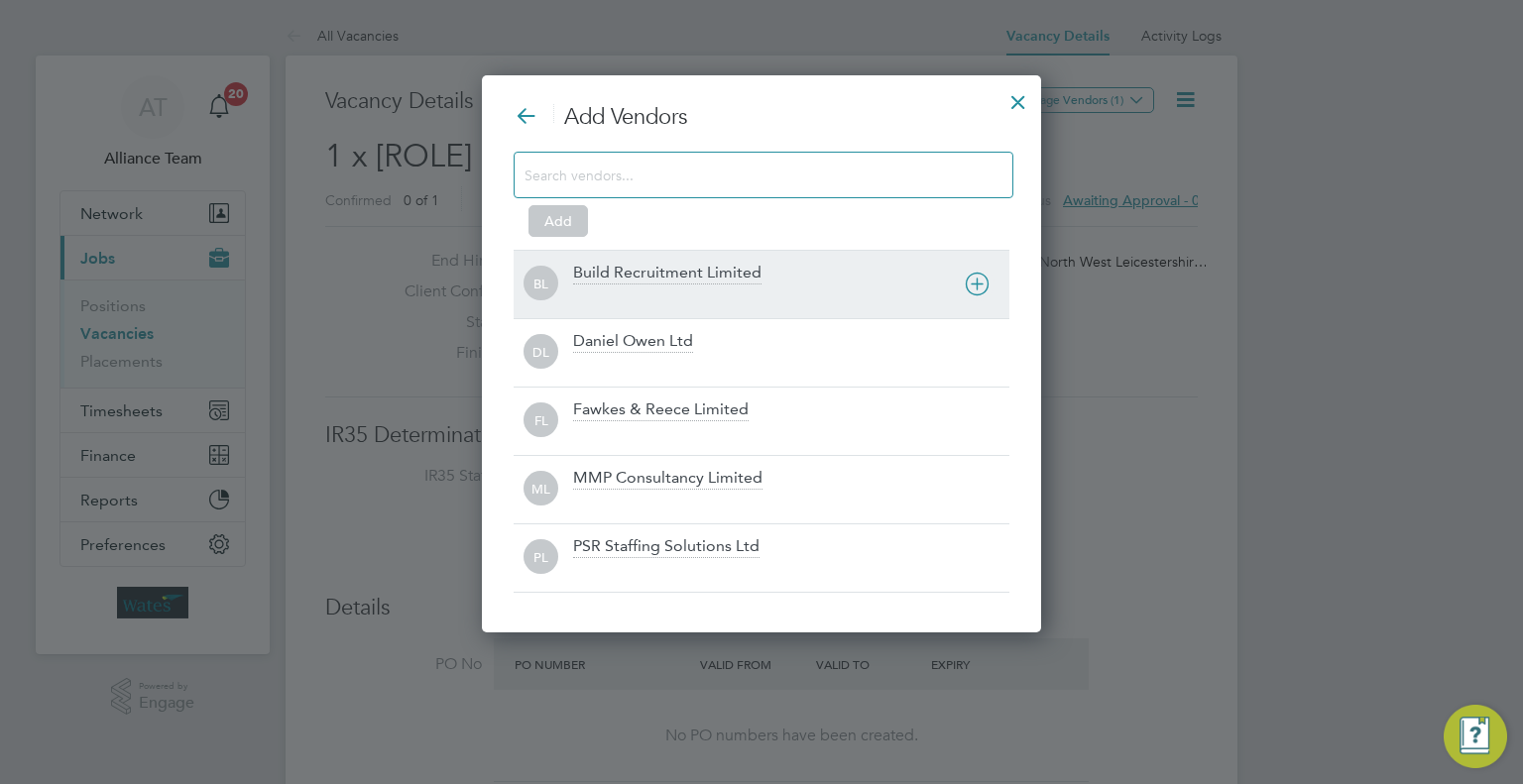 click on "Build Recruitment Limited" at bounding box center (667, 274) 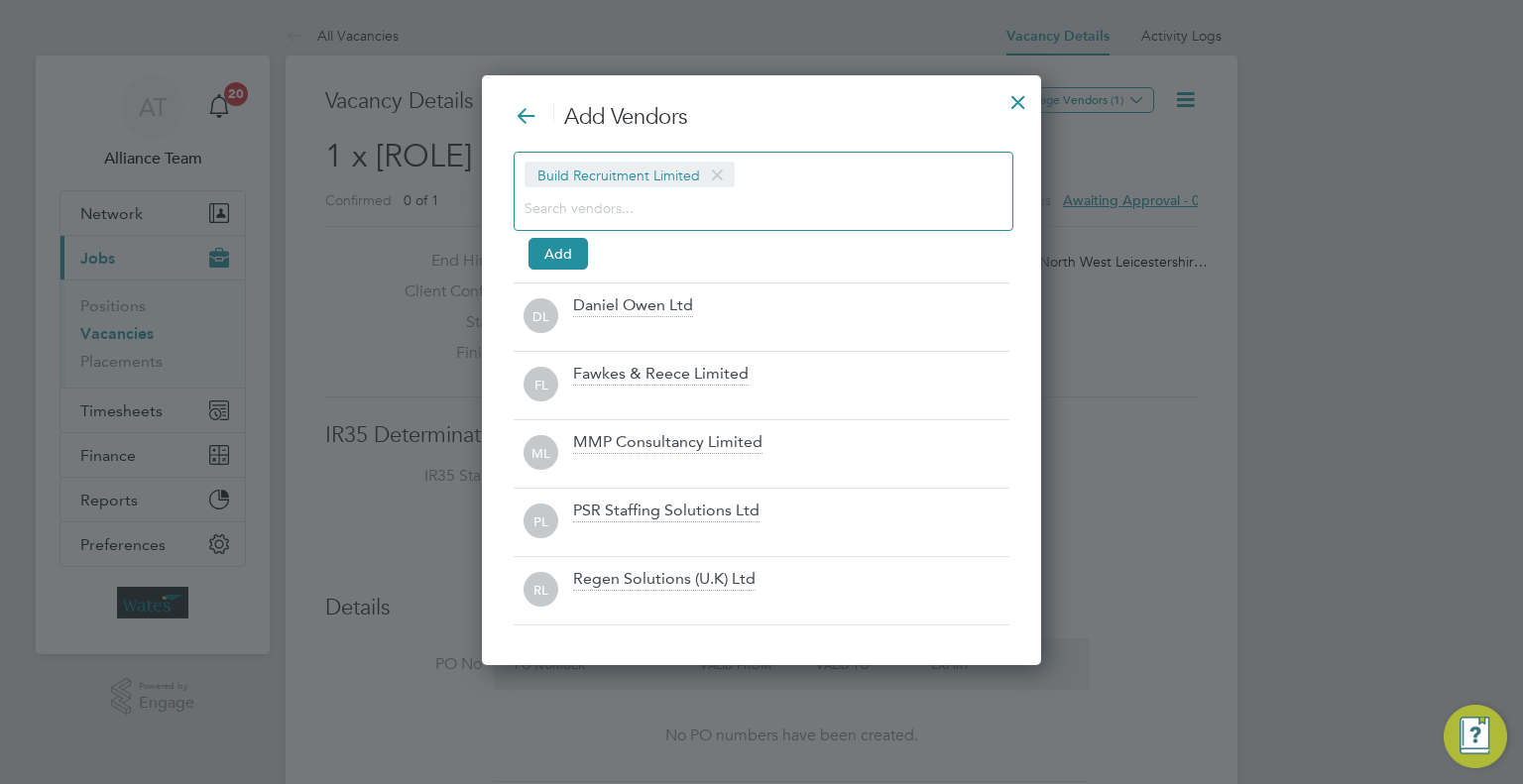 click at bounding box center (748, 207) 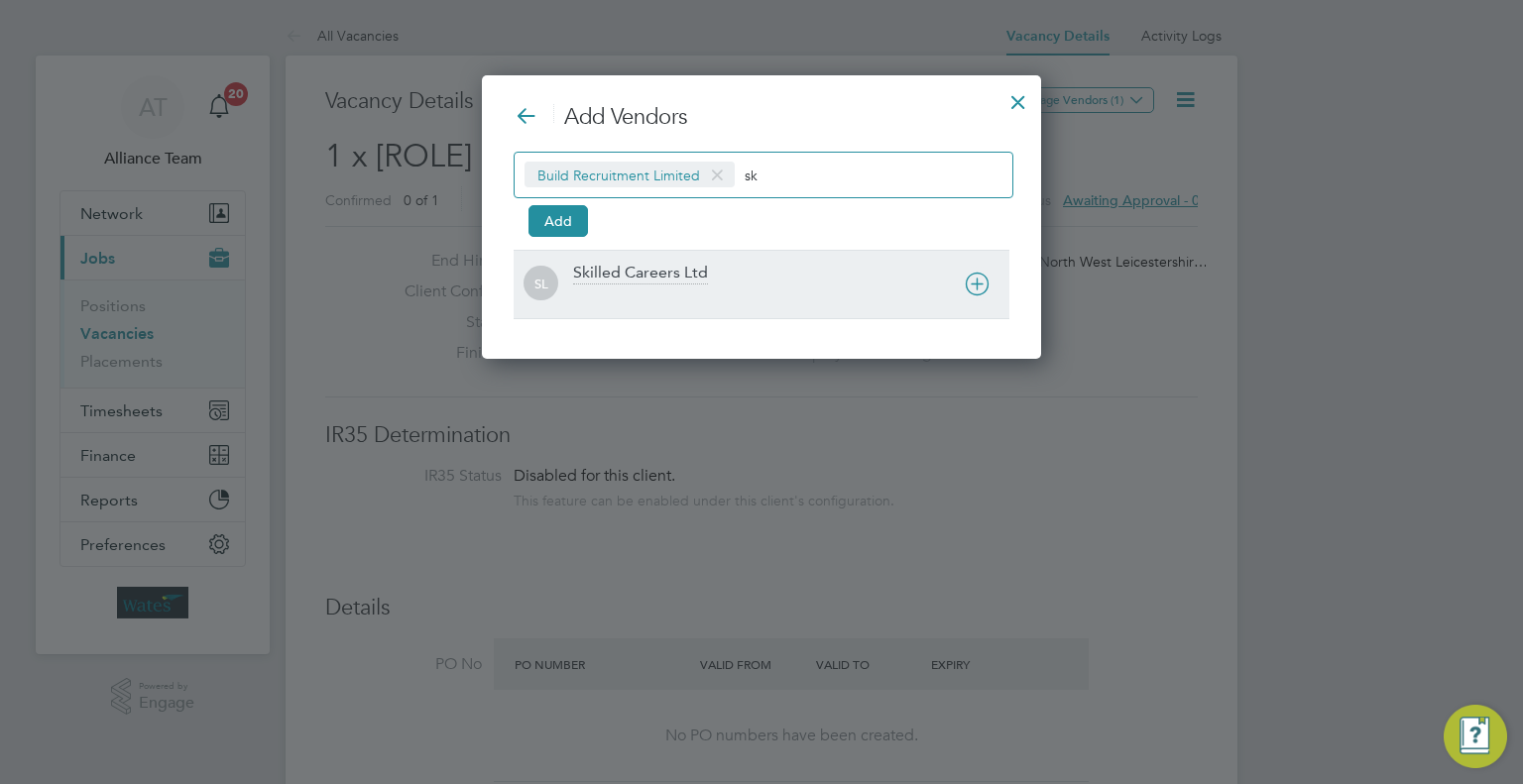 type on "sk" 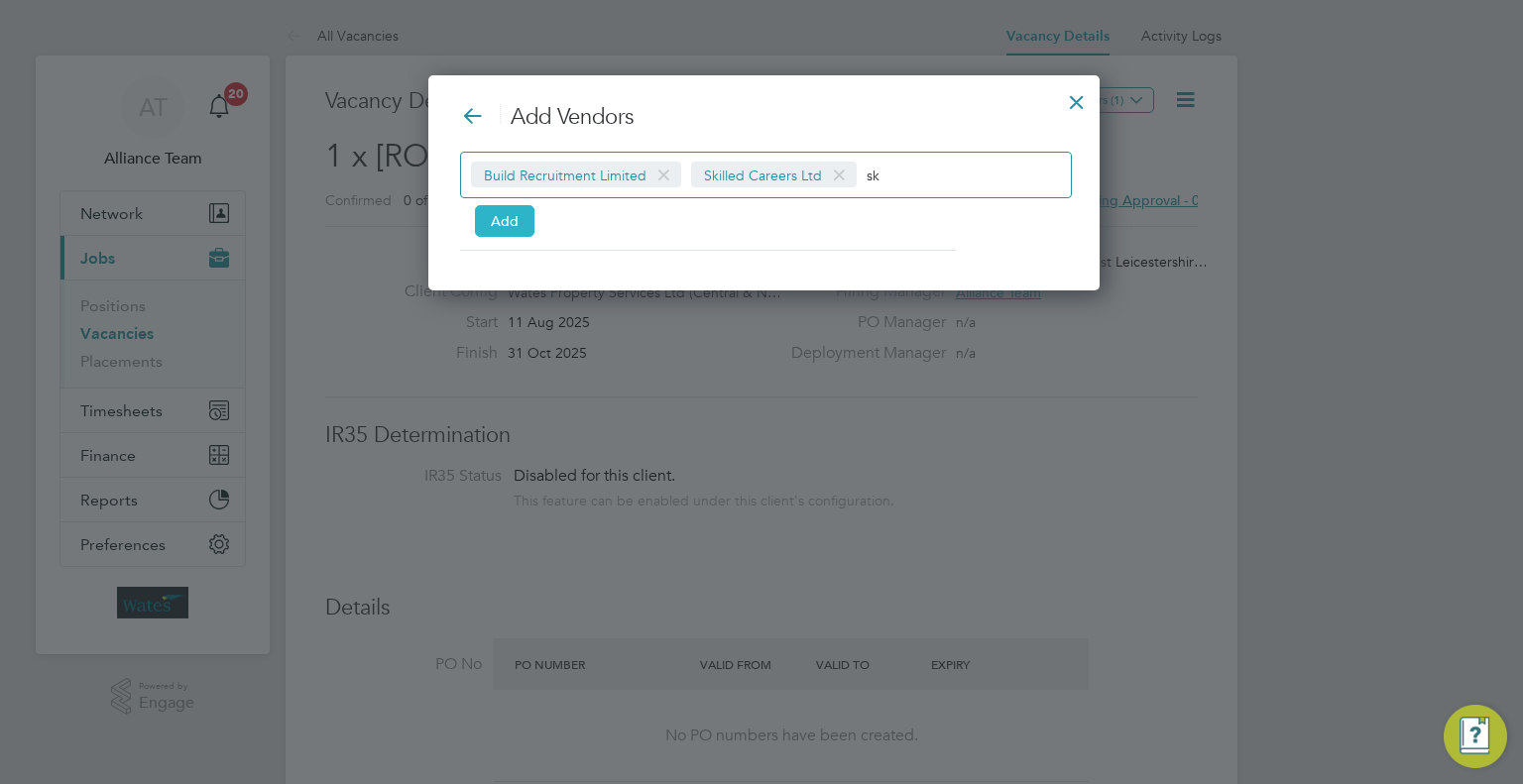 click on "Add" at bounding box center (505, 221) 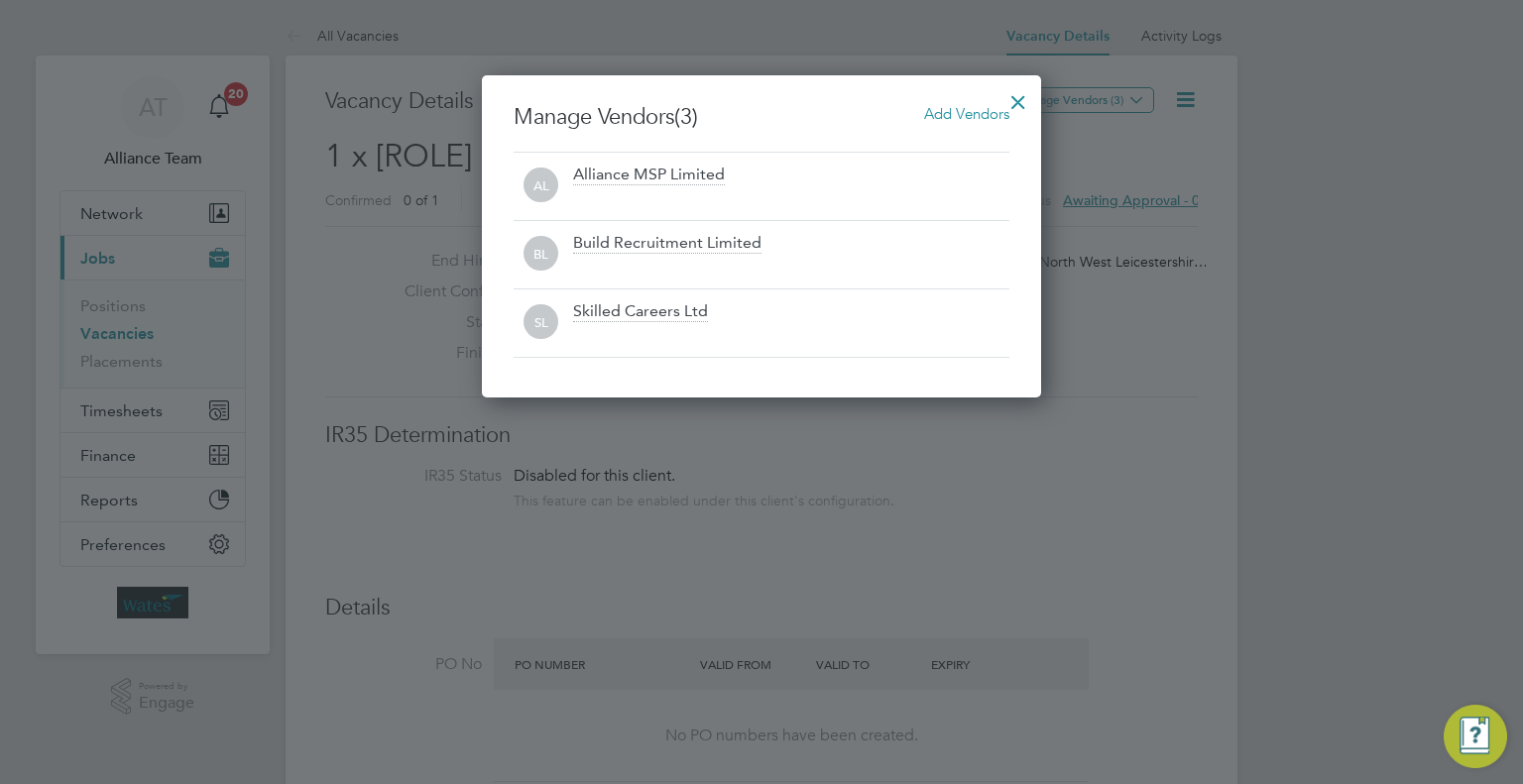 click at bounding box center [1018, 97] 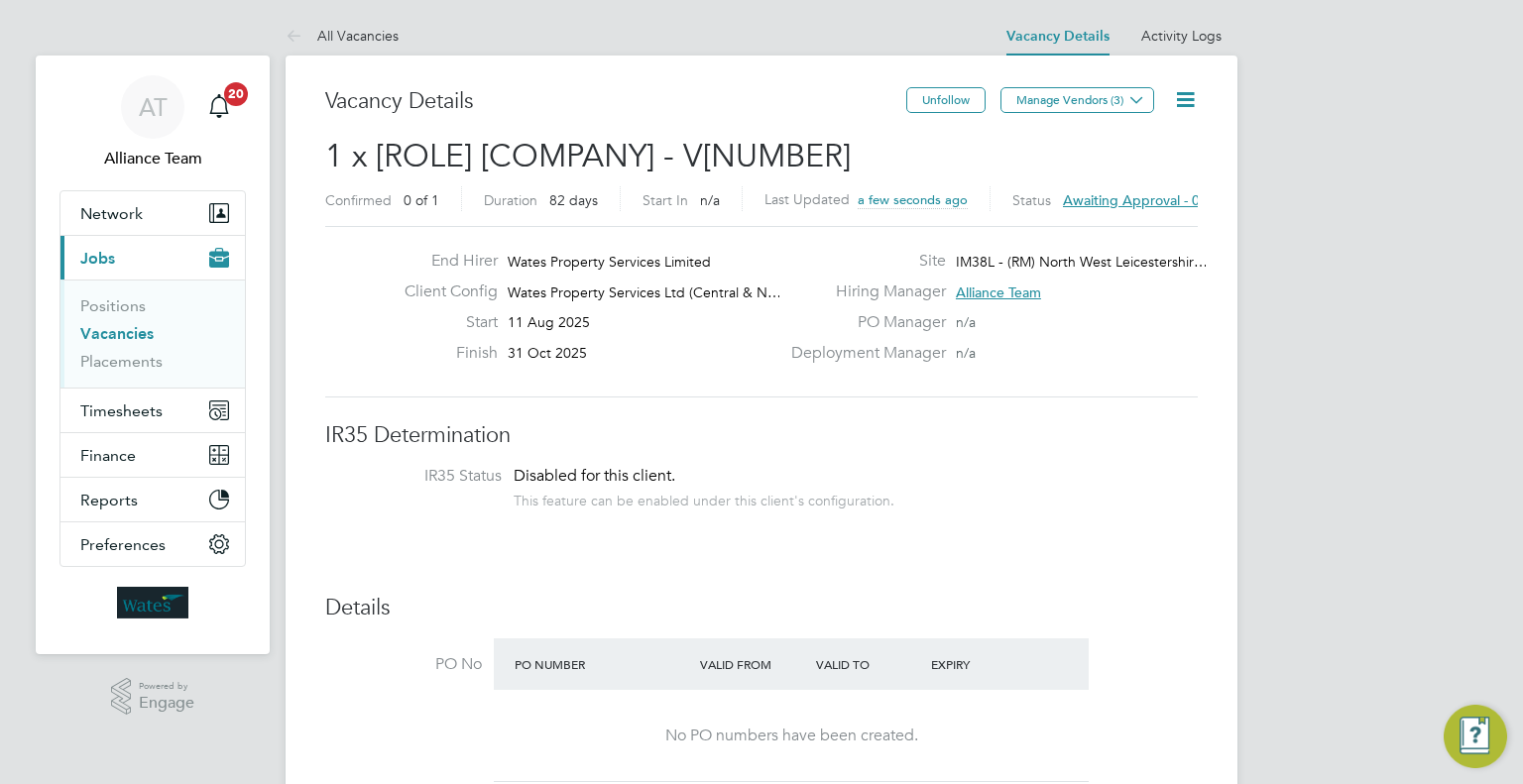 click 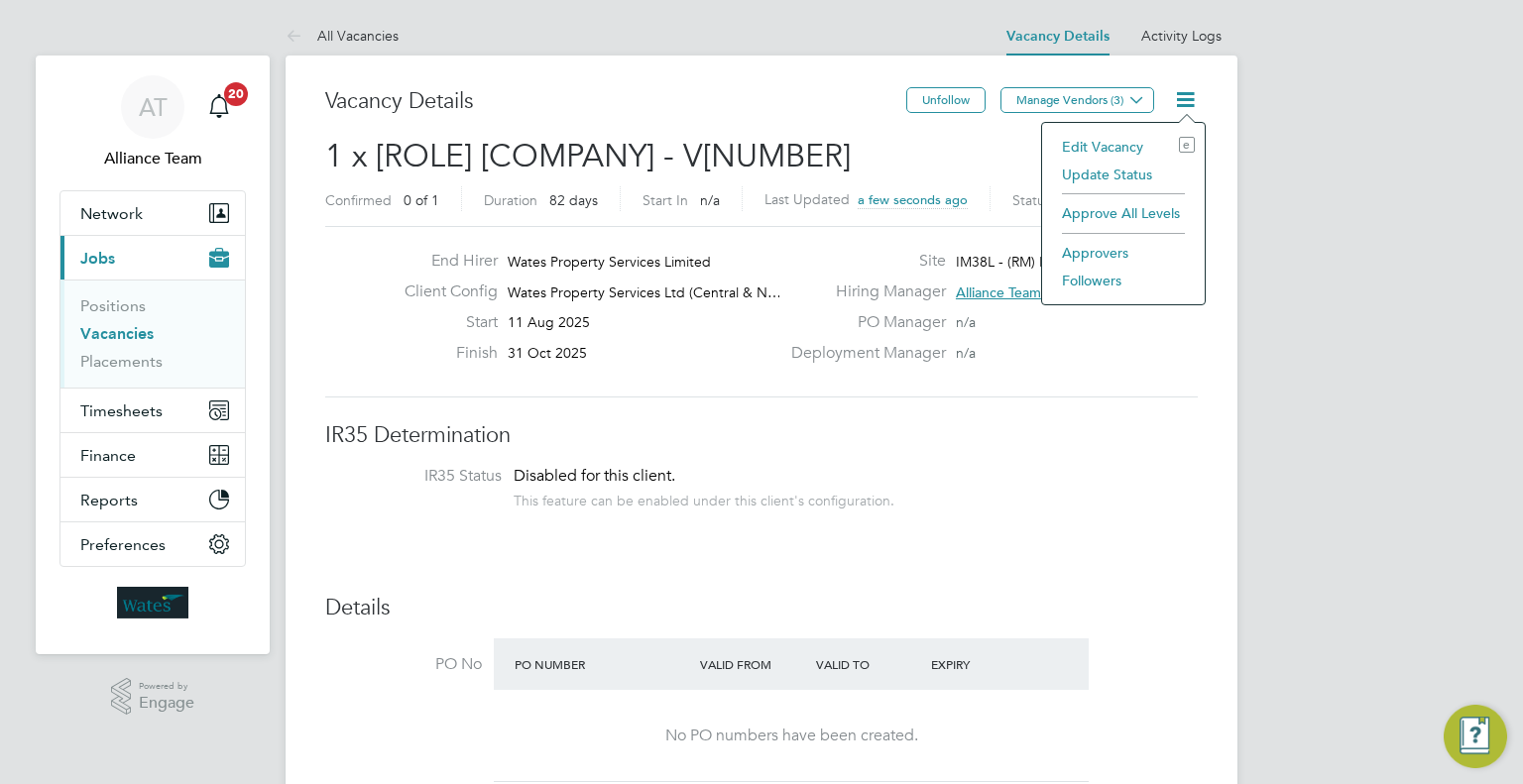 click on "Followers" 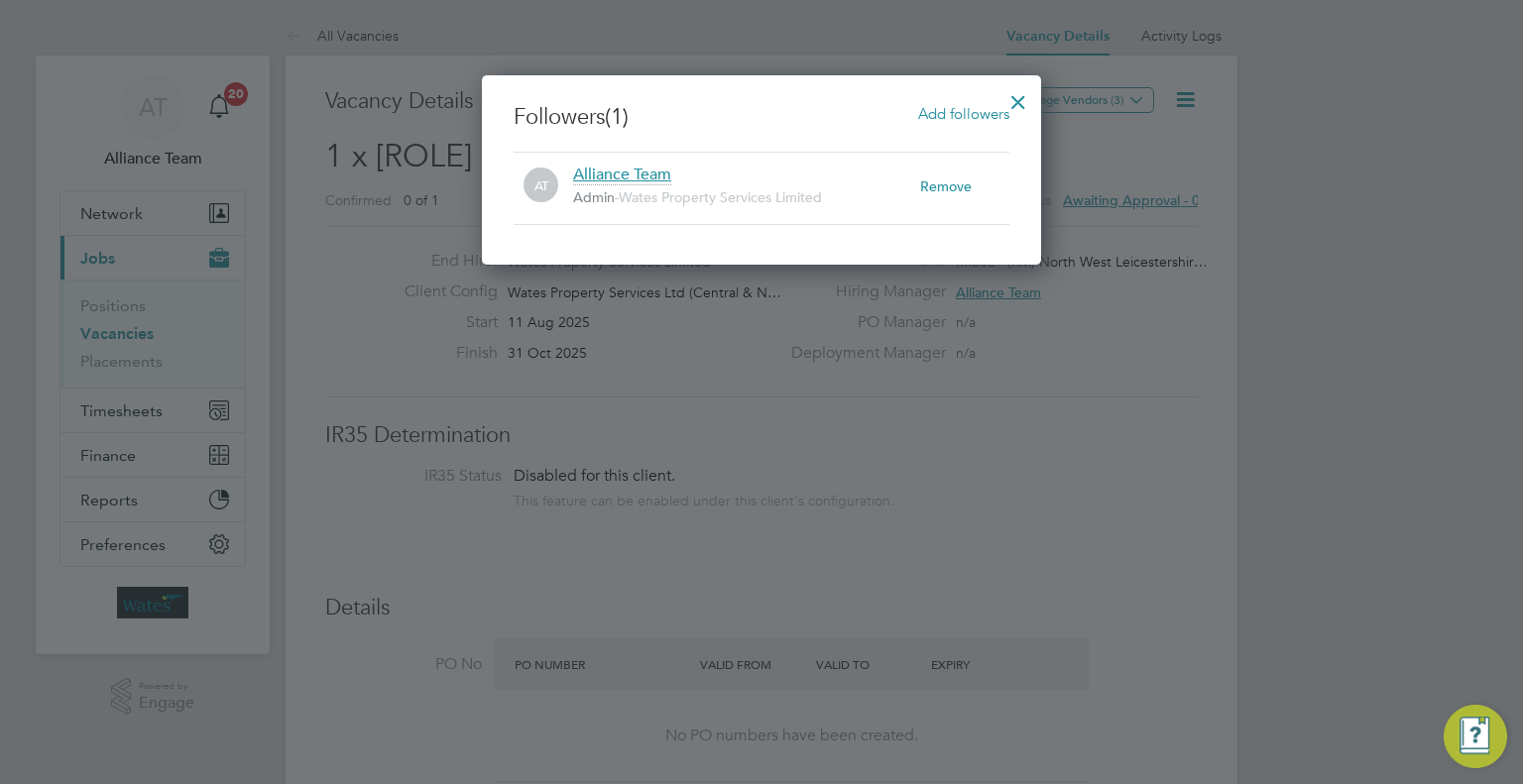 click on "Followers  (1) Add followers" at bounding box center (762, 117) 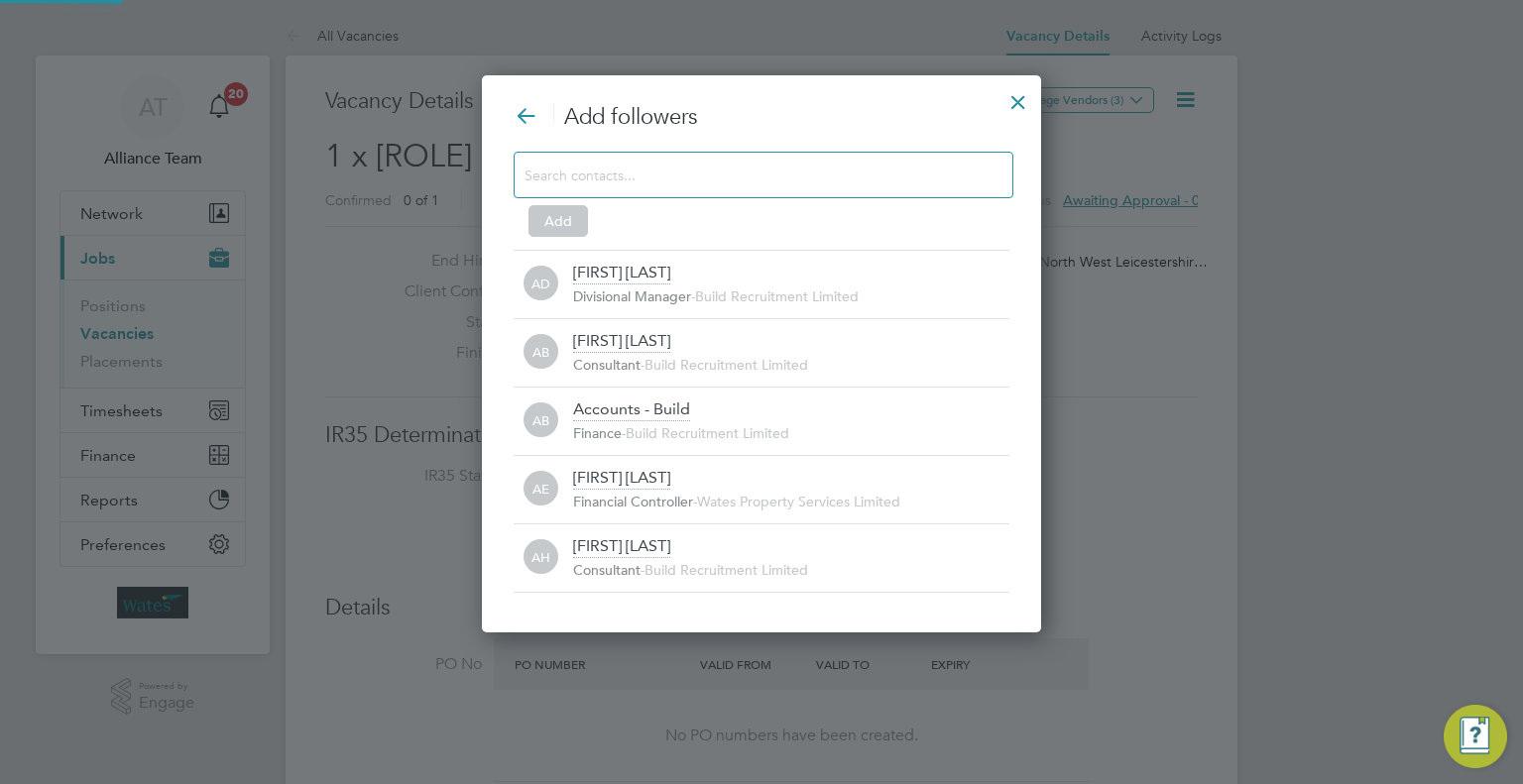 click at bounding box center (763, 174) 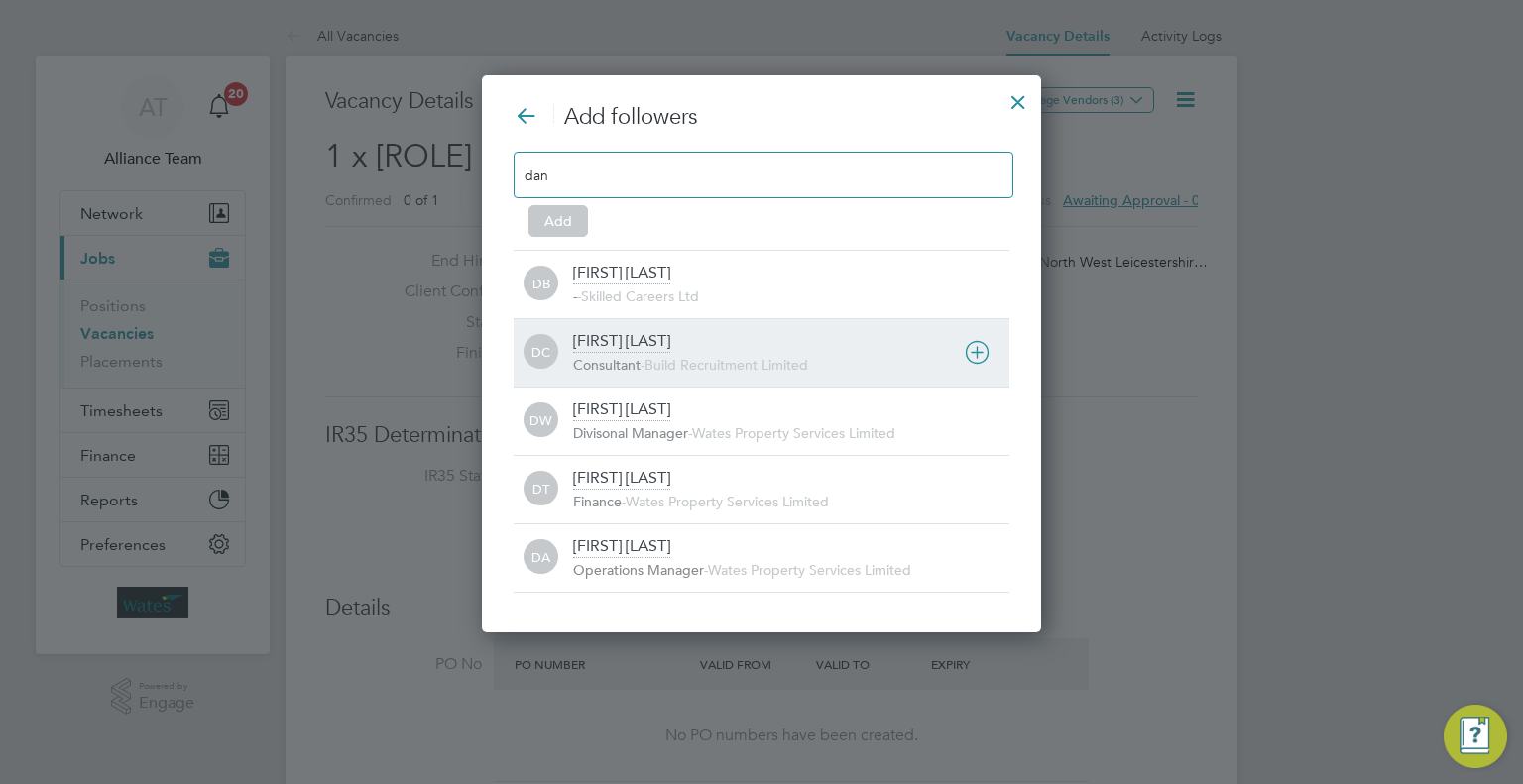 type on "dan" 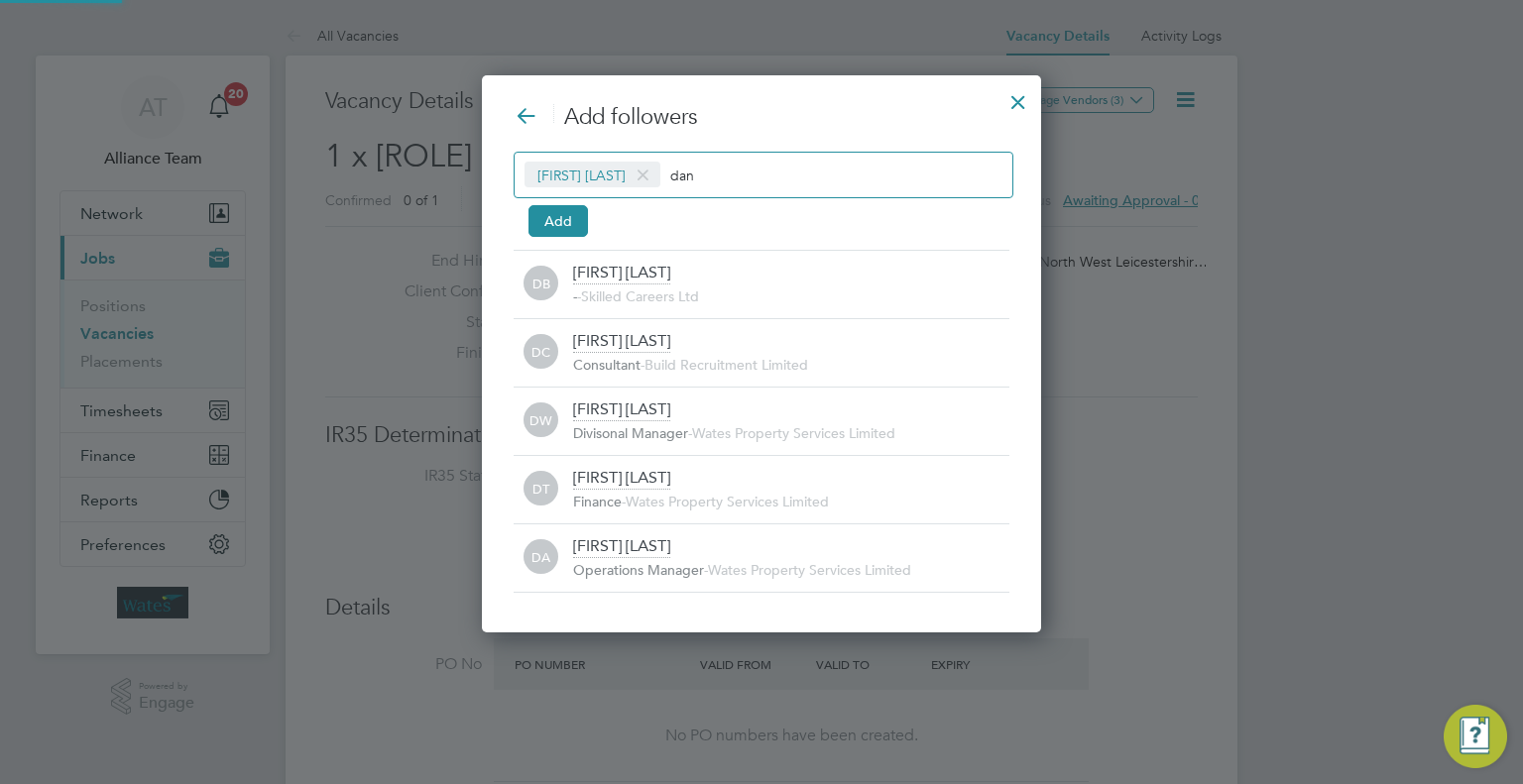 click on "[FIRST] [LAST] [EMAIL]" at bounding box center [763, 174] 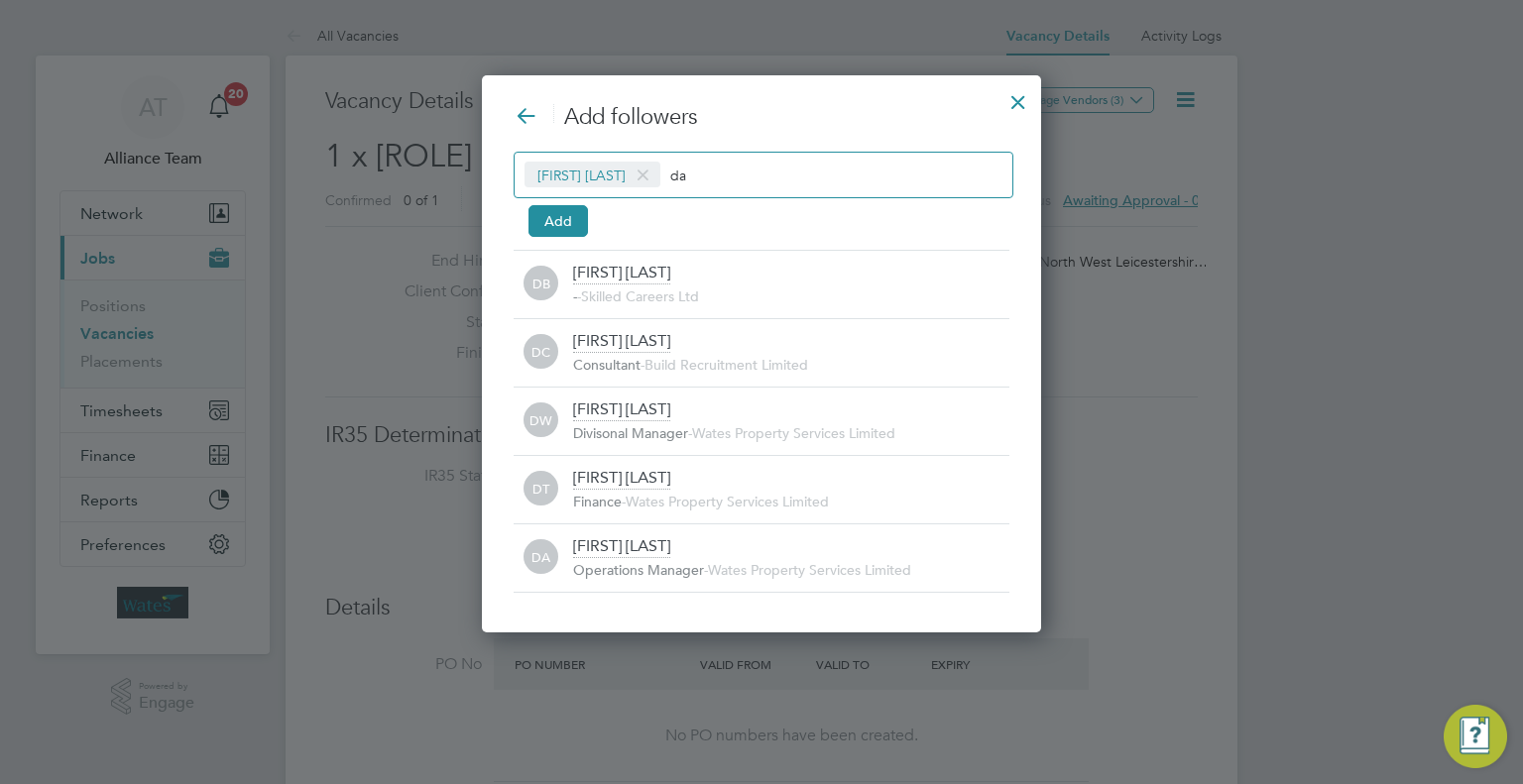 type on "d" 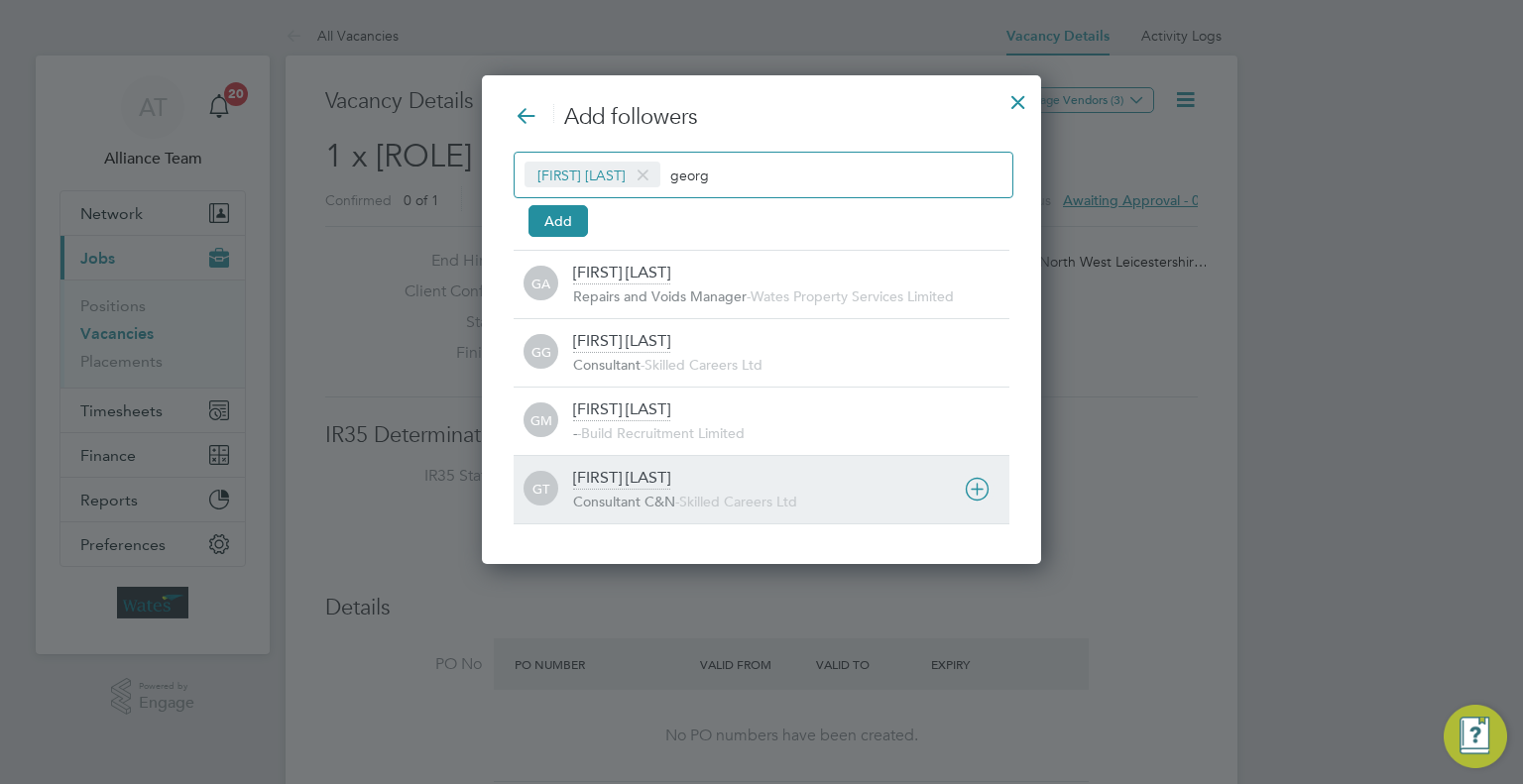 type on "georg" 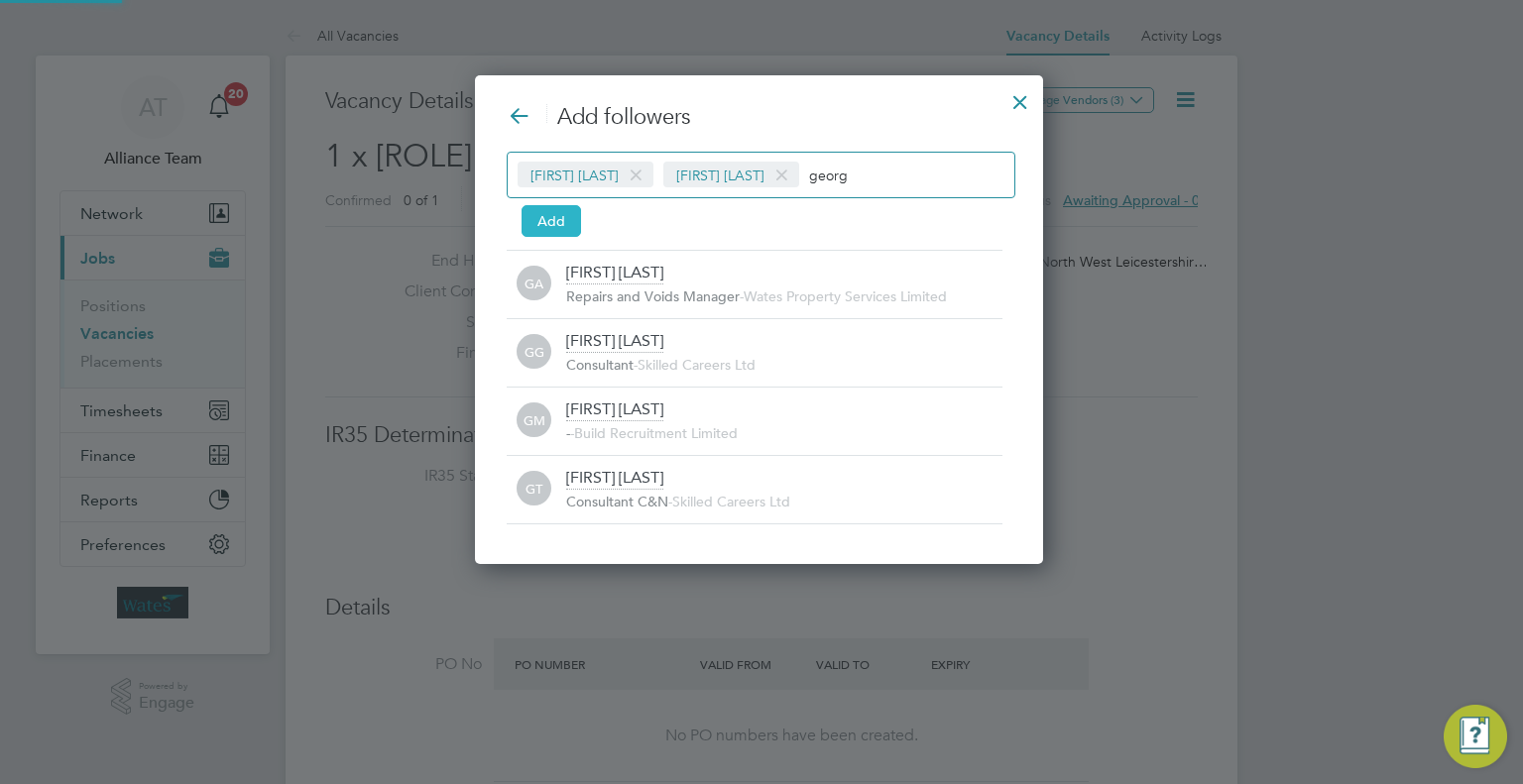 click on "Add" at bounding box center [551, 221] 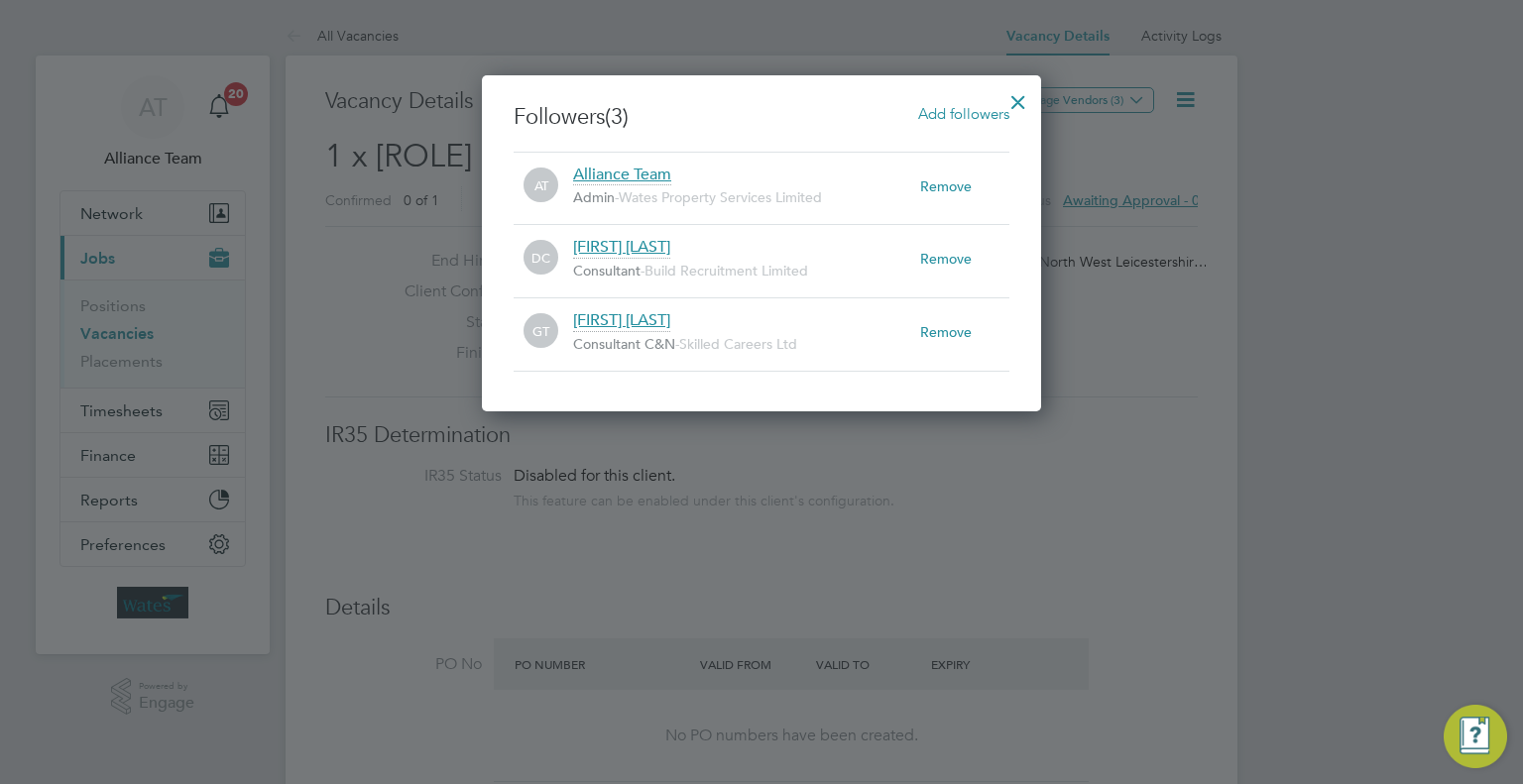 click at bounding box center [1018, 97] 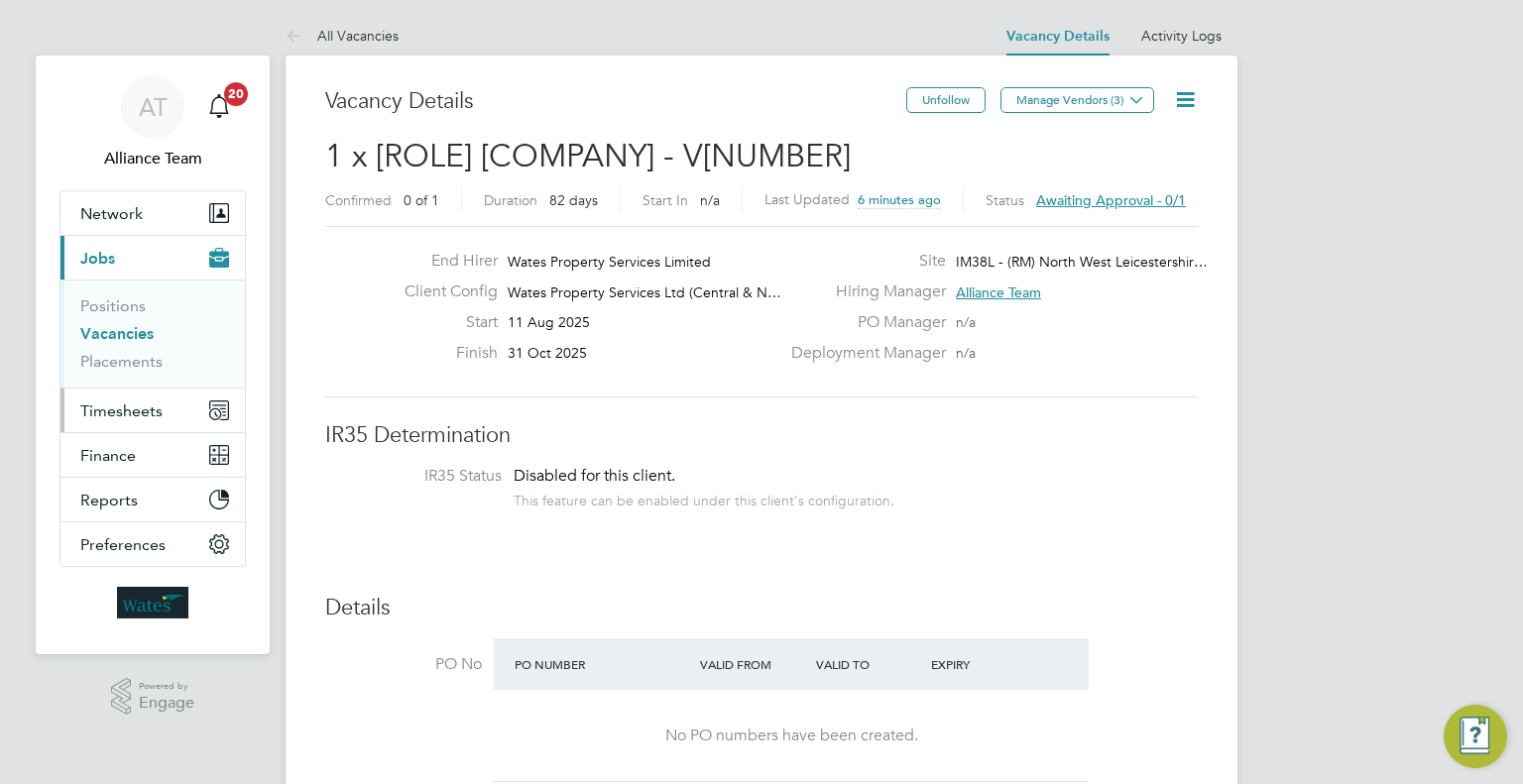 click on "Timesheets" at bounding box center (121, 410) 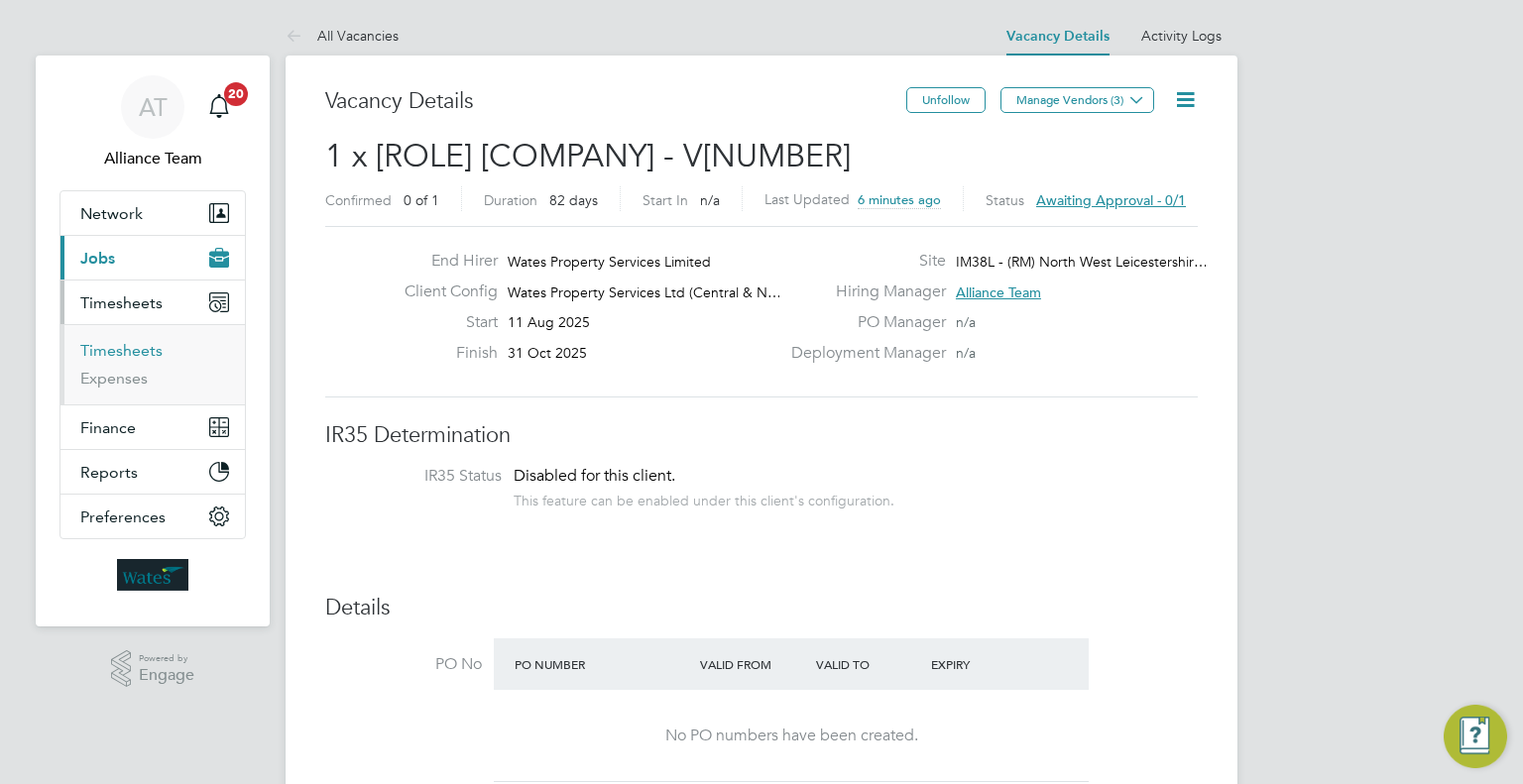 click on "Timesheets" at bounding box center (121, 350) 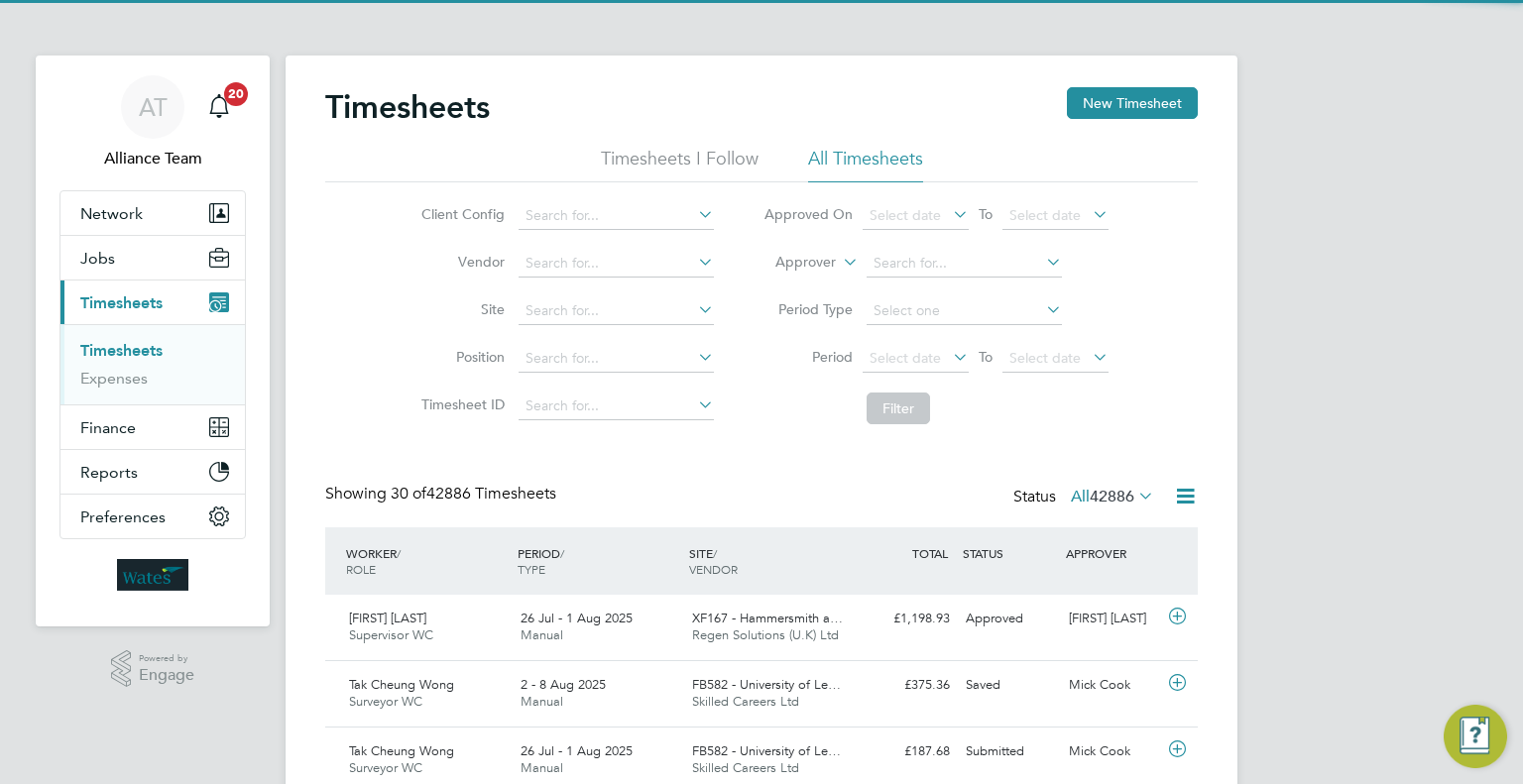 scroll, scrollTop: 9, scrollLeft: 10, axis: both 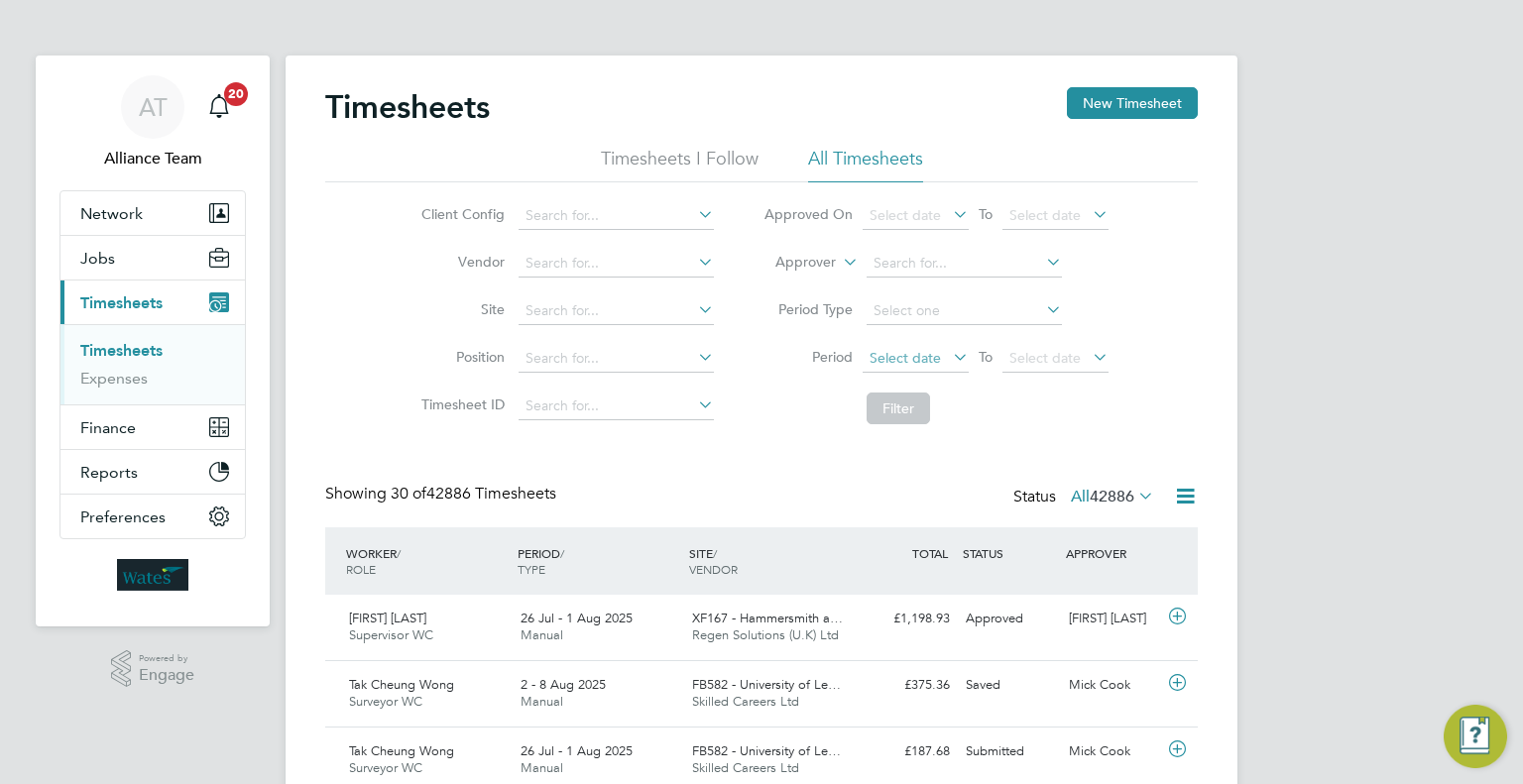 click on "Select date" 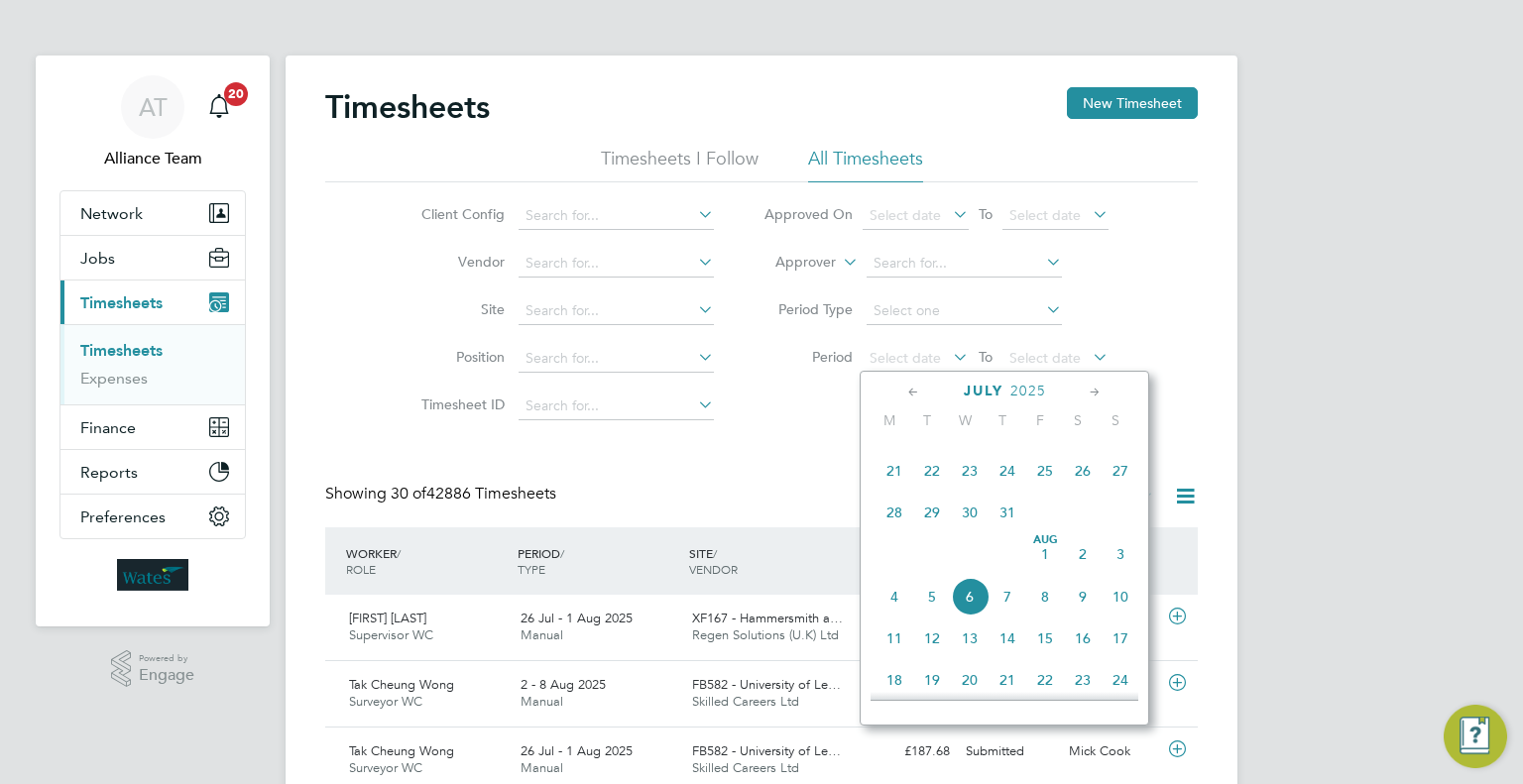 click on "26" 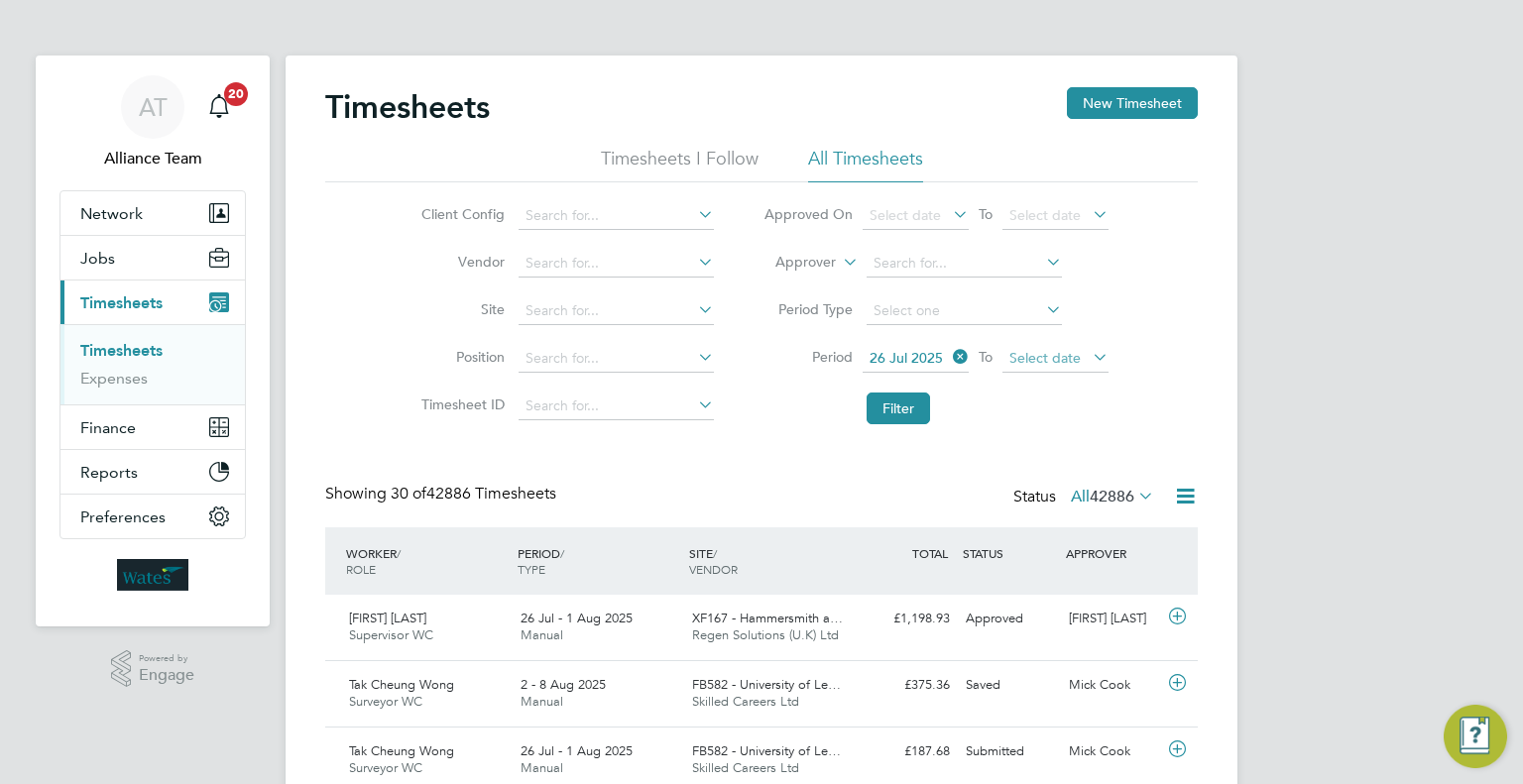 click on "Select date" 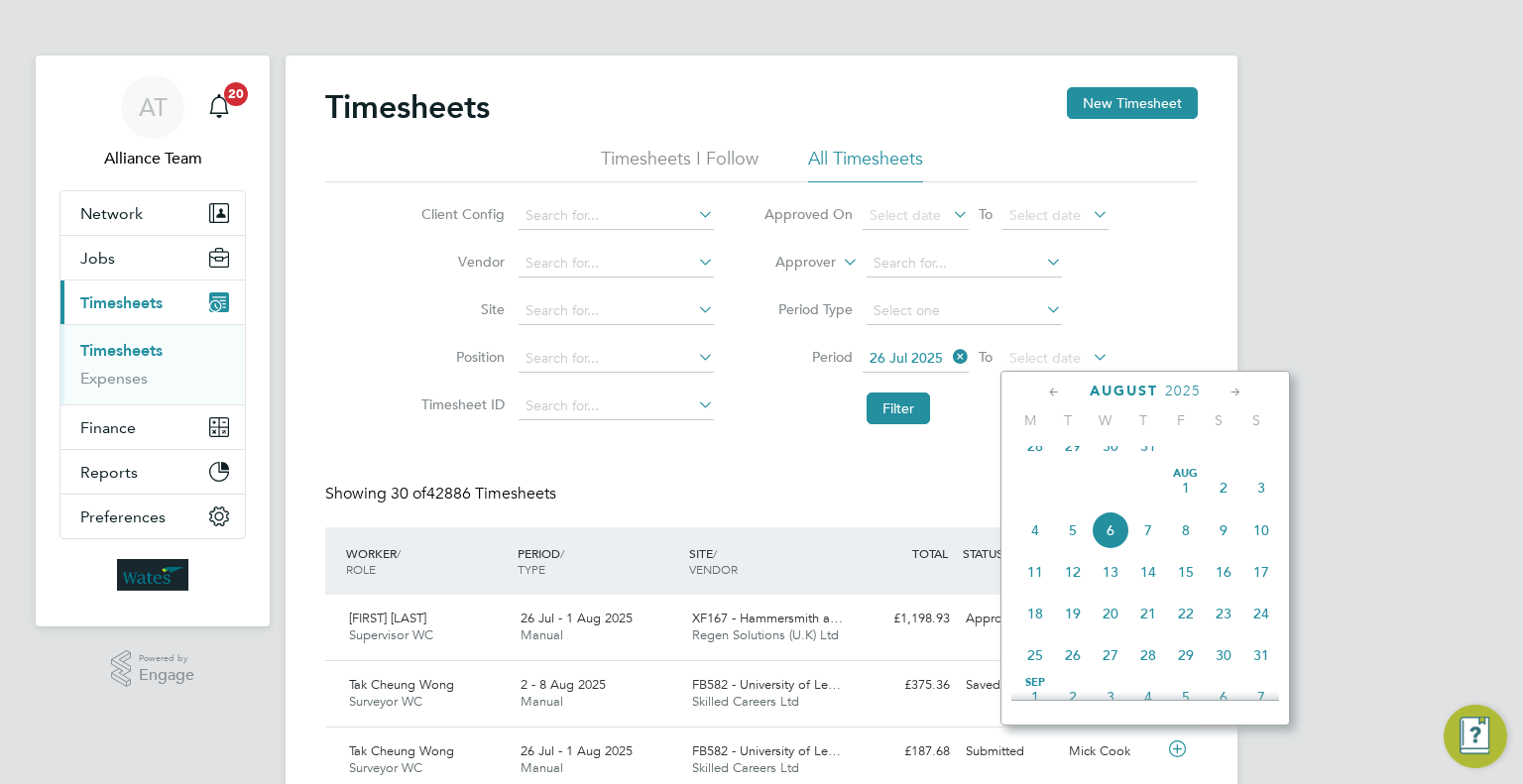 click on "Aug 1" 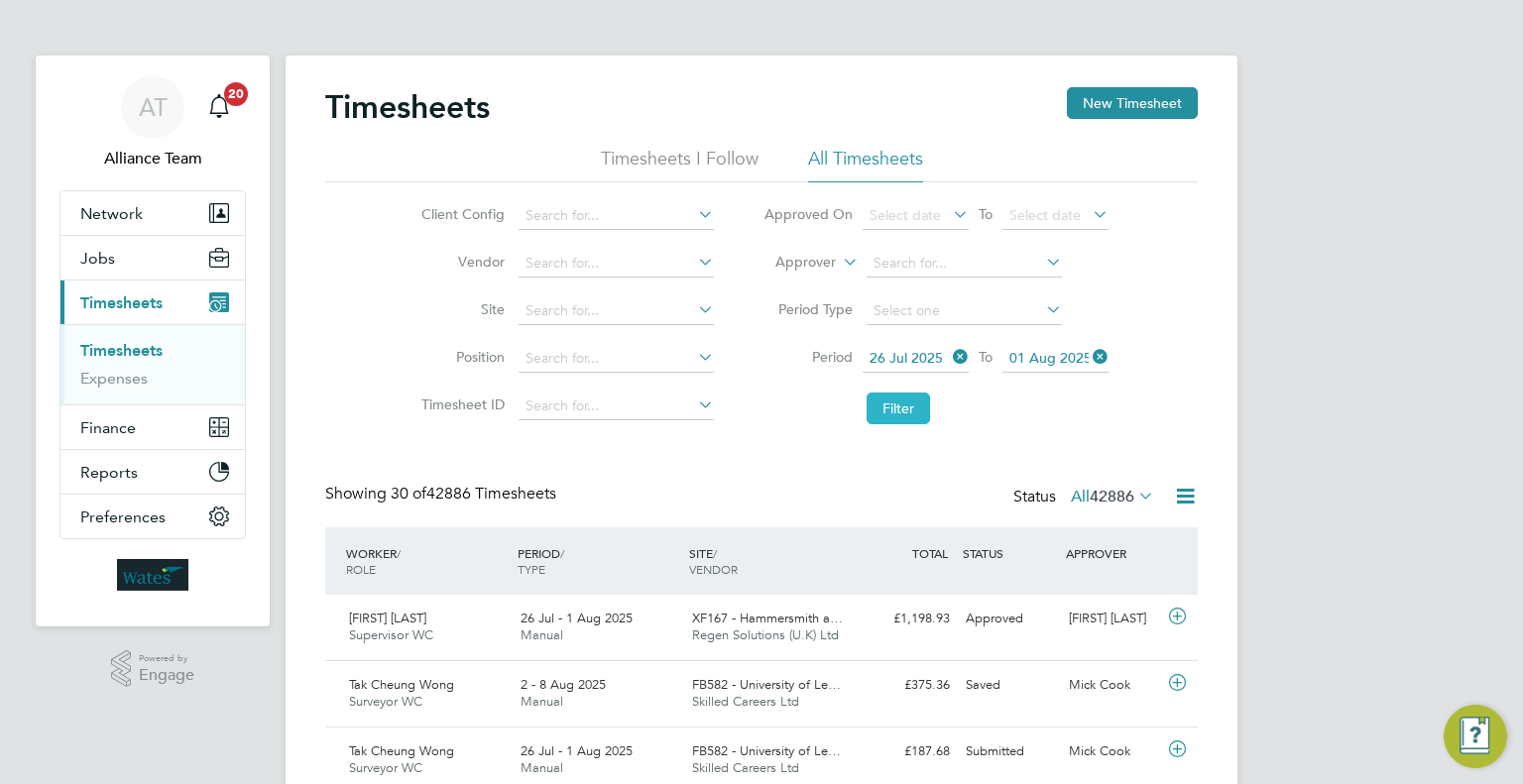 click on "Filter" 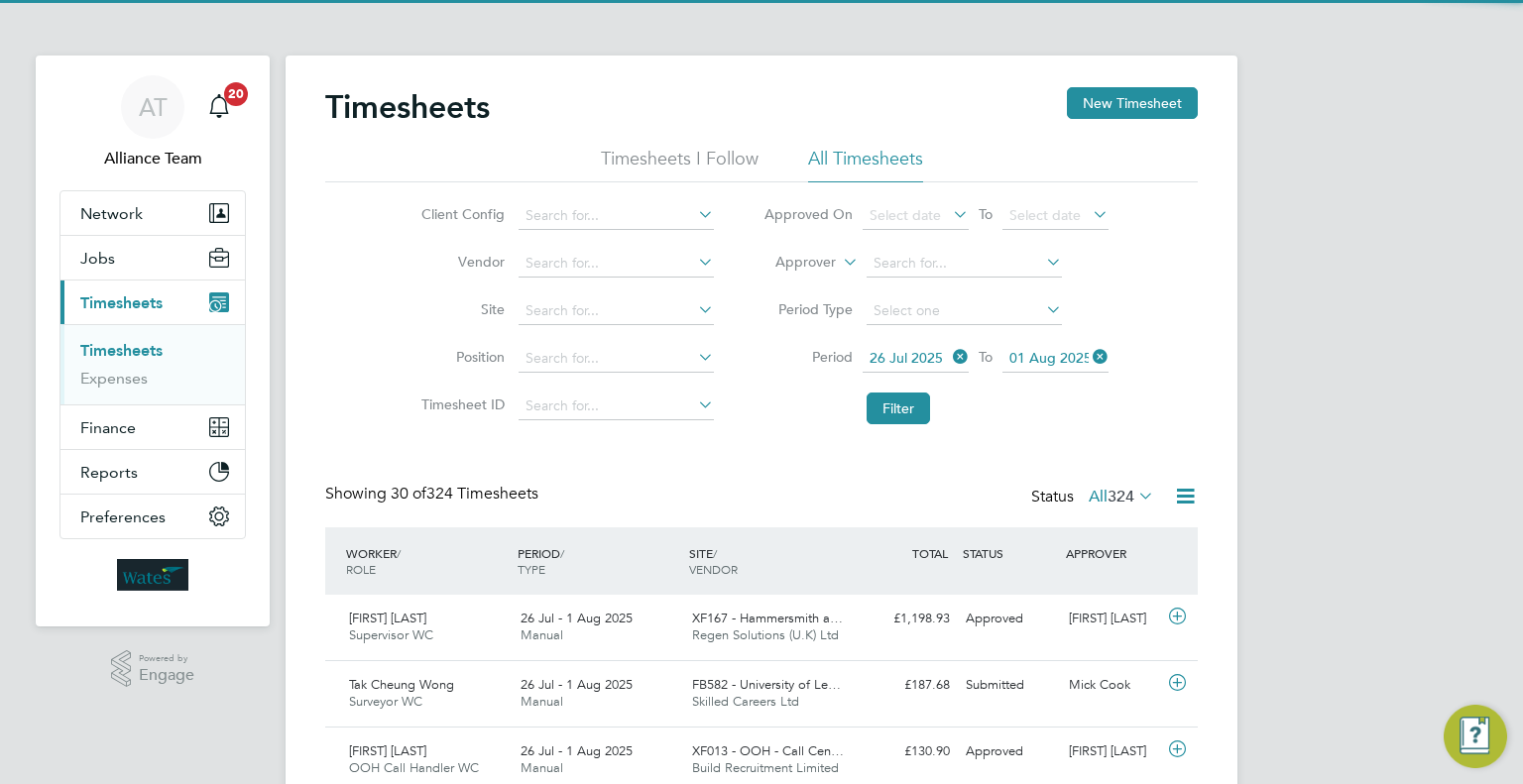 click 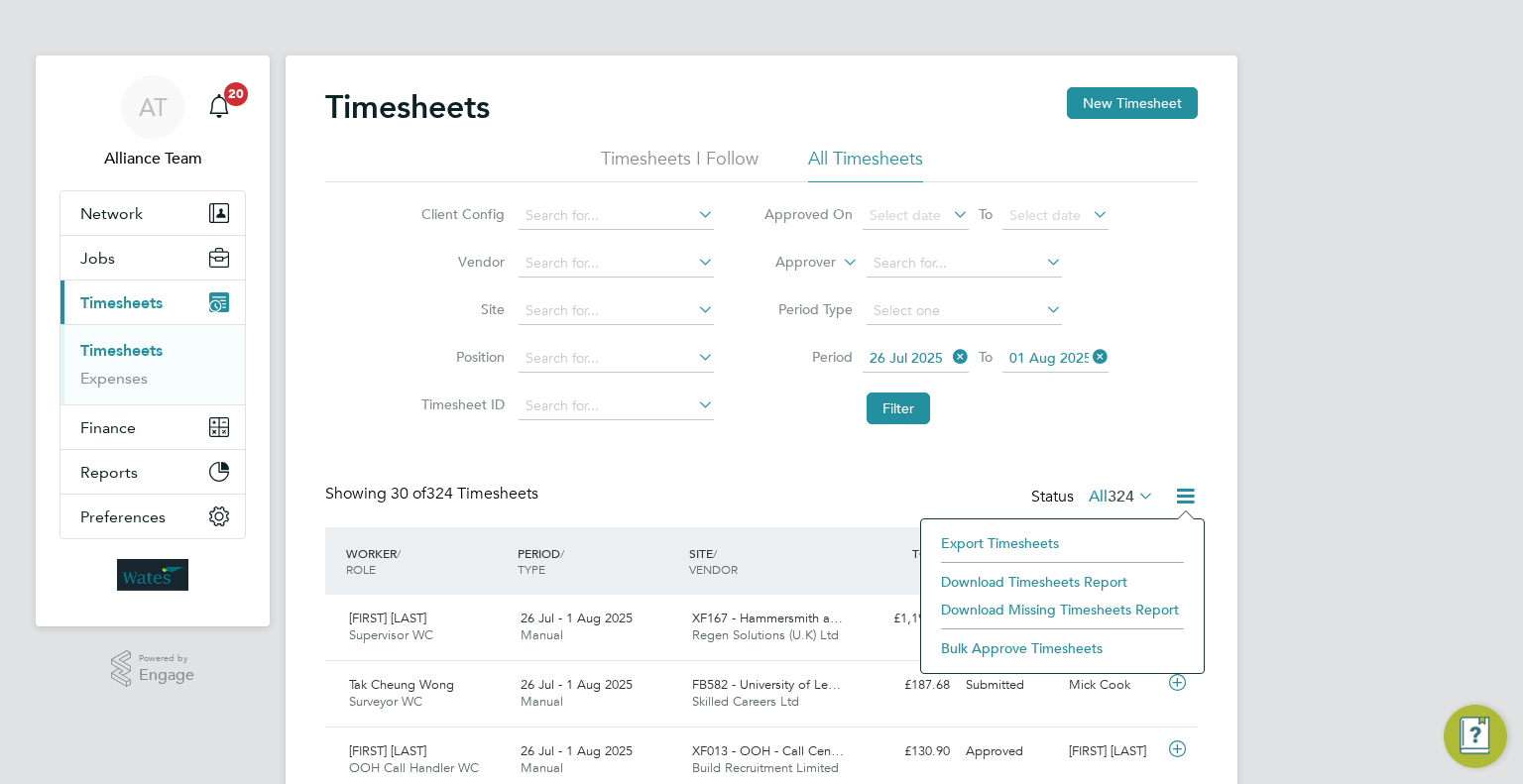 click on "Download Missing Timesheets Report" 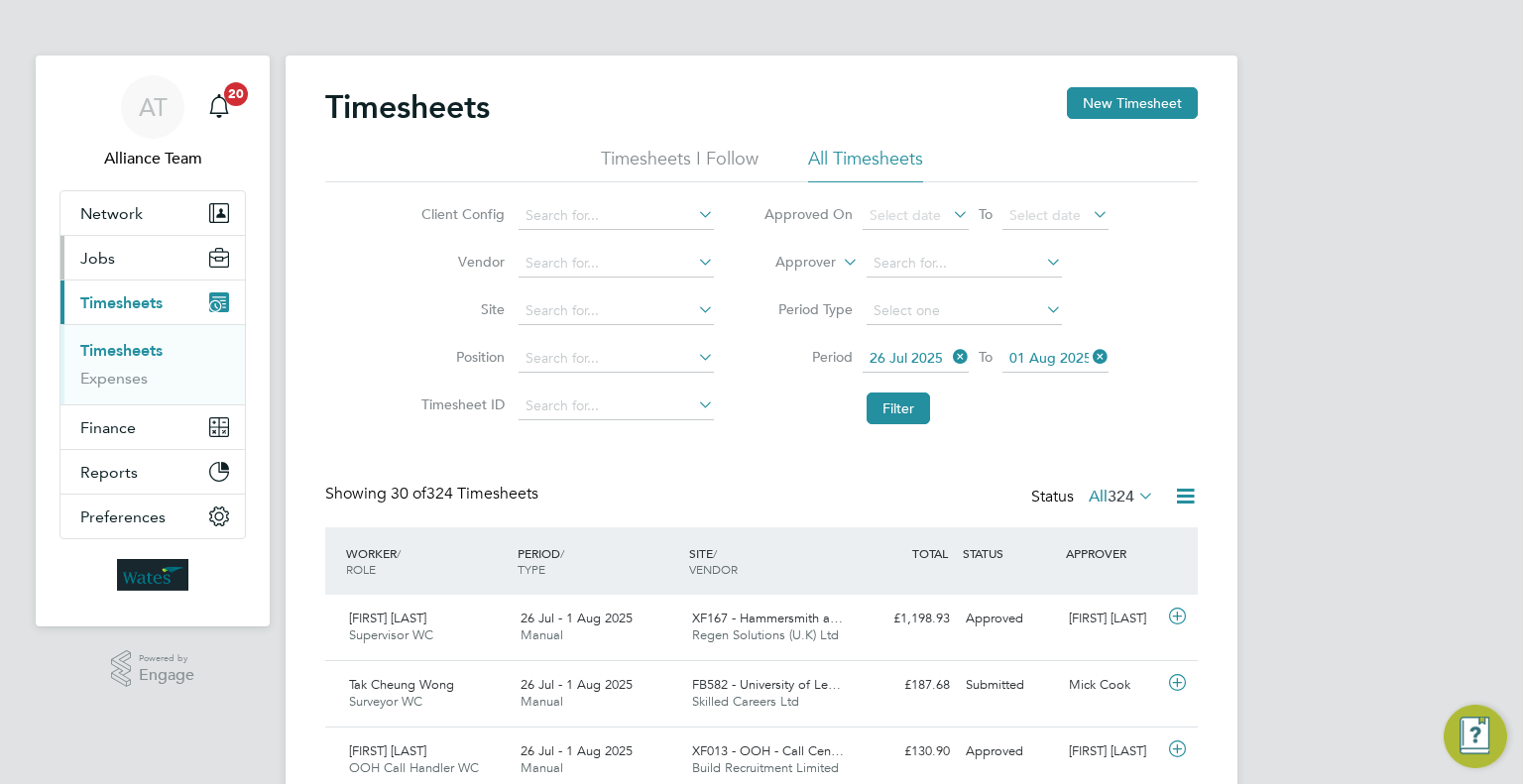 click on "Jobs" at bounding box center (153, 258) 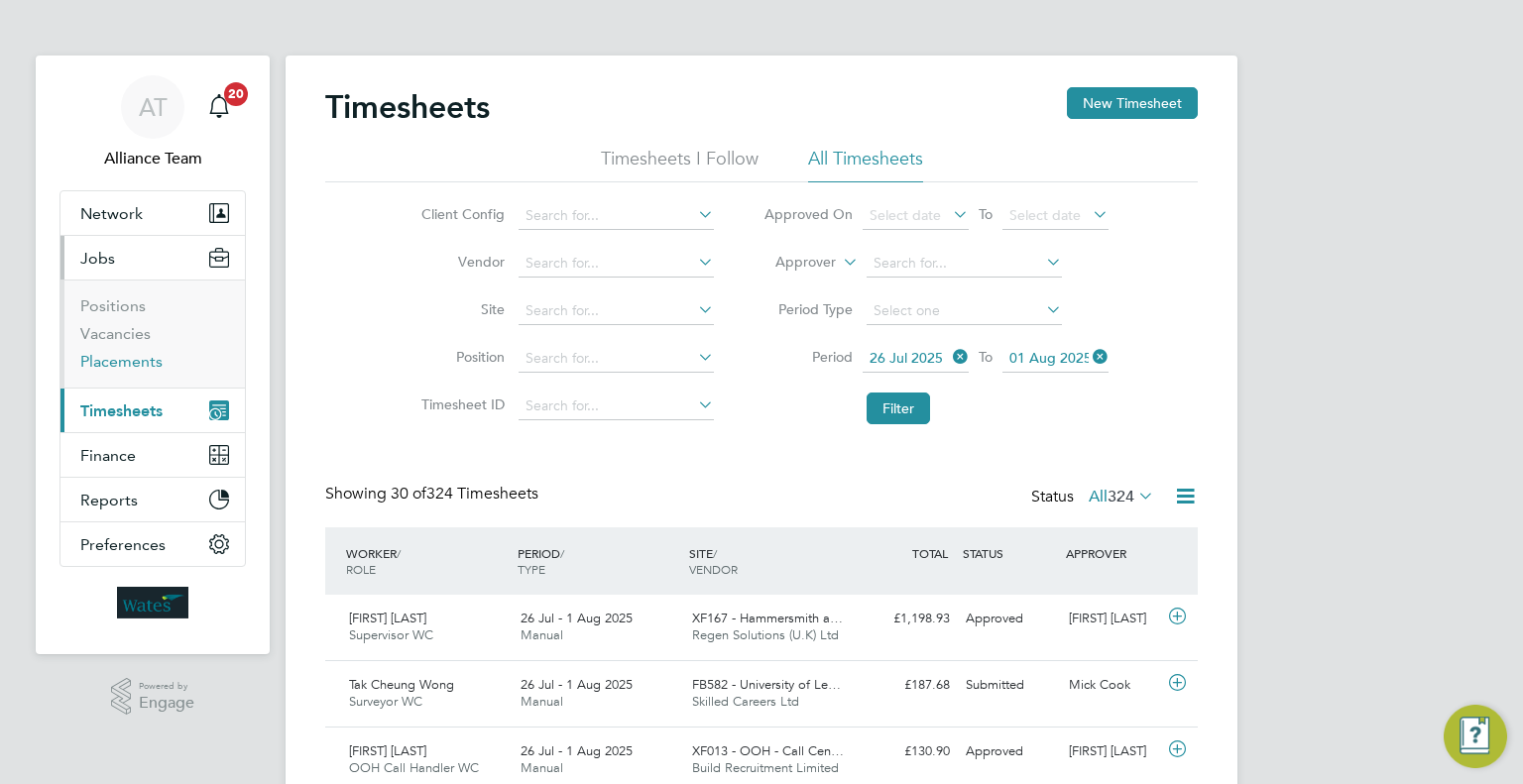 click on "Placements" at bounding box center (121, 361) 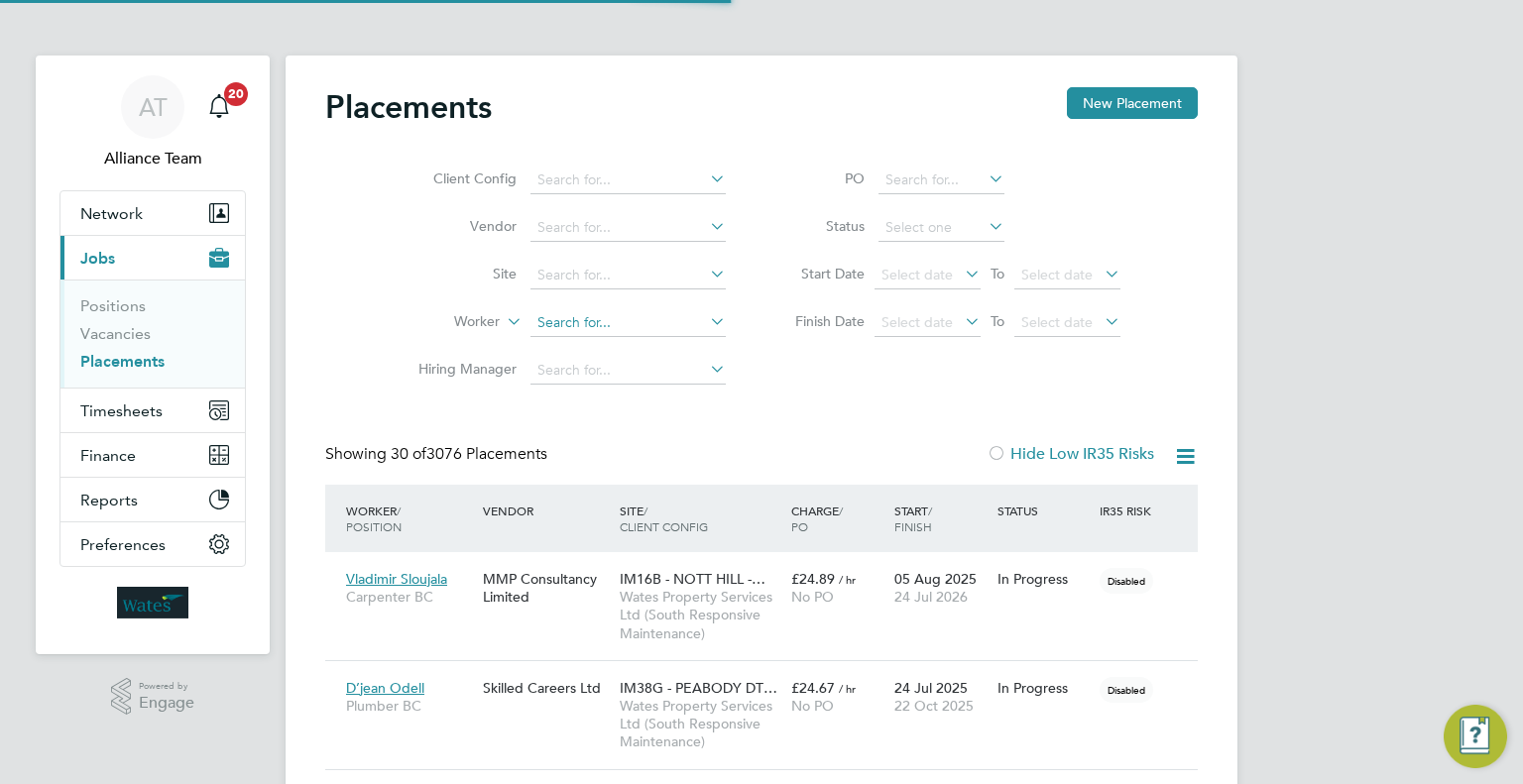 click 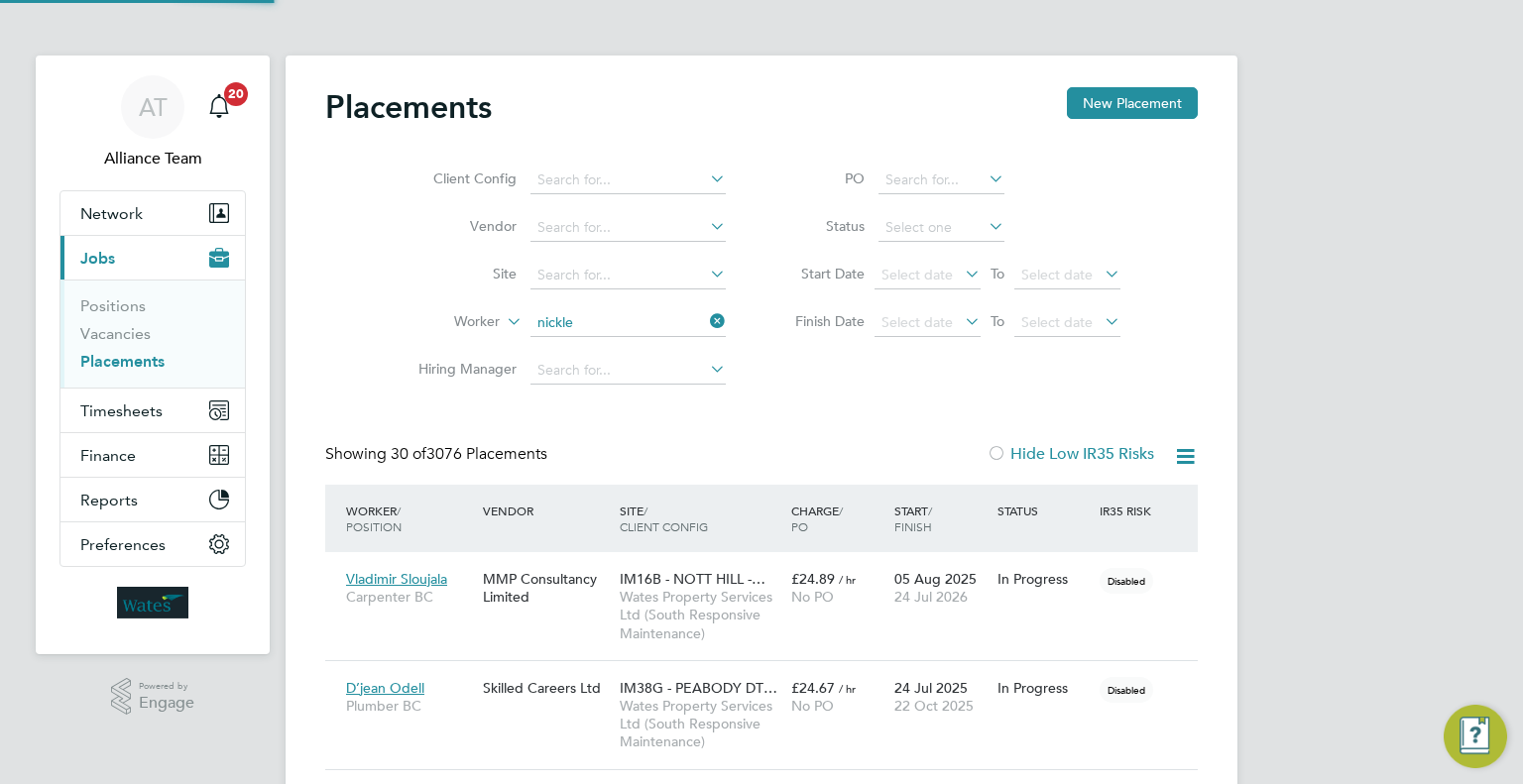 click on "Steve  Nickle ss" 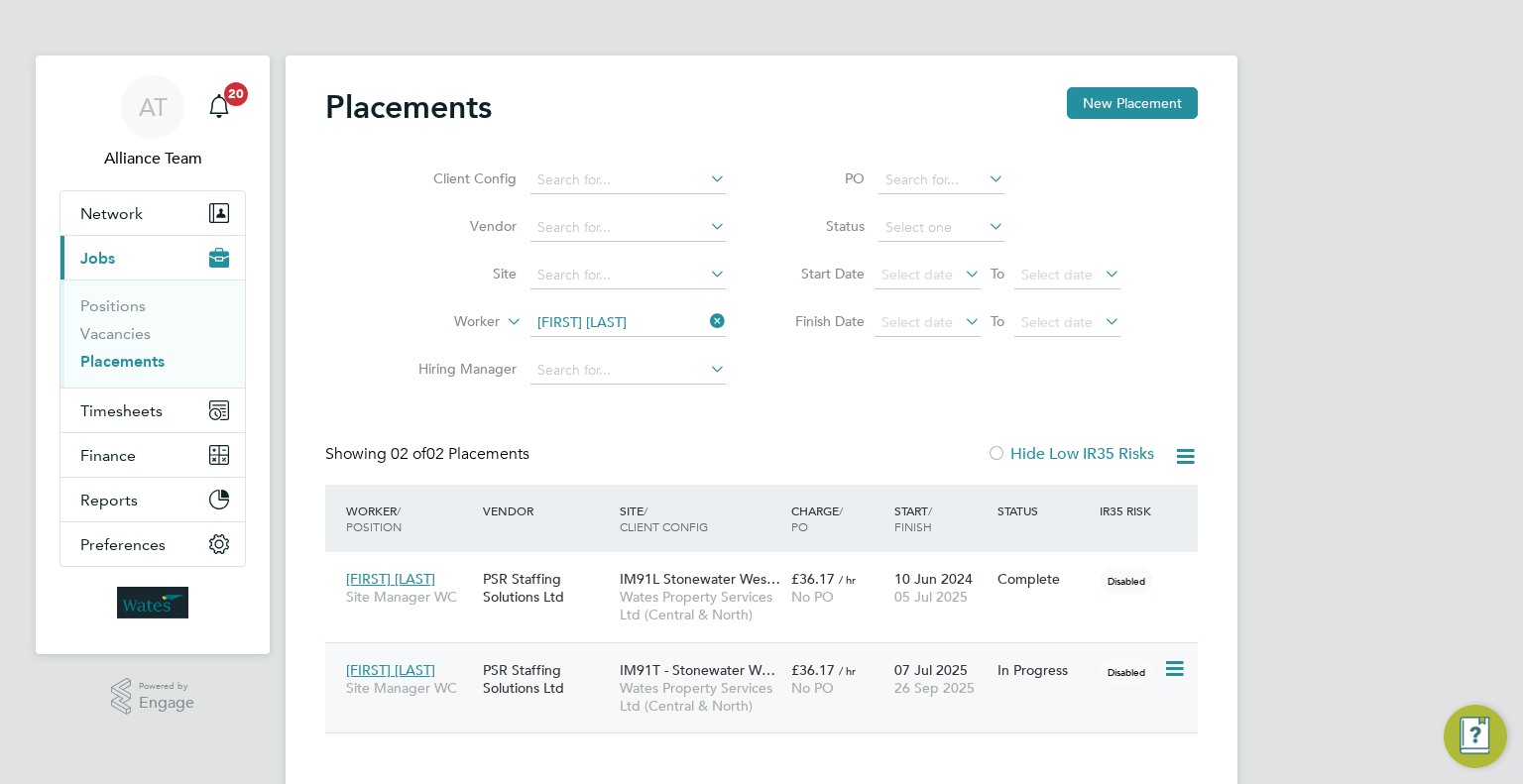 click on "IM91T - Stonewater W…" 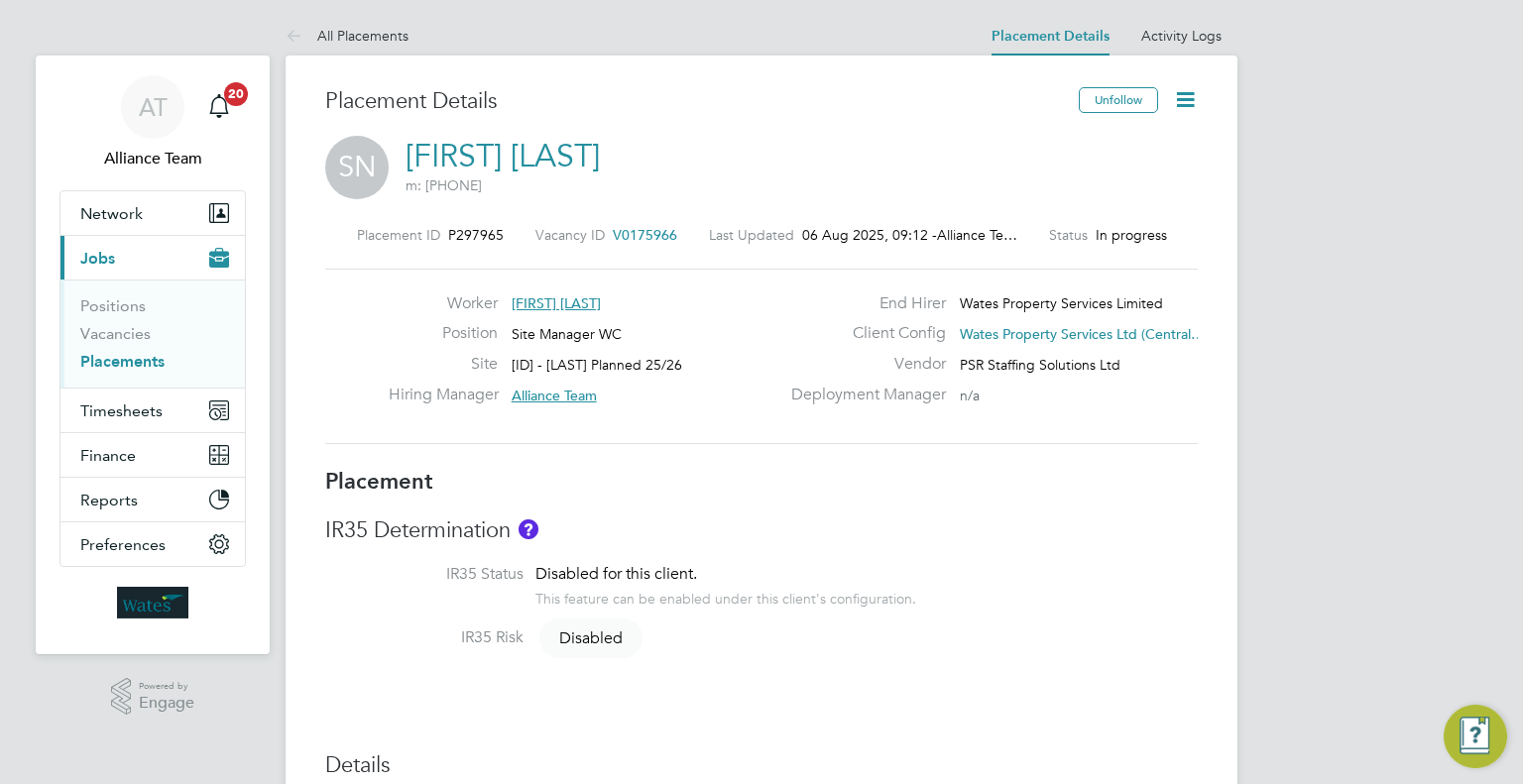 scroll, scrollTop: 0, scrollLeft: 0, axis: both 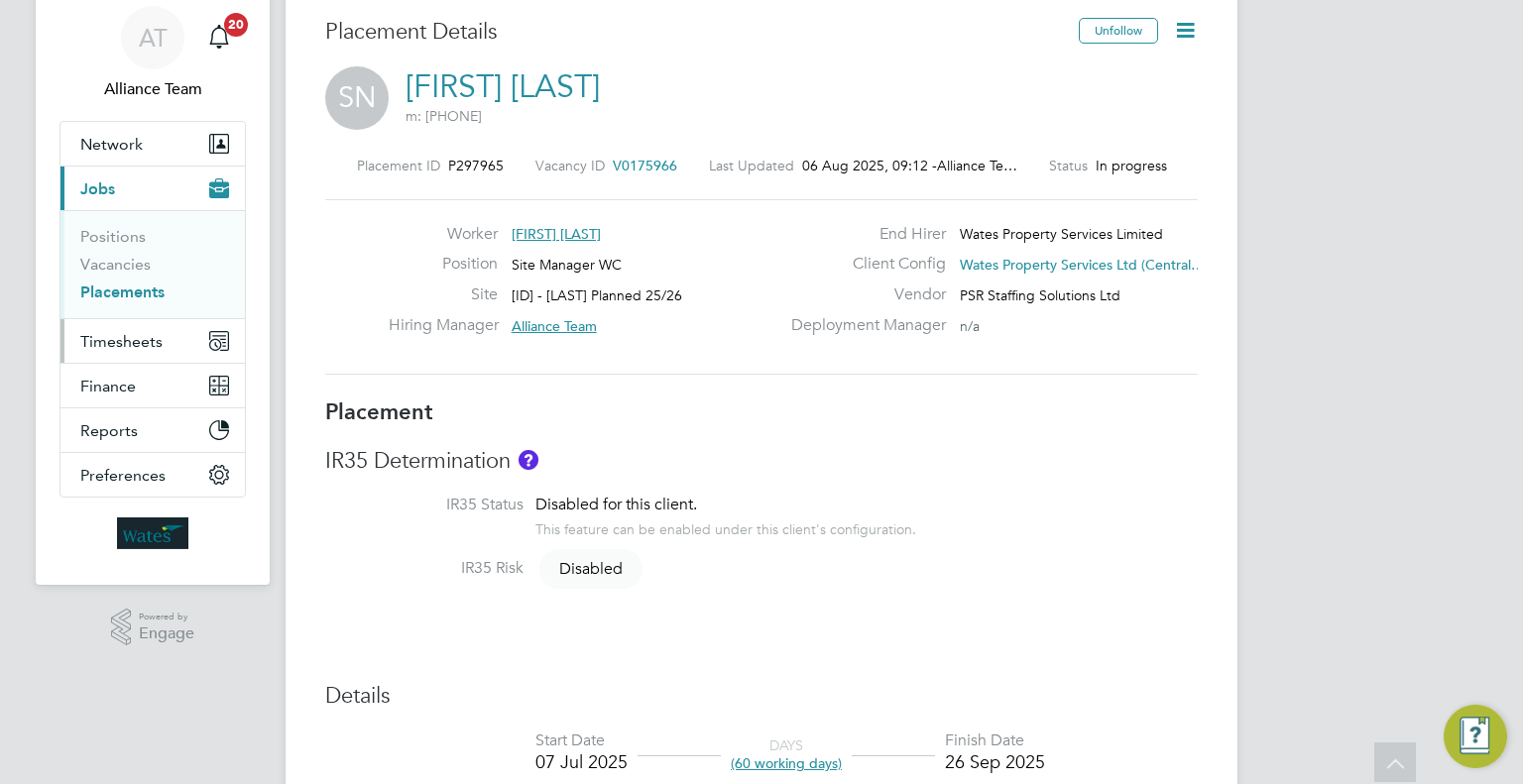 click on "Timesheets" at bounding box center [121, 341] 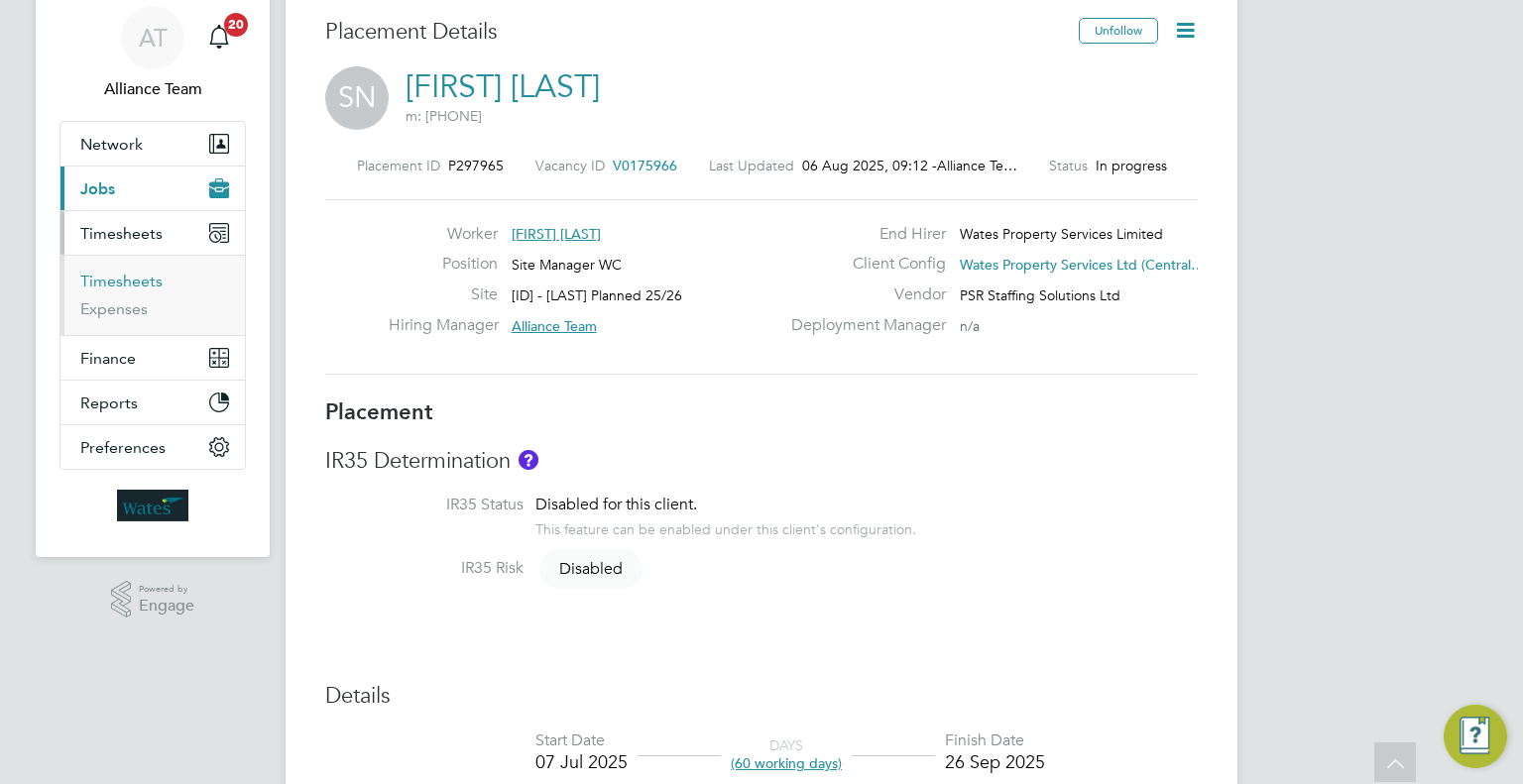 click on "Timesheets" at bounding box center [121, 280] 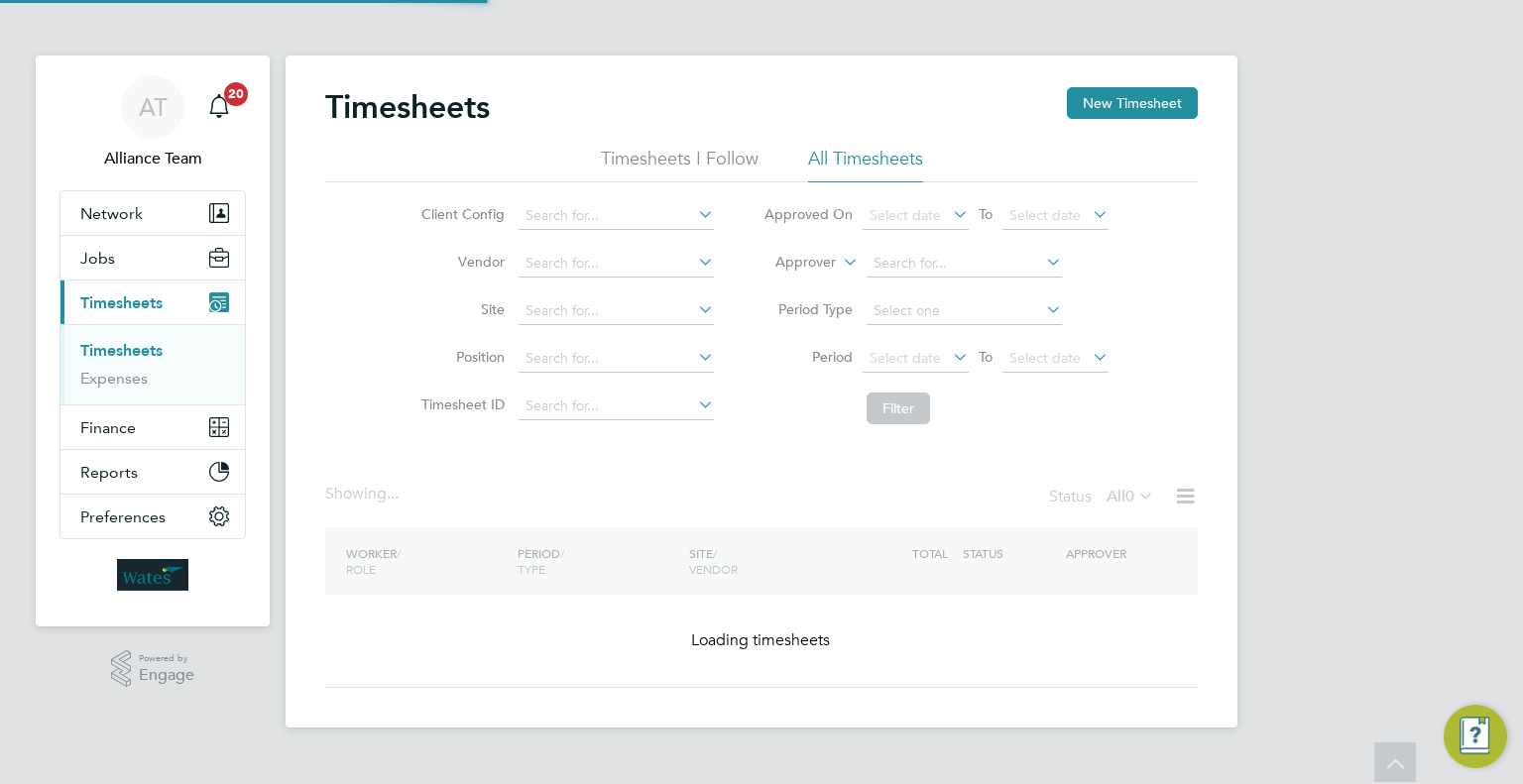 scroll, scrollTop: 0, scrollLeft: 0, axis: both 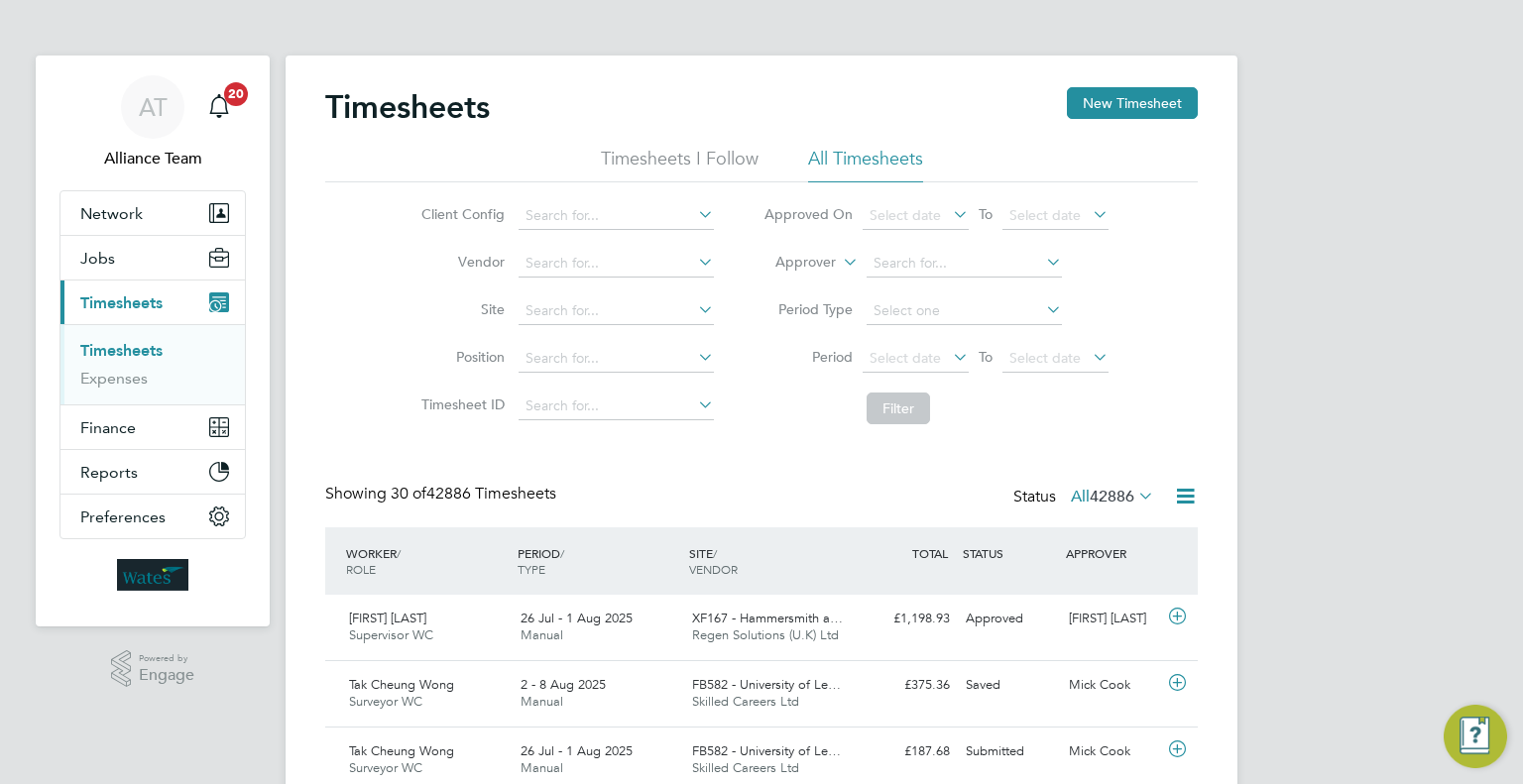 click on "Approver" 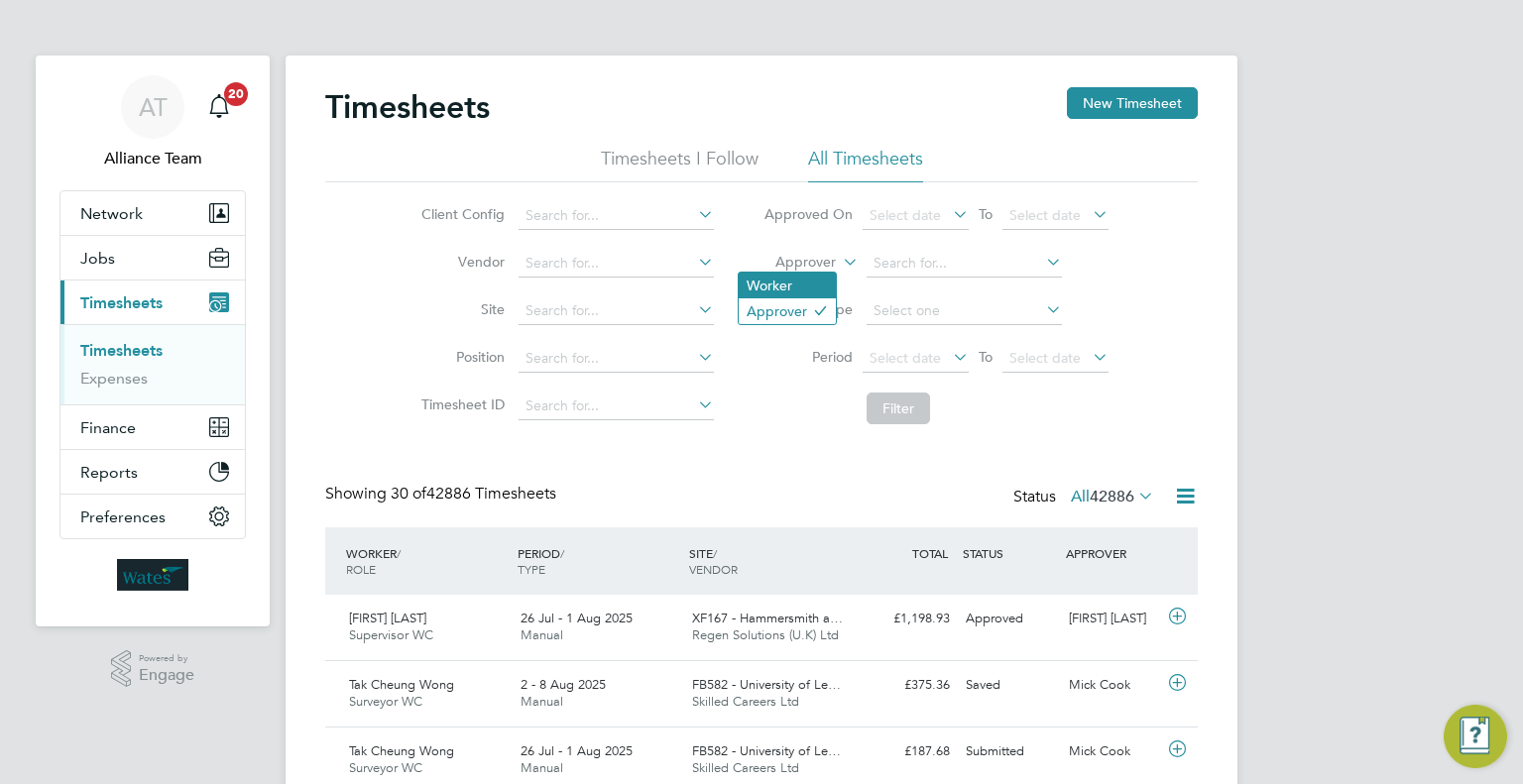 click on "Worker" 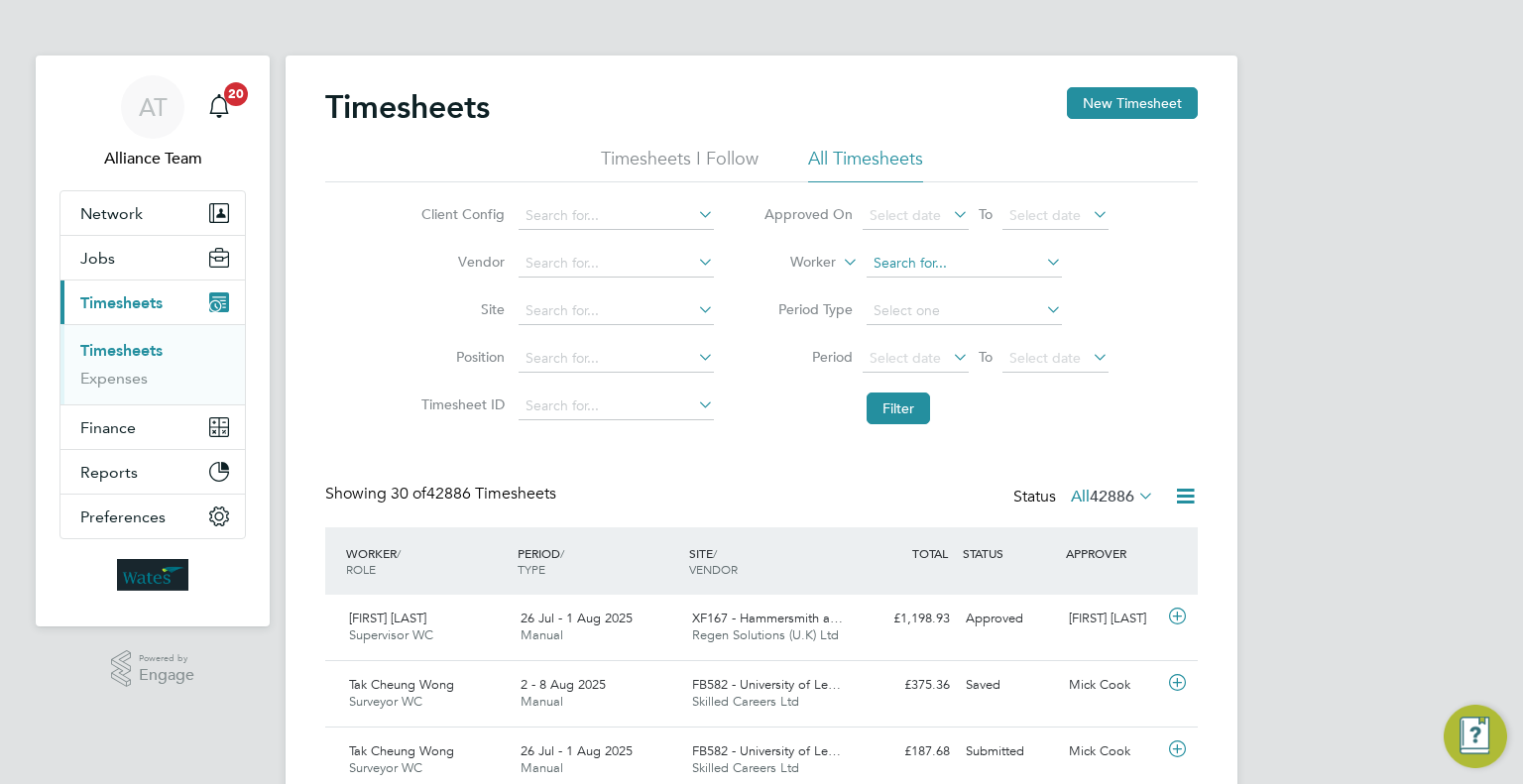 click 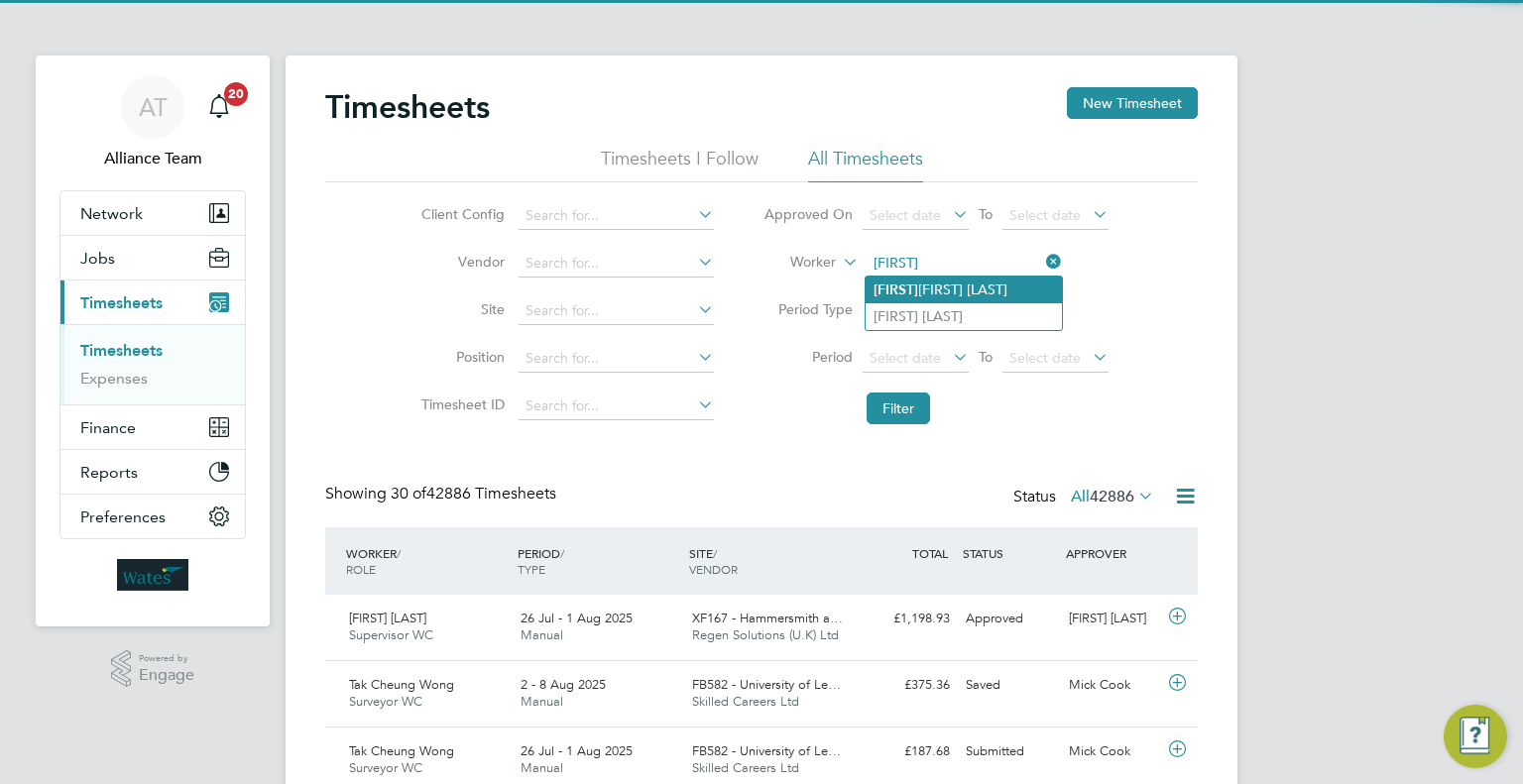 click on "Trish a Moore" 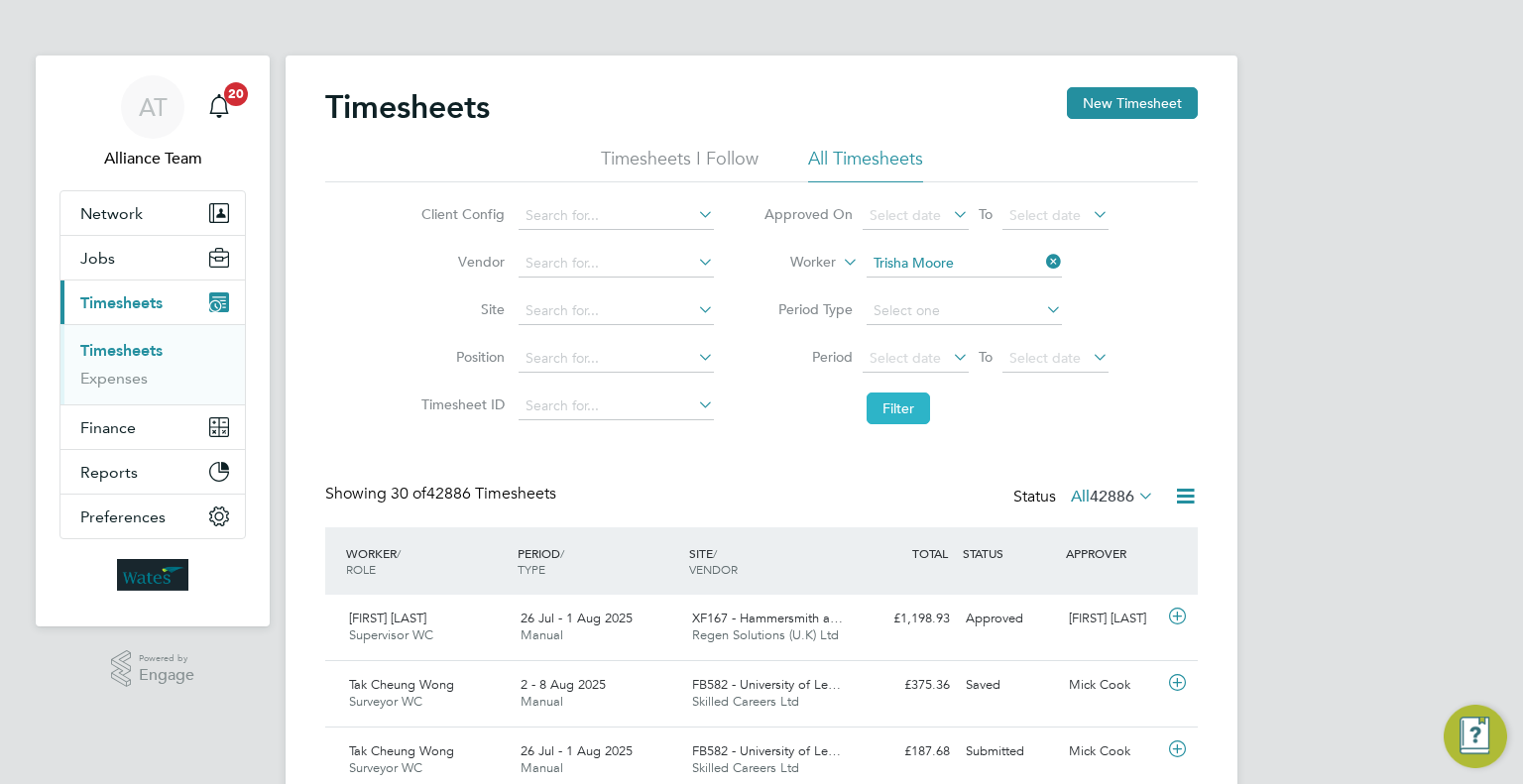click on "Filter" 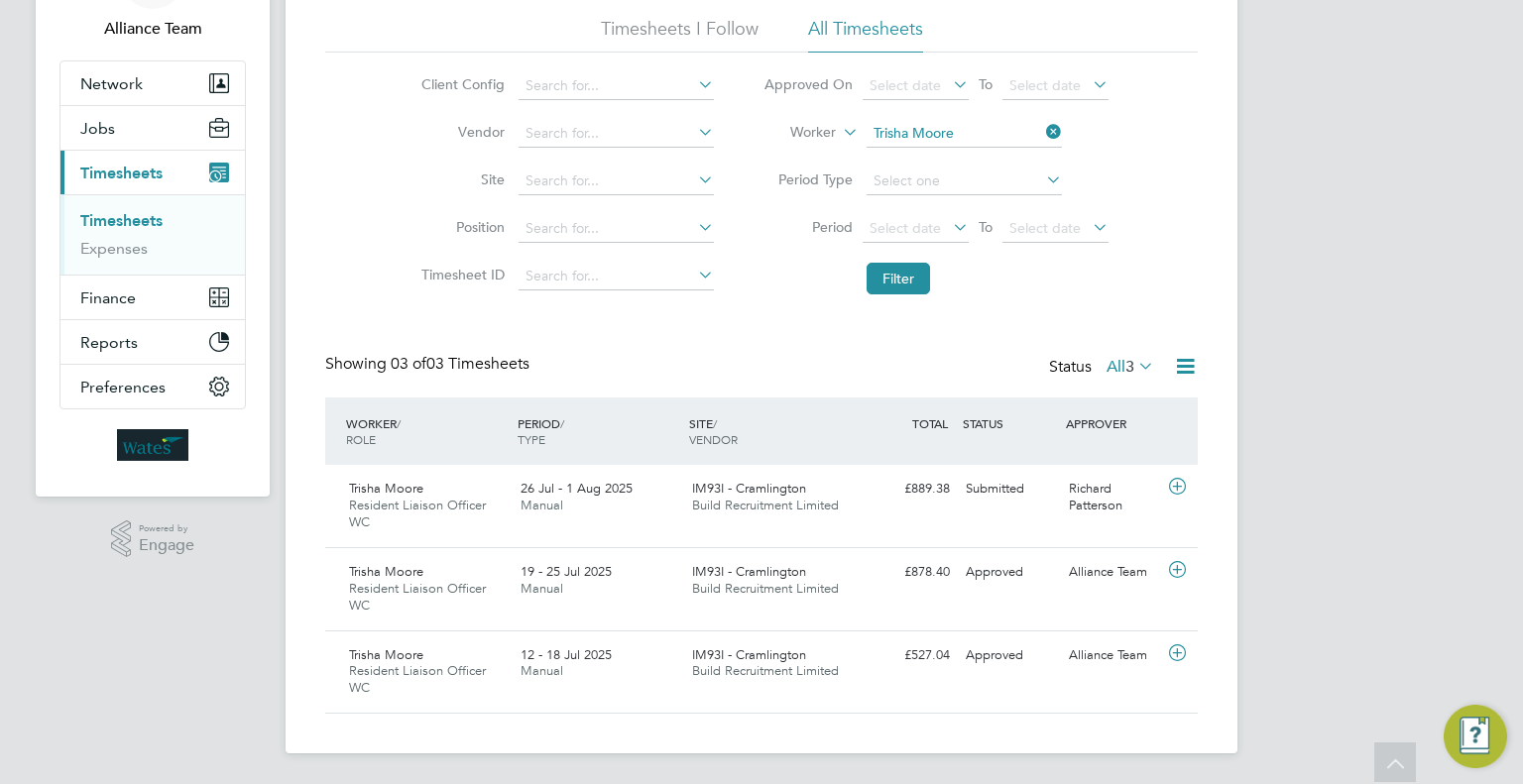type 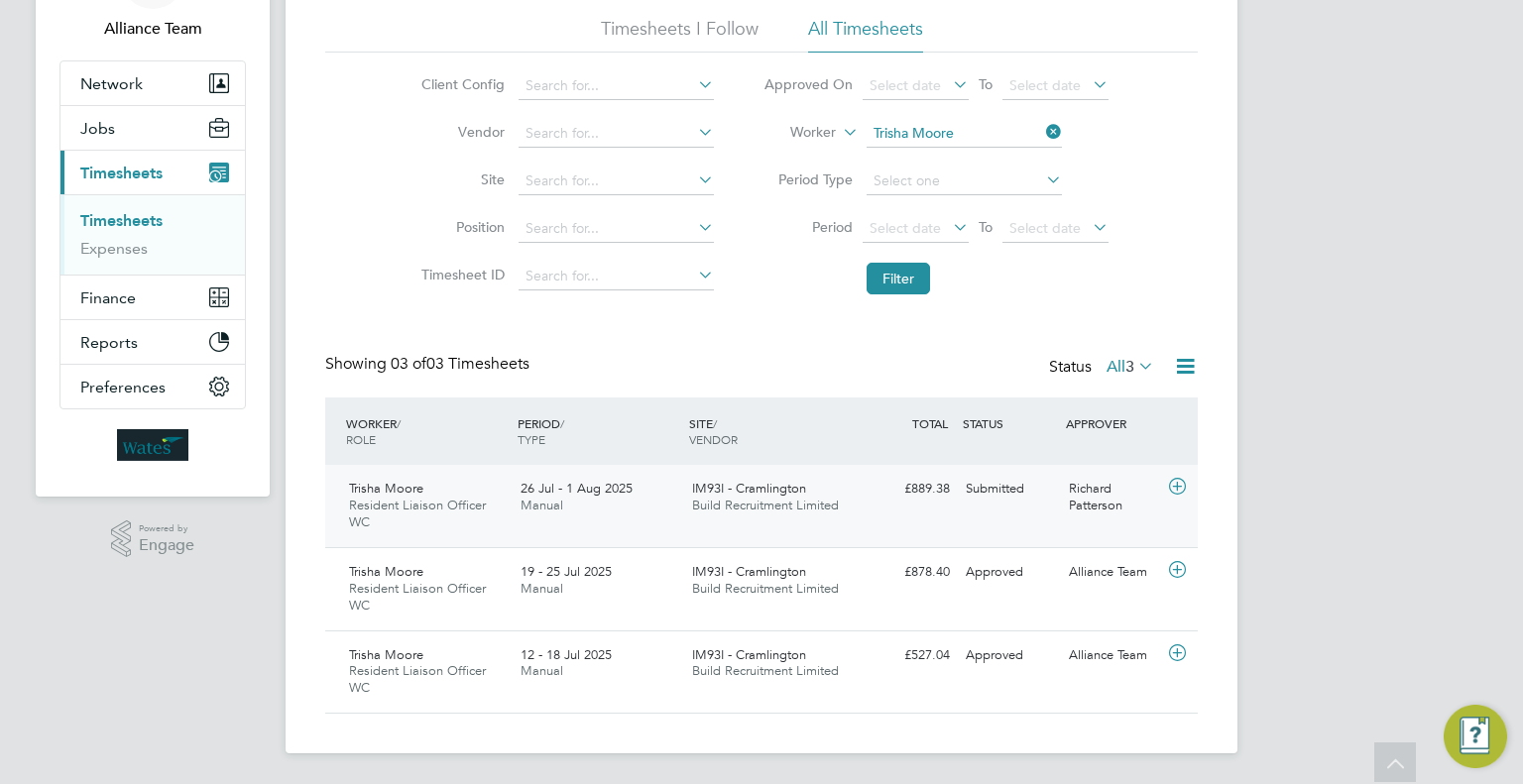 click on "Submitted" 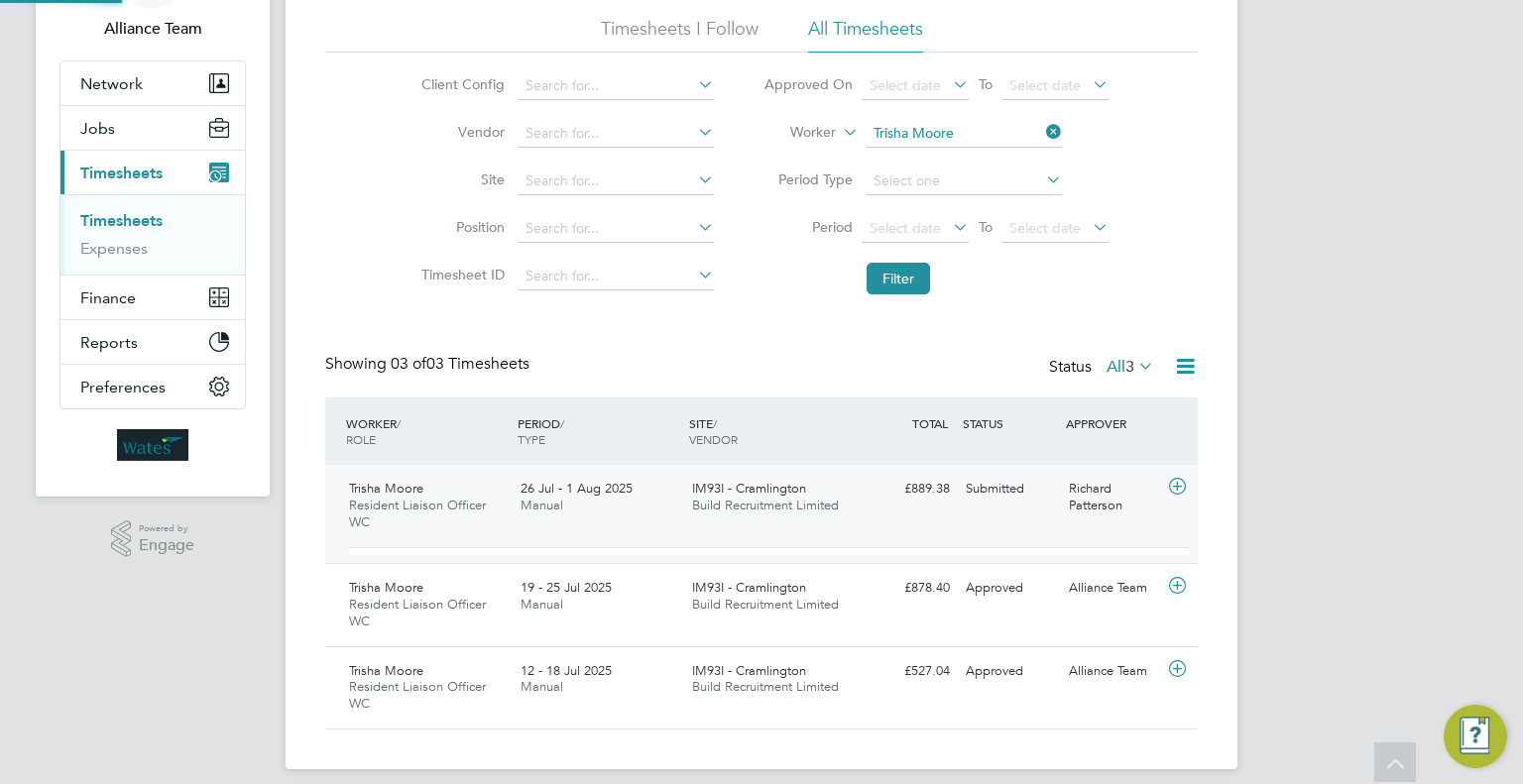 scroll, scrollTop: 9, scrollLeft: 9, axis: both 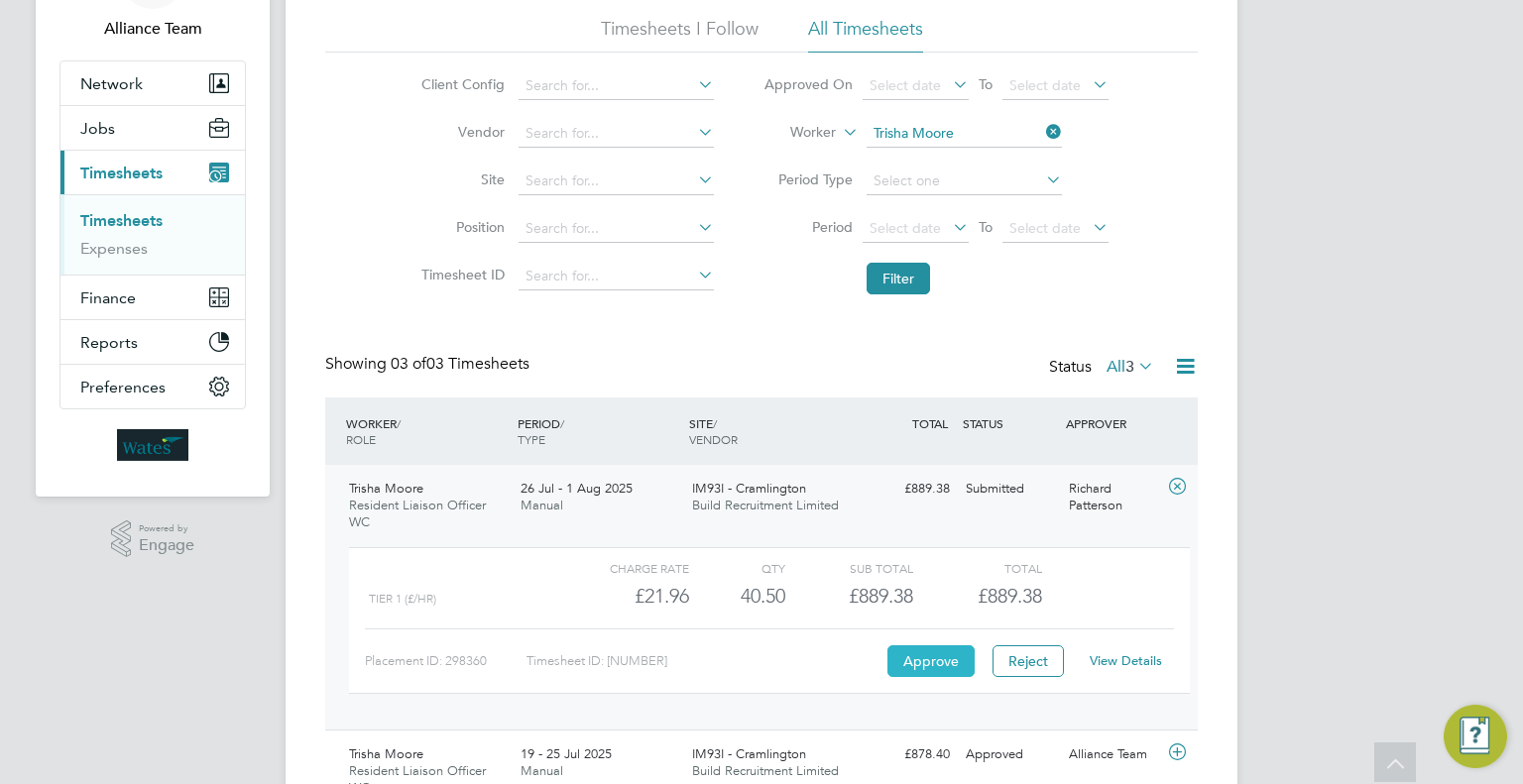 click on "Approve" 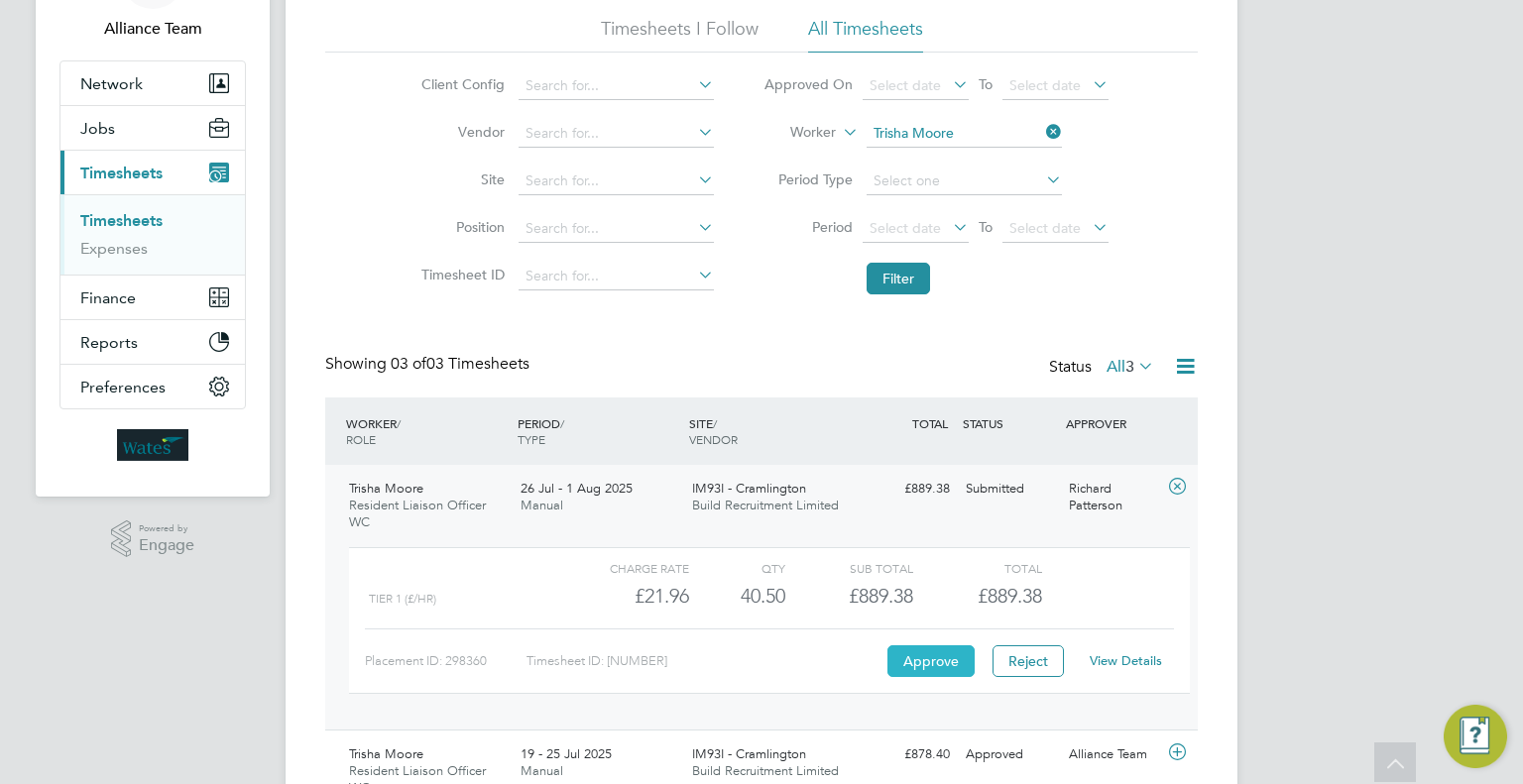 type 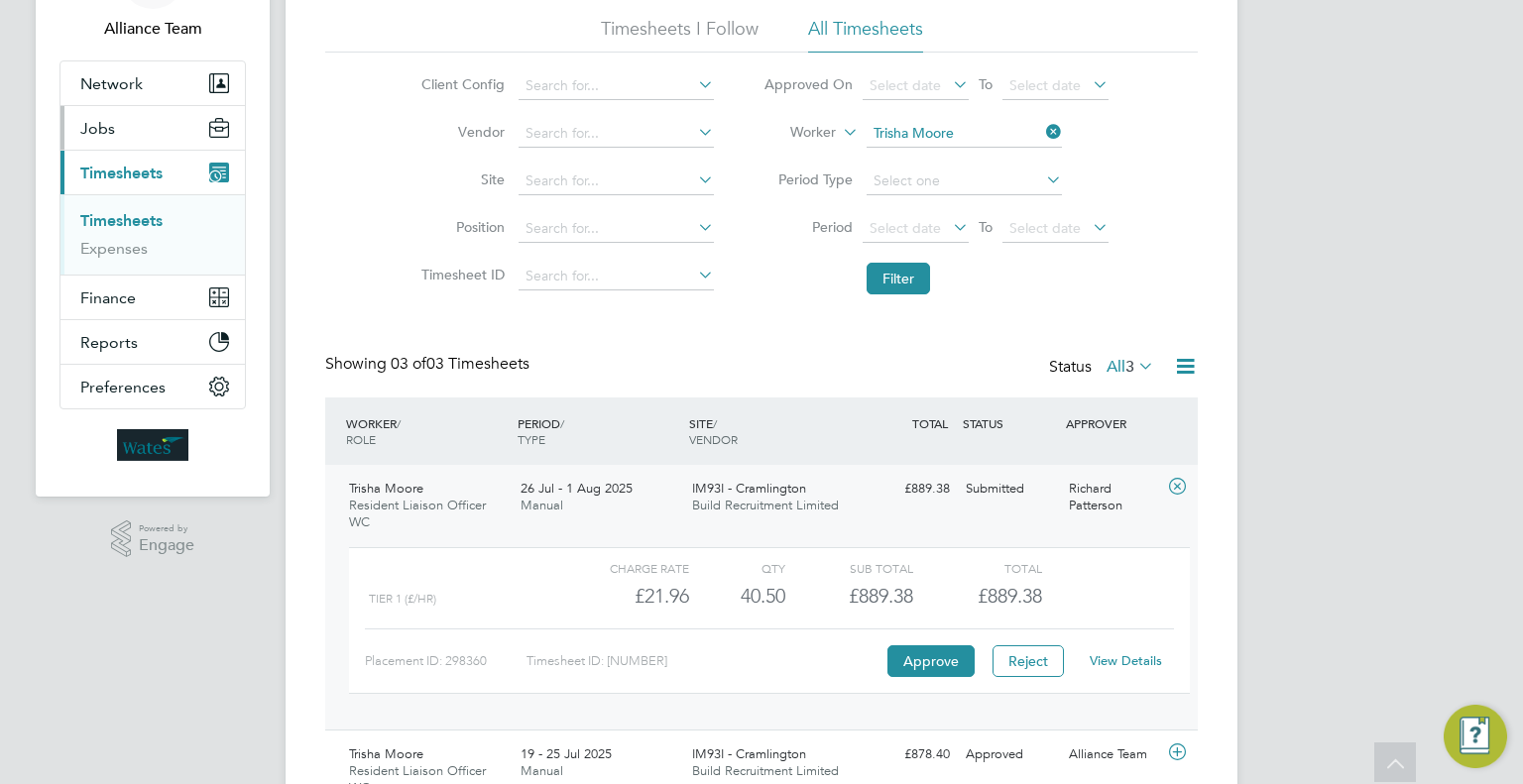 click on "Jobs" at bounding box center [97, 128] 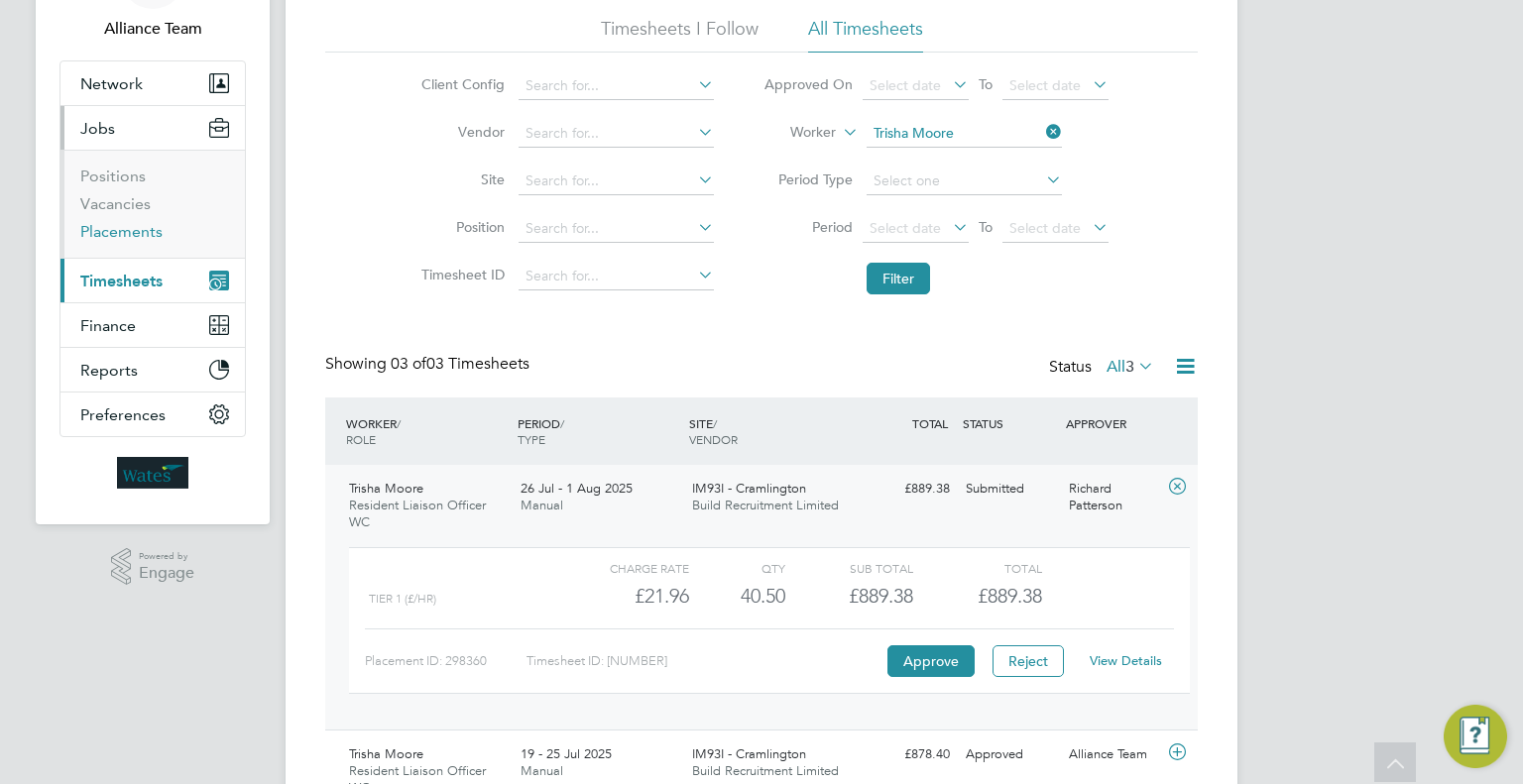 click on "Placements" at bounding box center [121, 231] 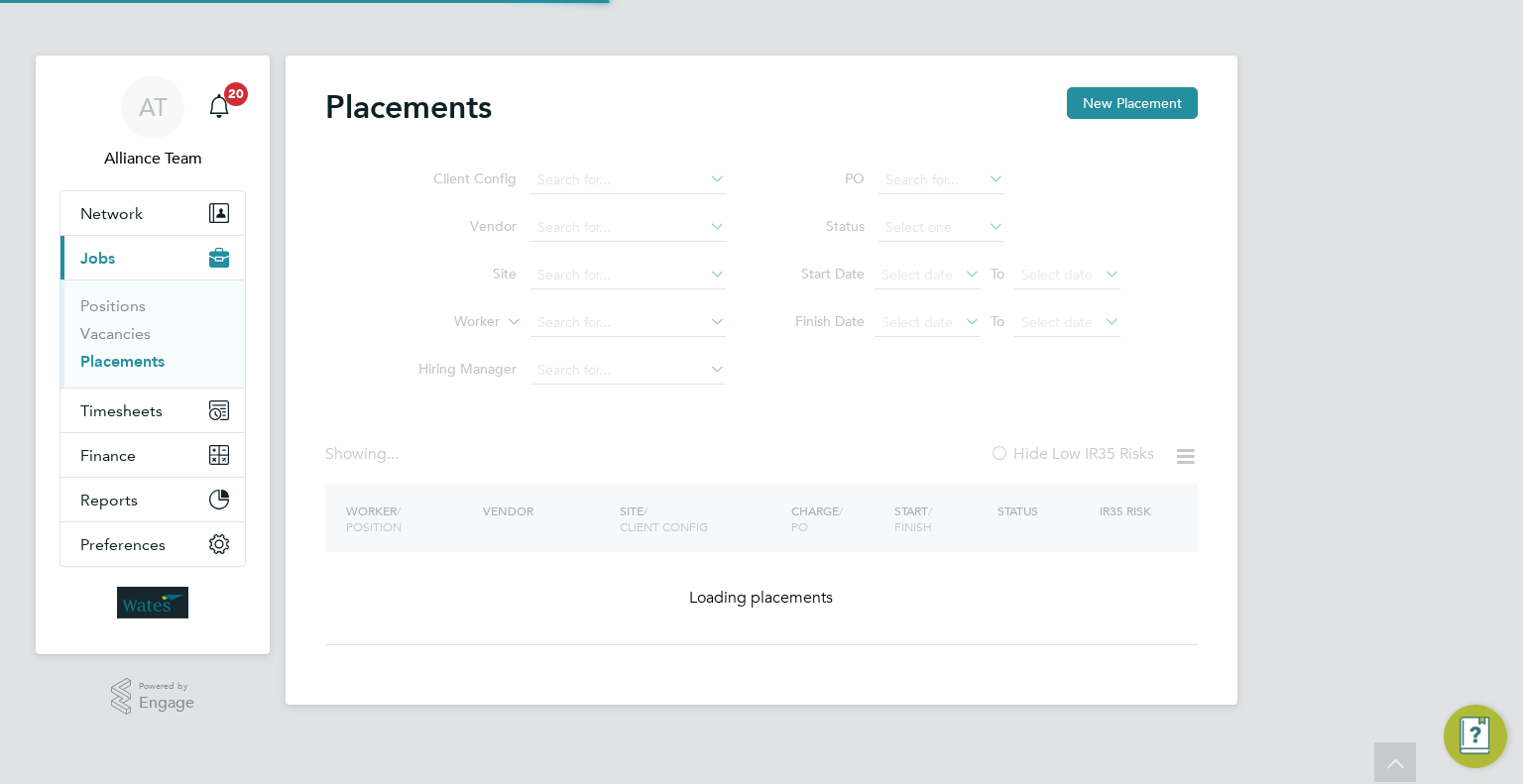 scroll, scrollTop: 0, scrollLeft: 0, axis: both 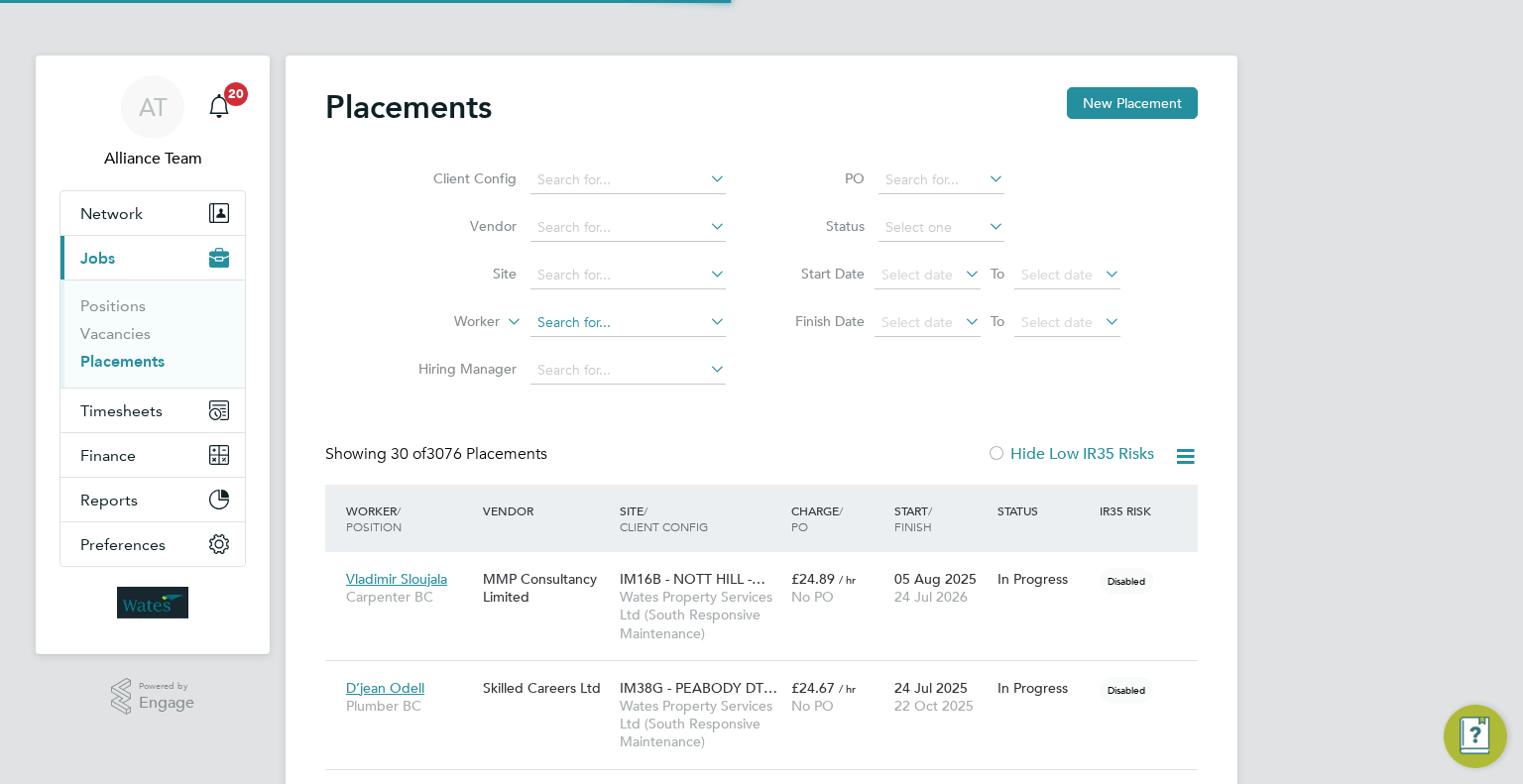 click 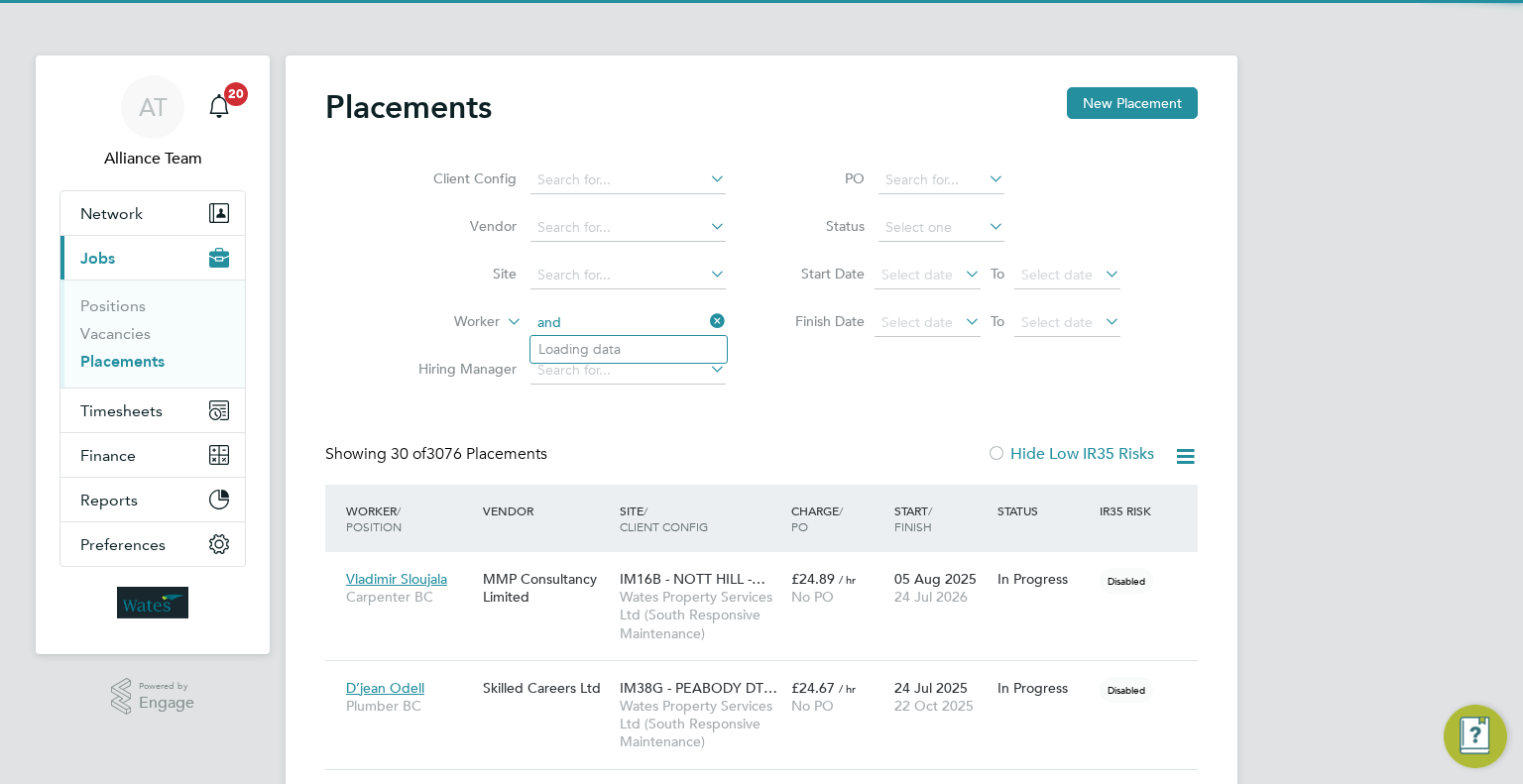 scroll, scrollTop: 9, scrollLeft: 9, axis: both 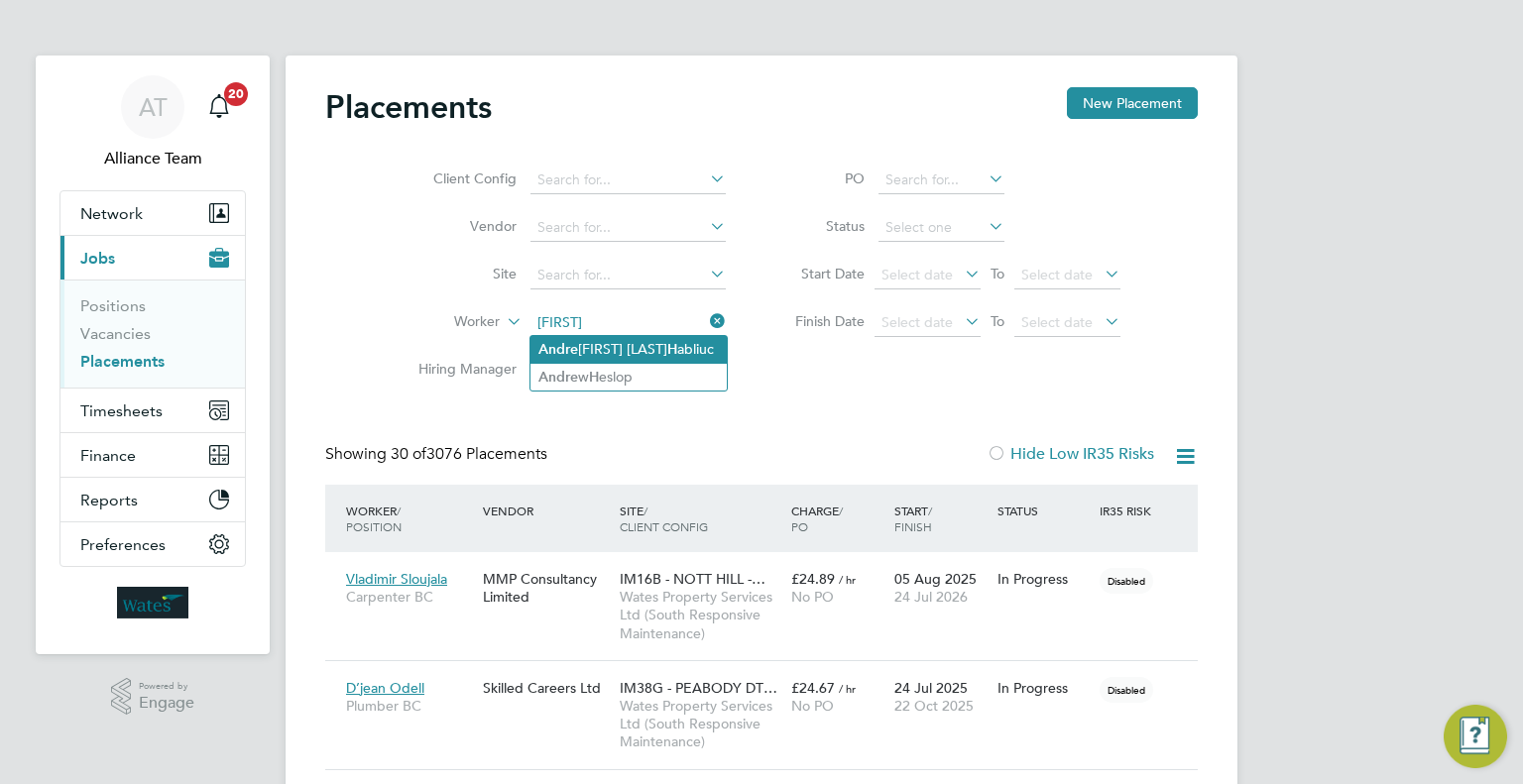 click on "Andre i Radu  H abliuc" 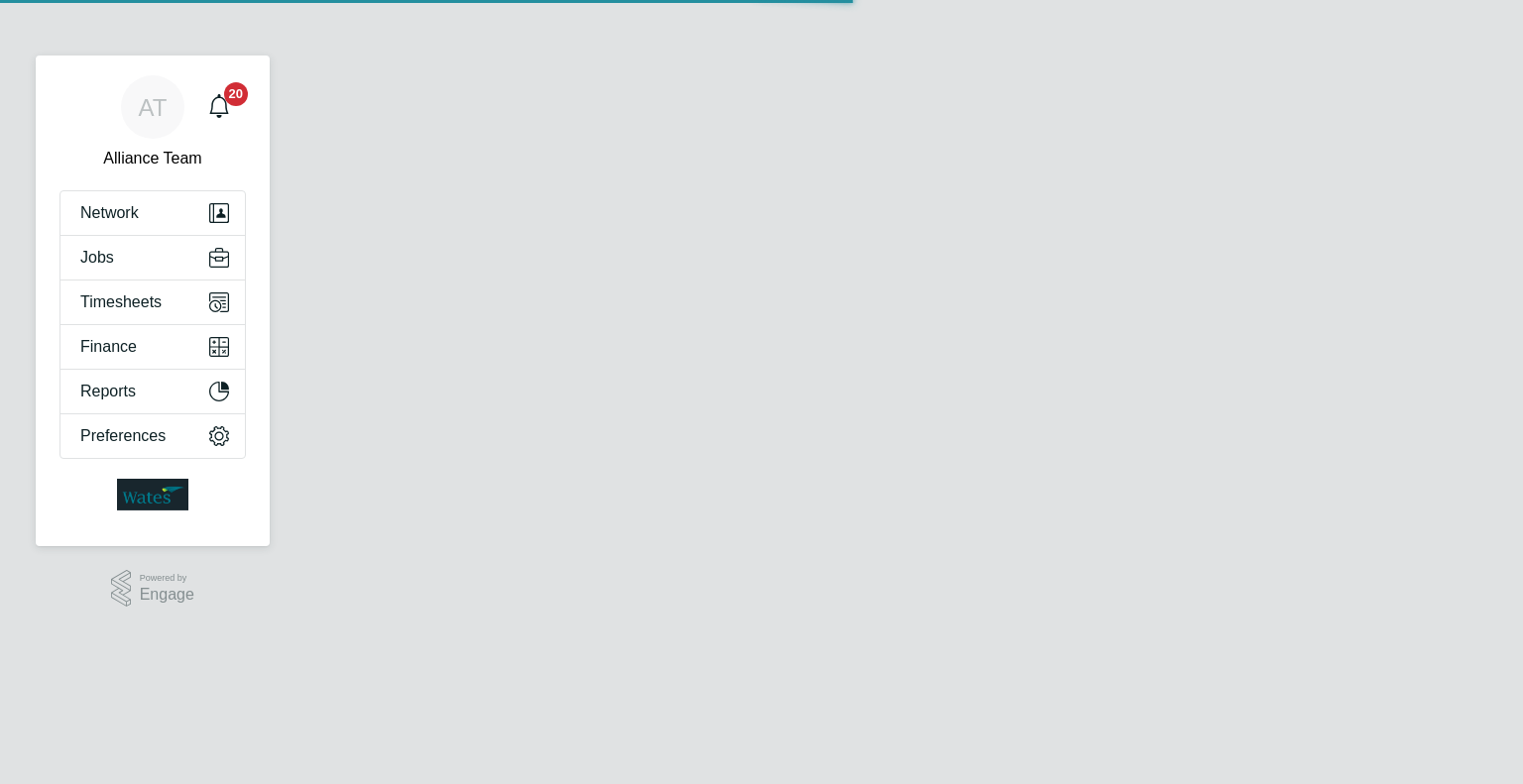 scroll, scrollTop: 0, scrollLeft: 0, axis: both 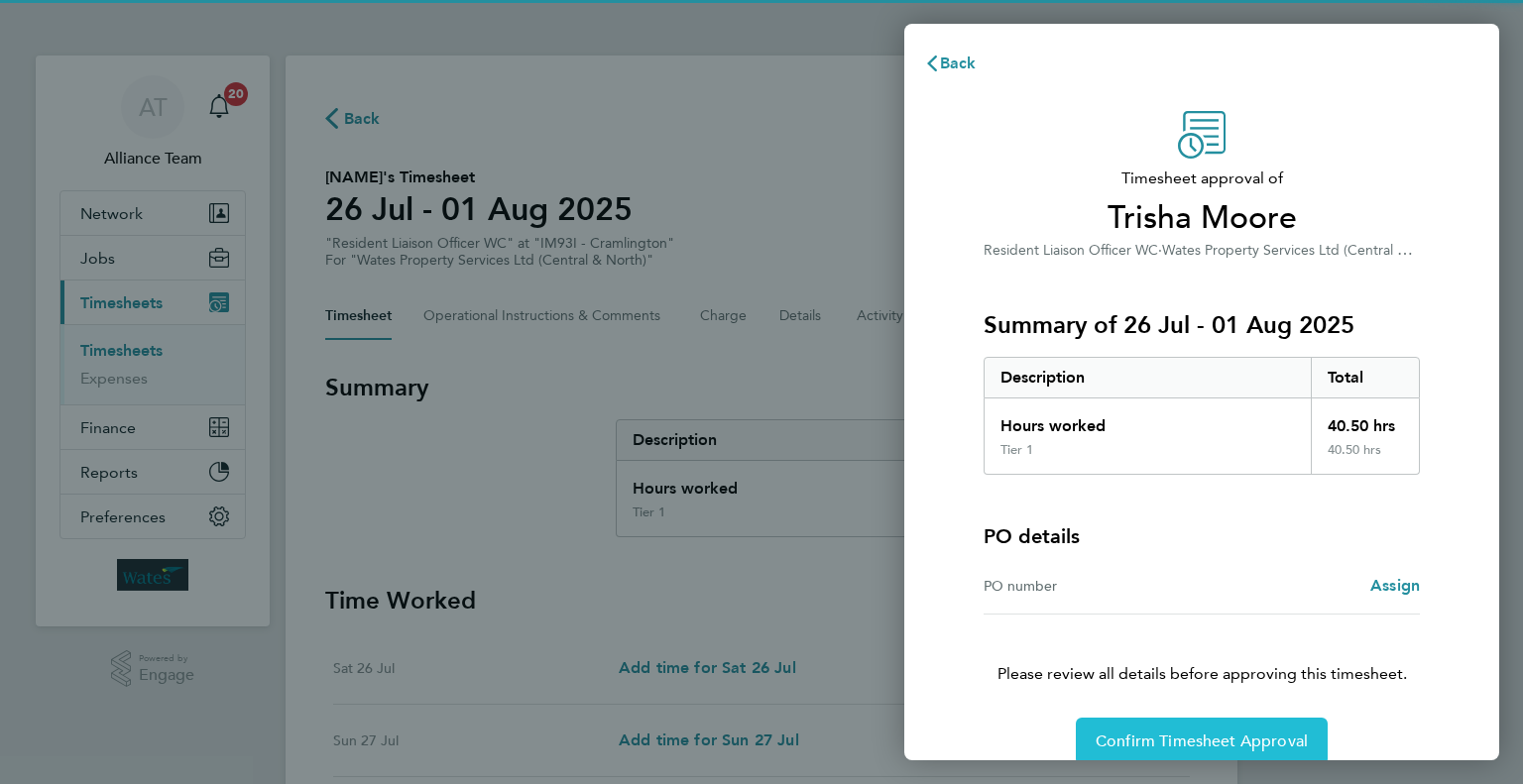 click on "Confirm Timesheet Approval" 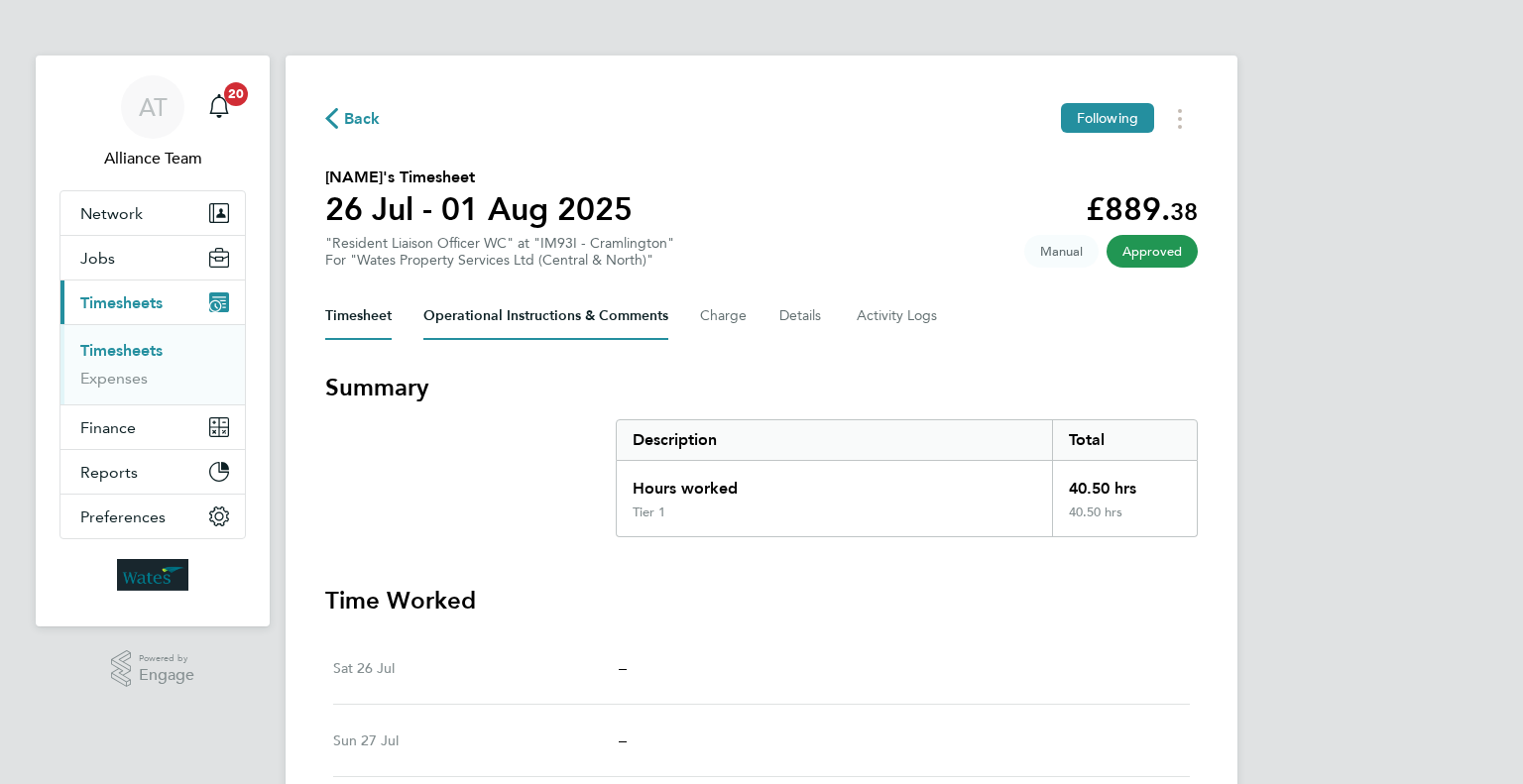 click on "Operational Instructions & Comments" at bounding box center [545, 316] 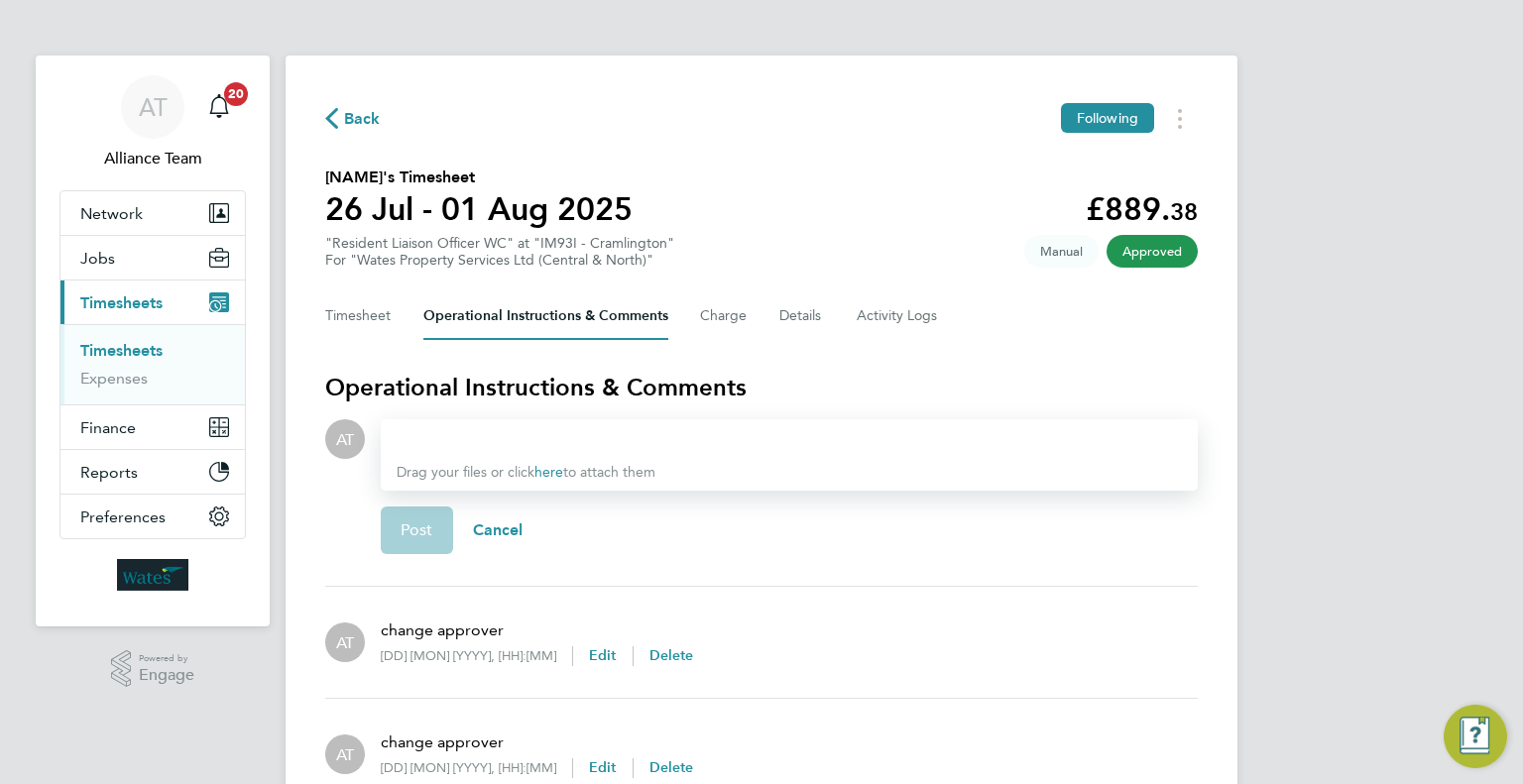click at bounding box center (789, 439) 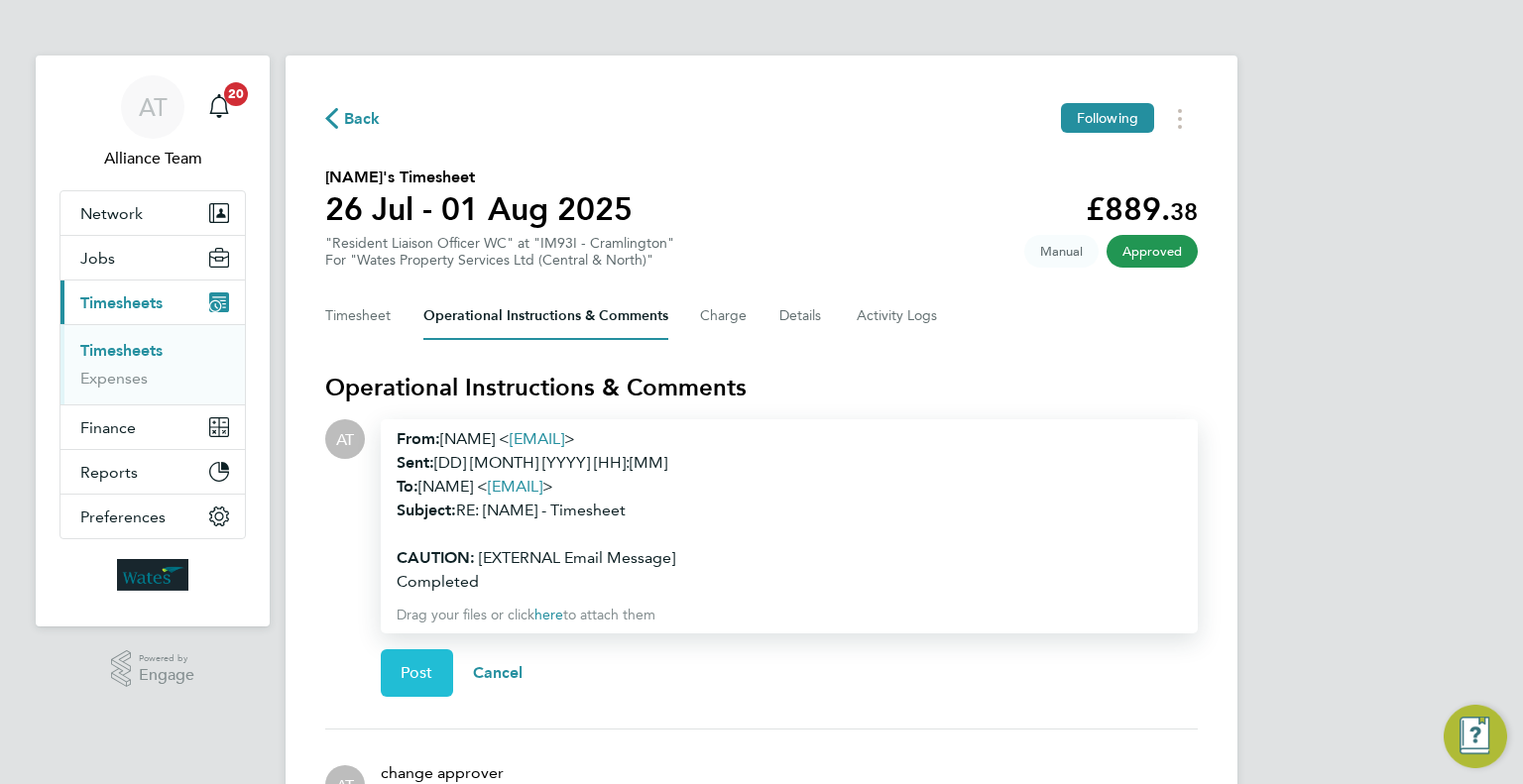 click on "Post" 